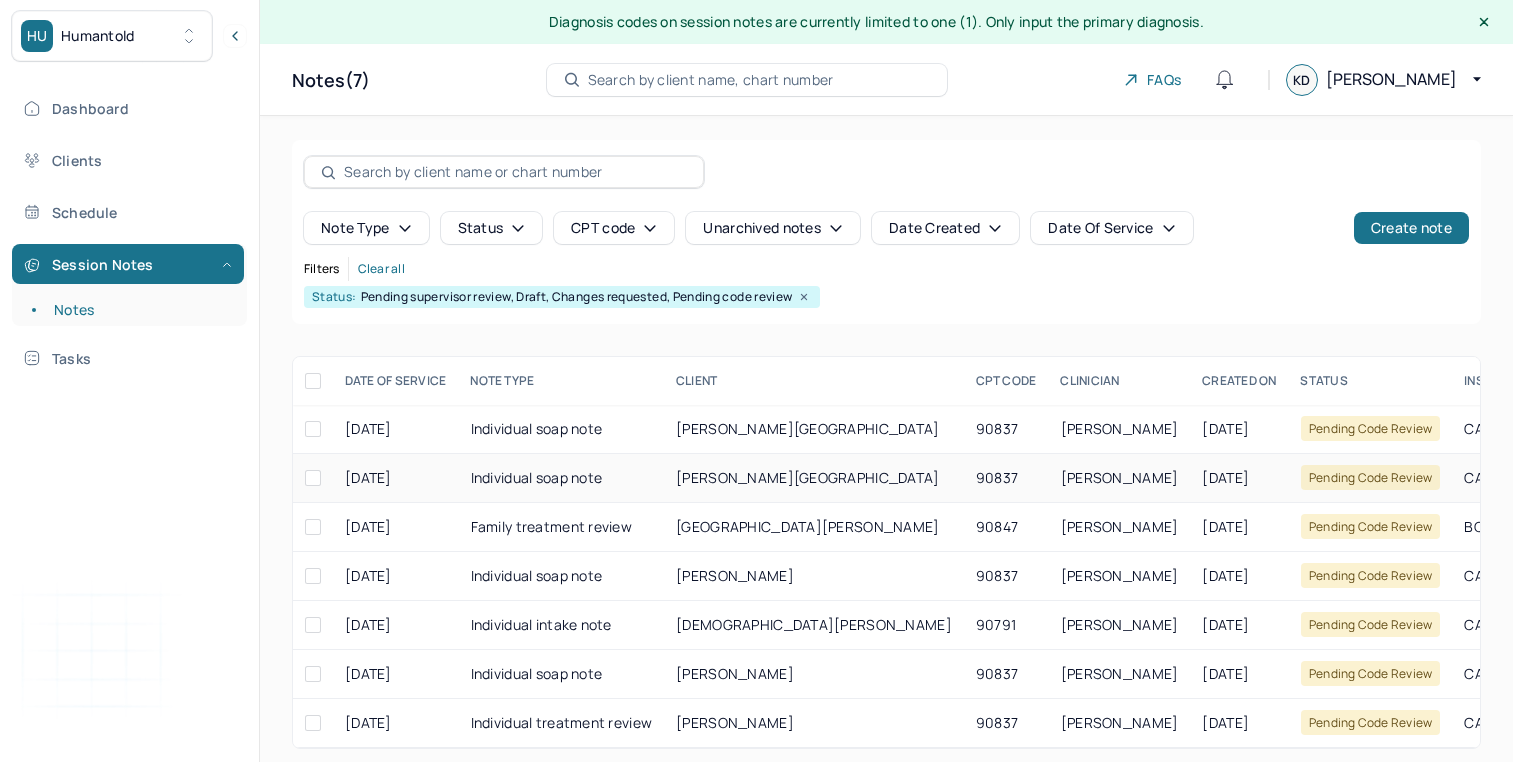 scroll, scrollTop: 0, scrollLeft: 0, axis: both 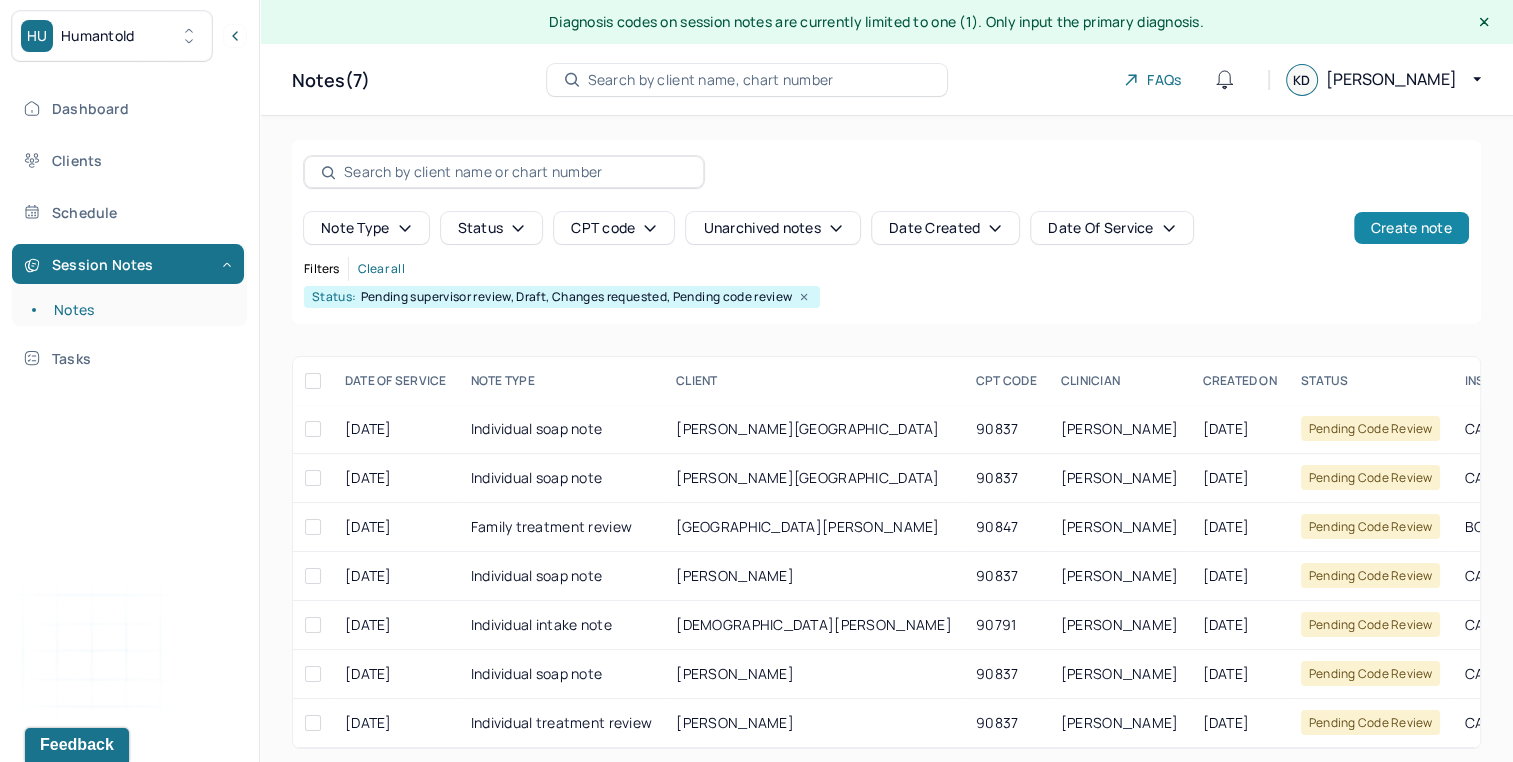 click on "Create note" at bounding box center [1411, 228] 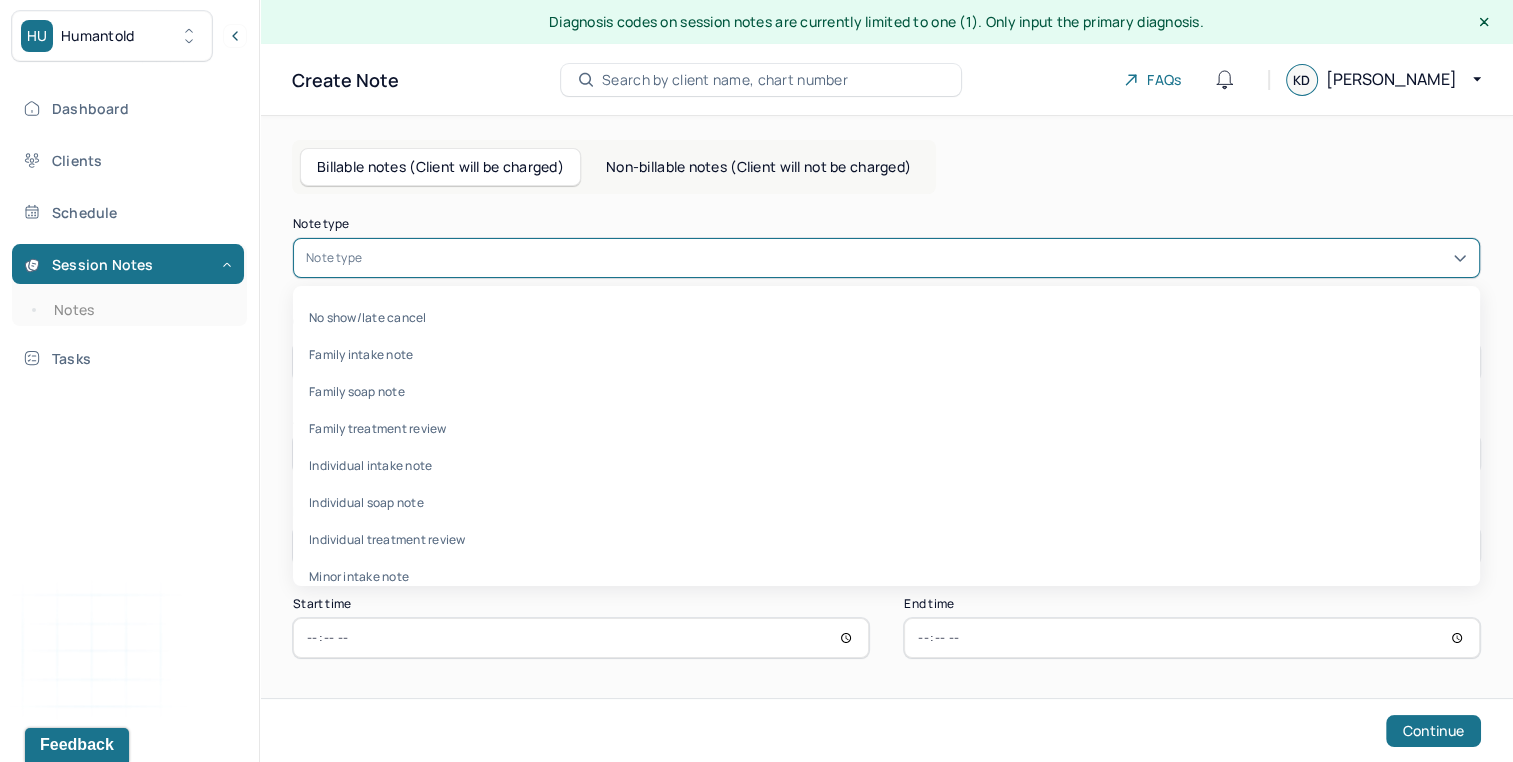 click at bounding box center (916, 258) 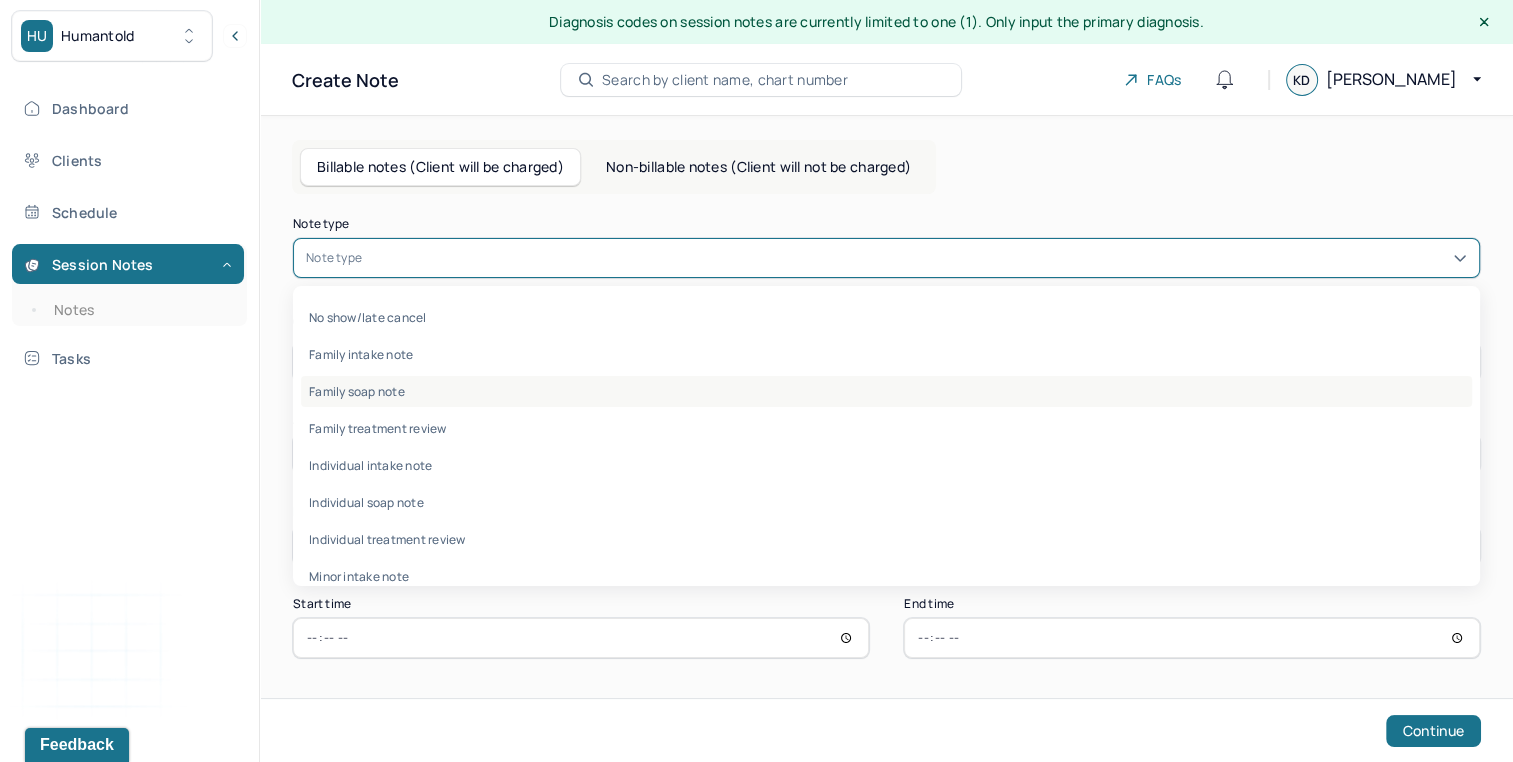 click on "Family soap note" at bounding box center [886, 391] 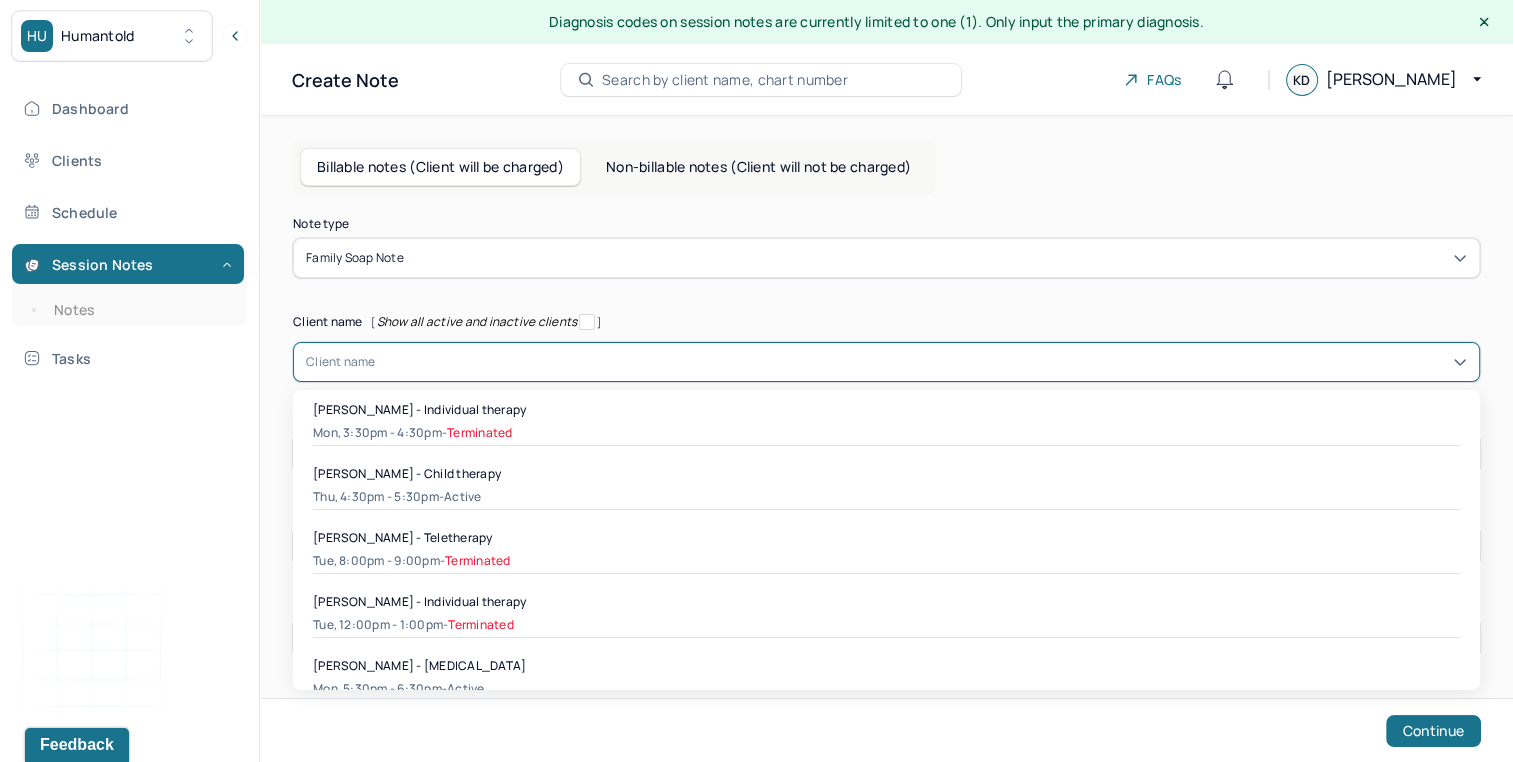 click at bounding box center (921, 362) 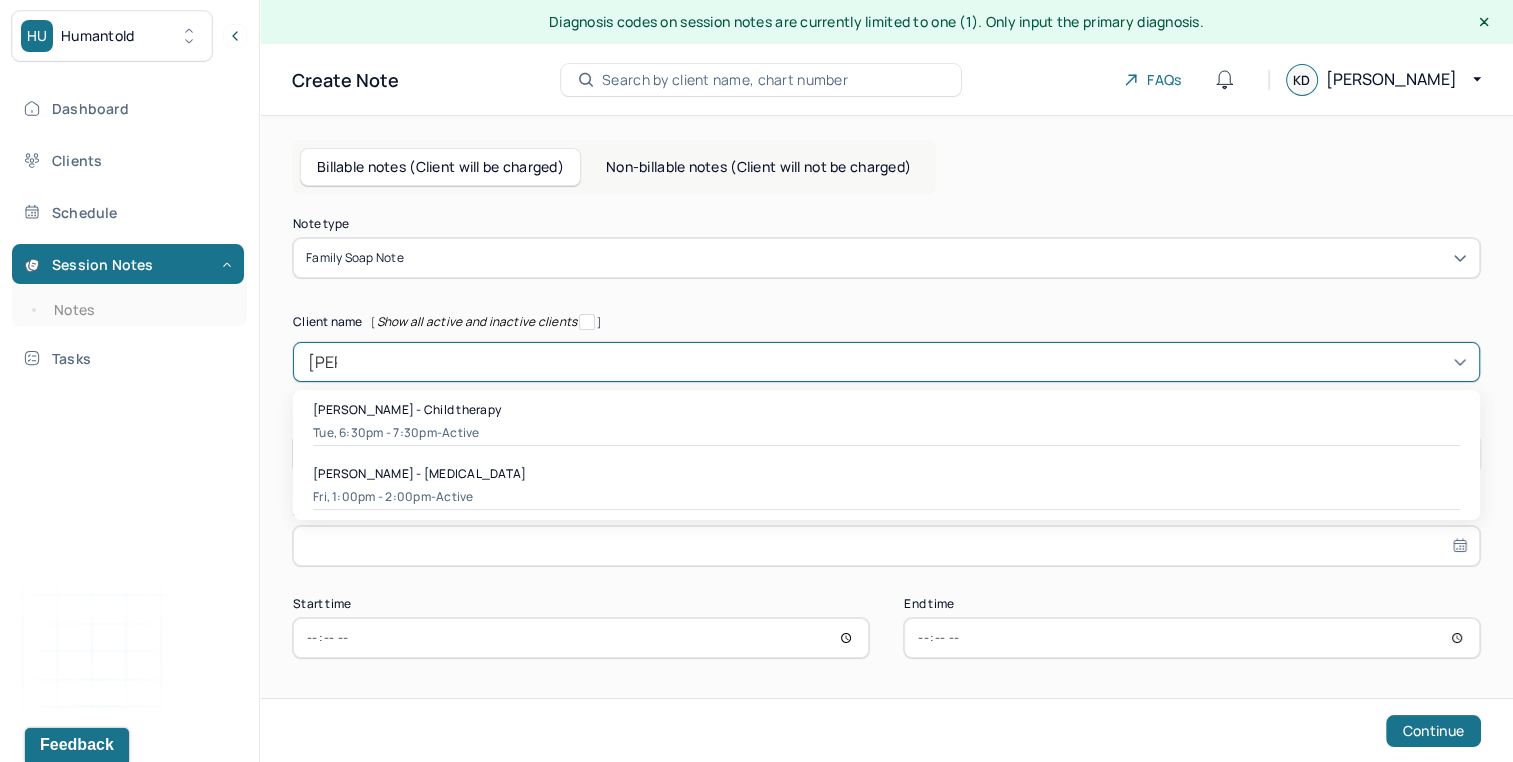 type on "[PERSON_NAME]" 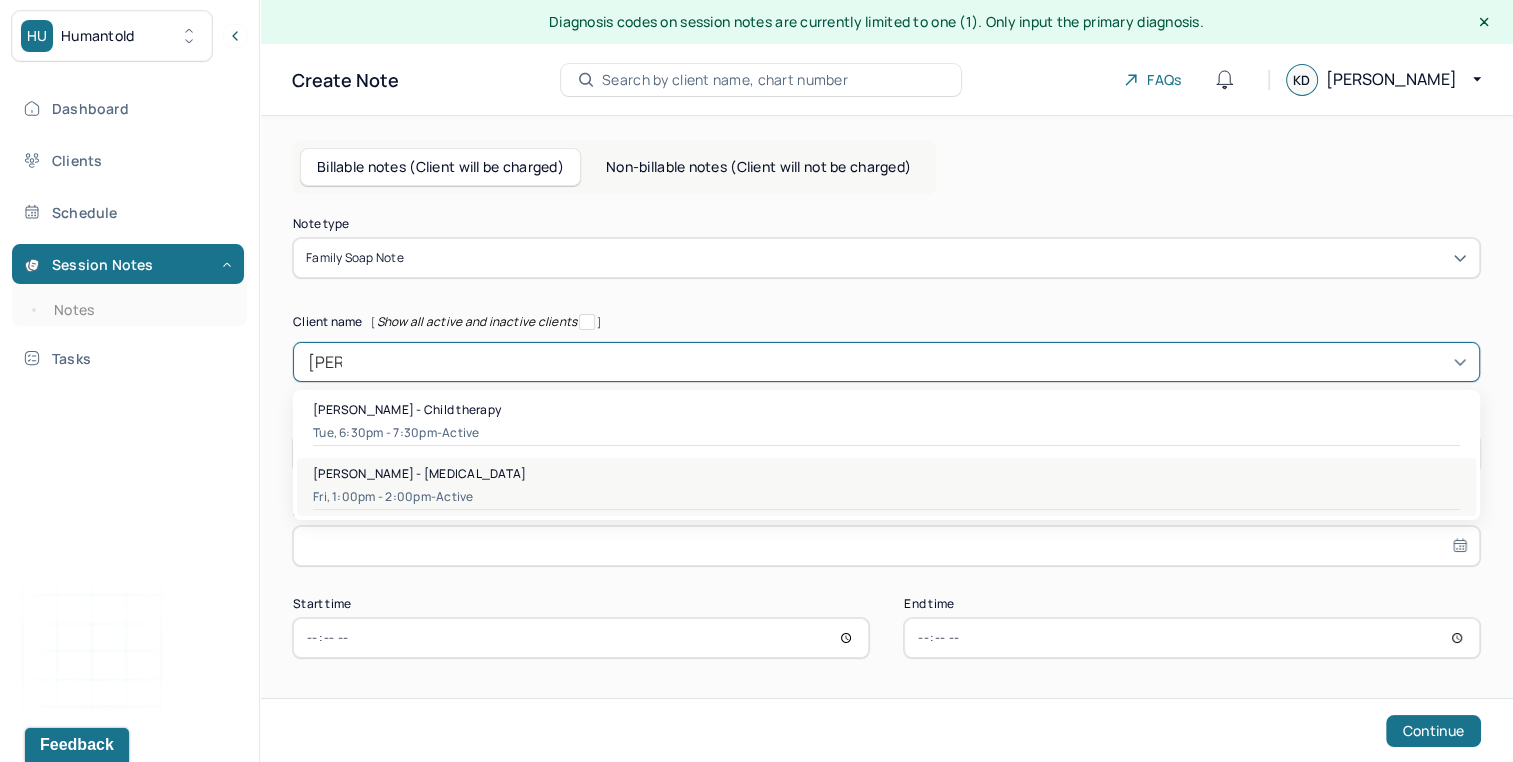 click on "[PERSON_NAME] - [MEDICAL_DATA]" at bounding box center [419, 473] 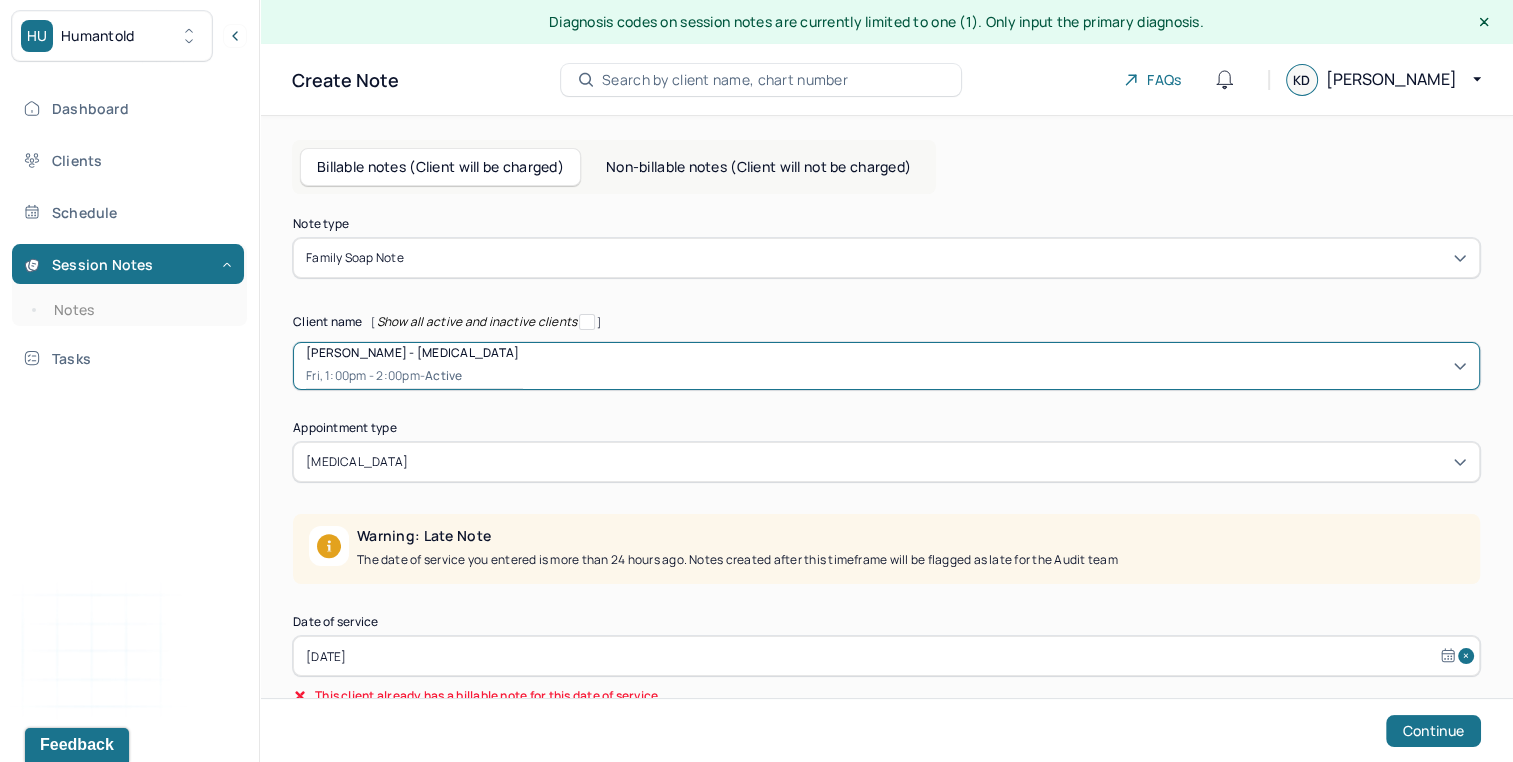 scroll, scrollTop: 142, scrollLeft: 0, axis: vertical 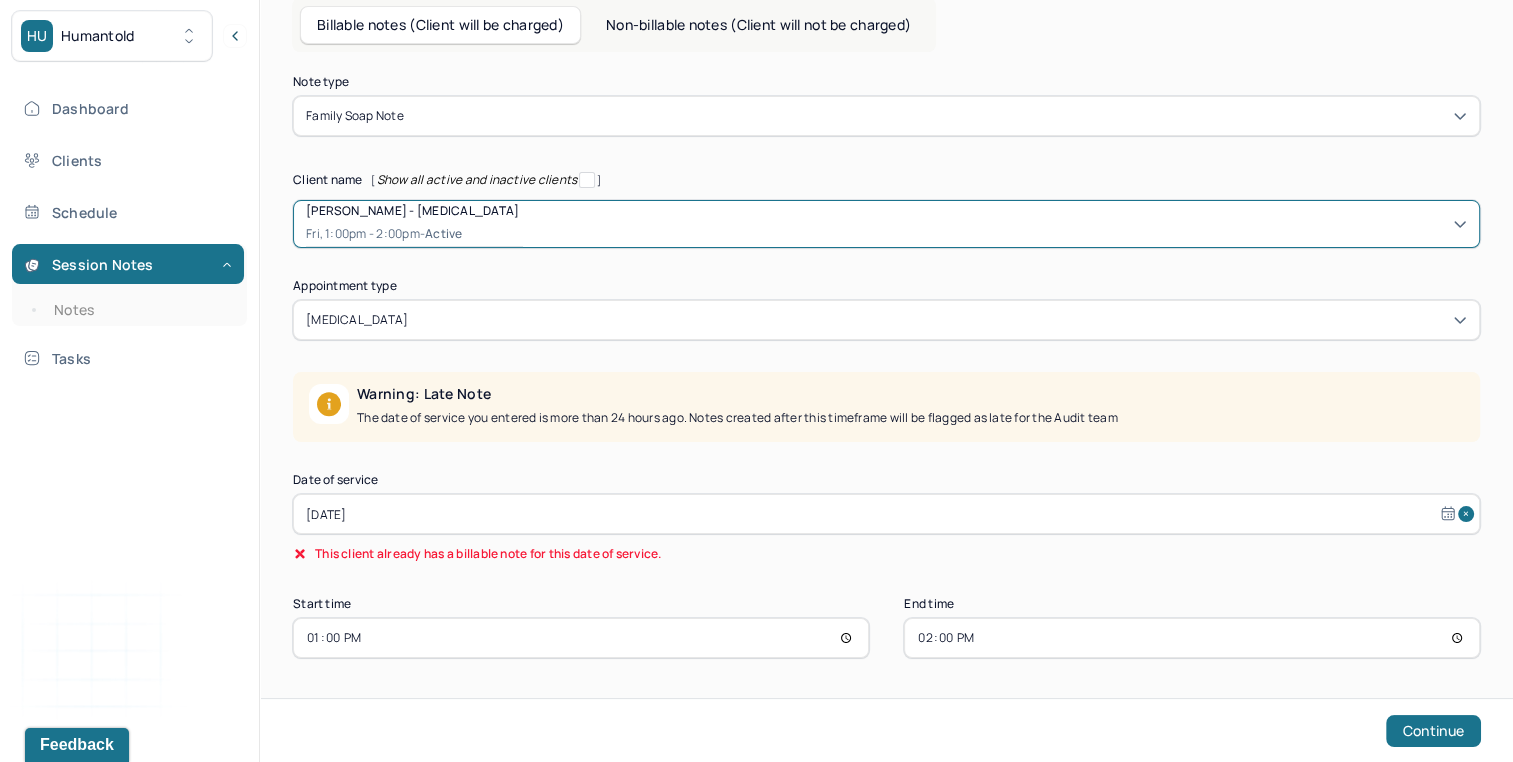 click on "[DATE]" at bounding box center (886, 514) 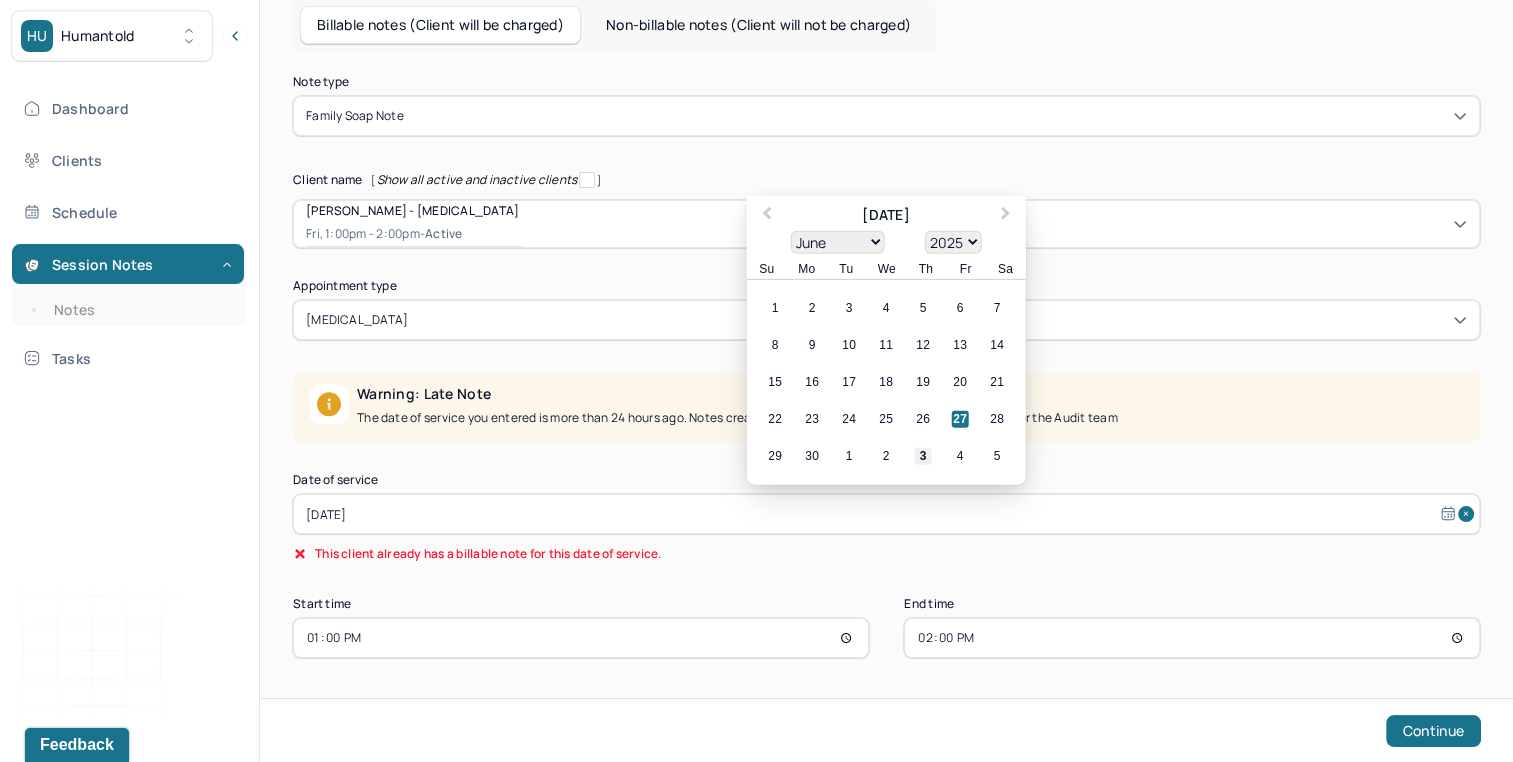 click on "3" at bounding box center [923, 456] 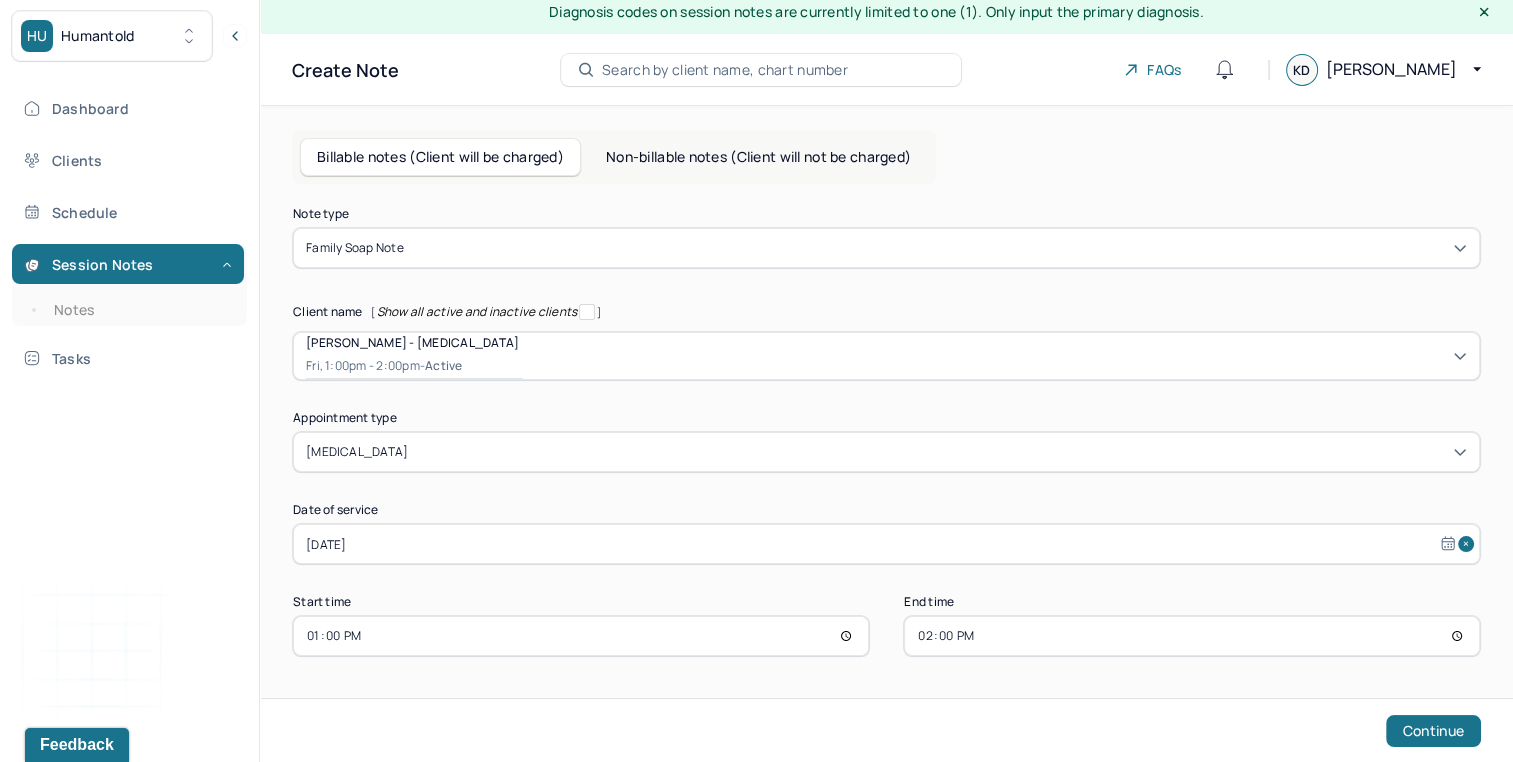 scroll, scrollTop: 8, scrollLeft: 0, axis: vertical 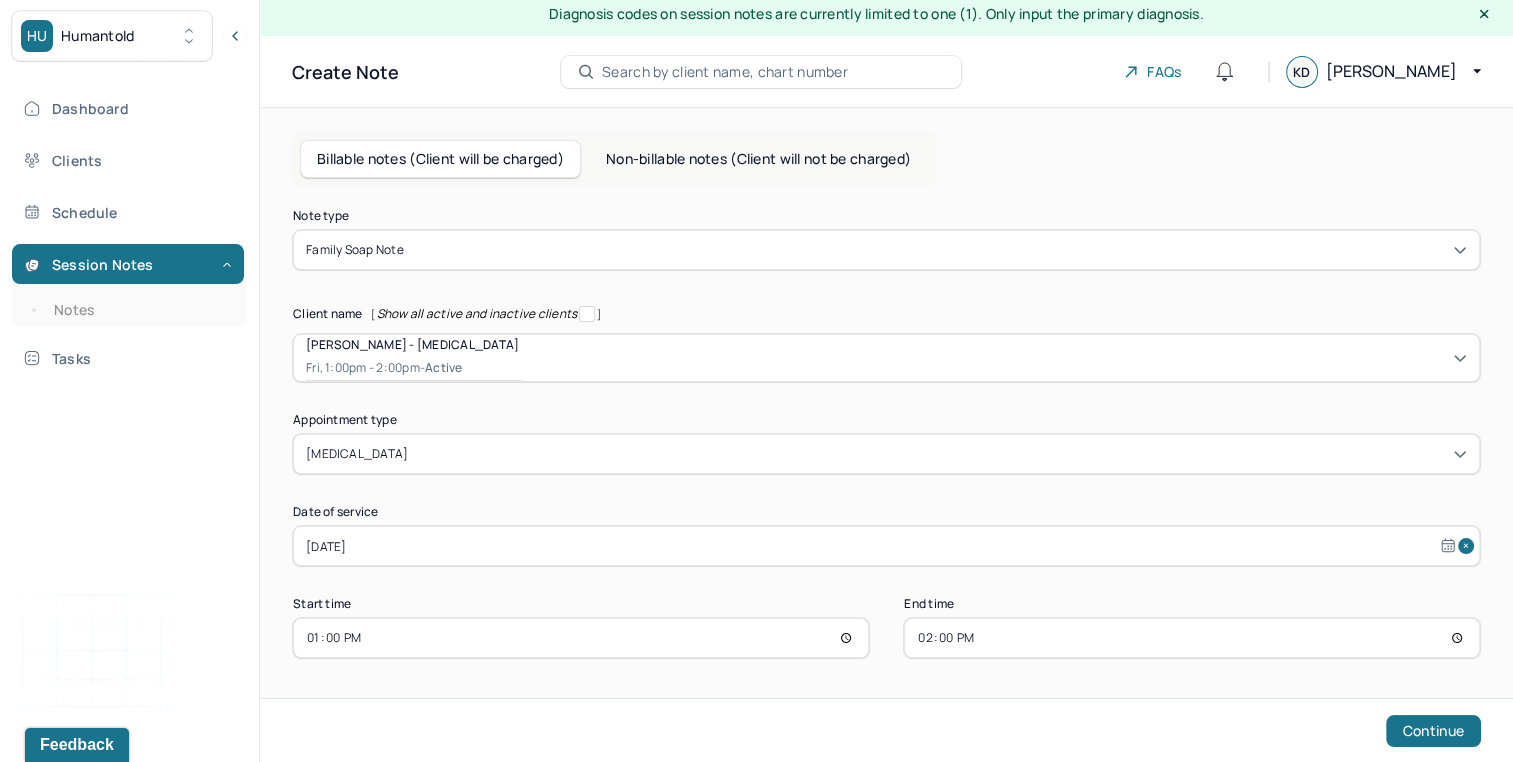 click on "13:00" at bounding box center [581, 638] 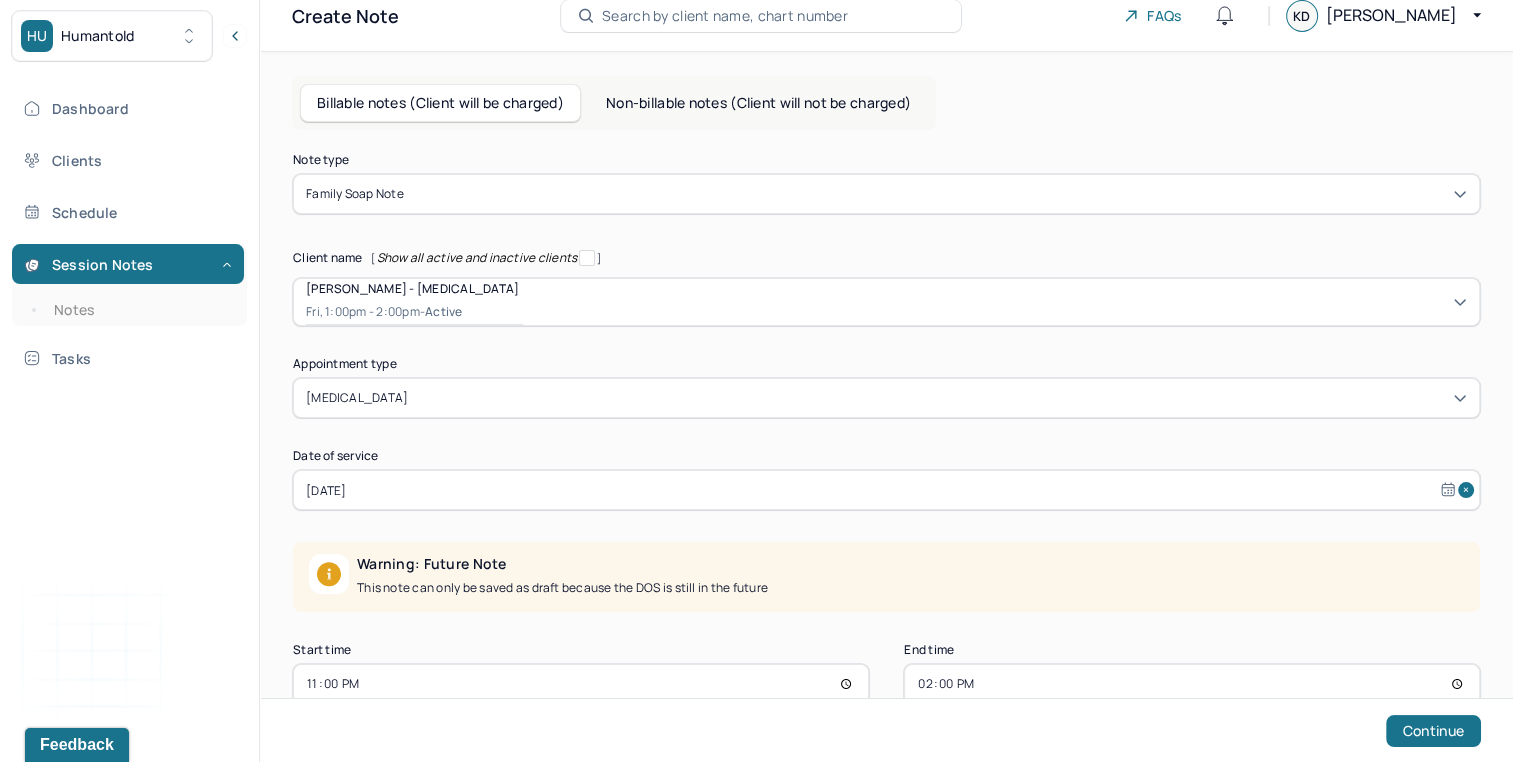 scroll, scrollTop: 110, scrollLeft: 0, axis: vertical 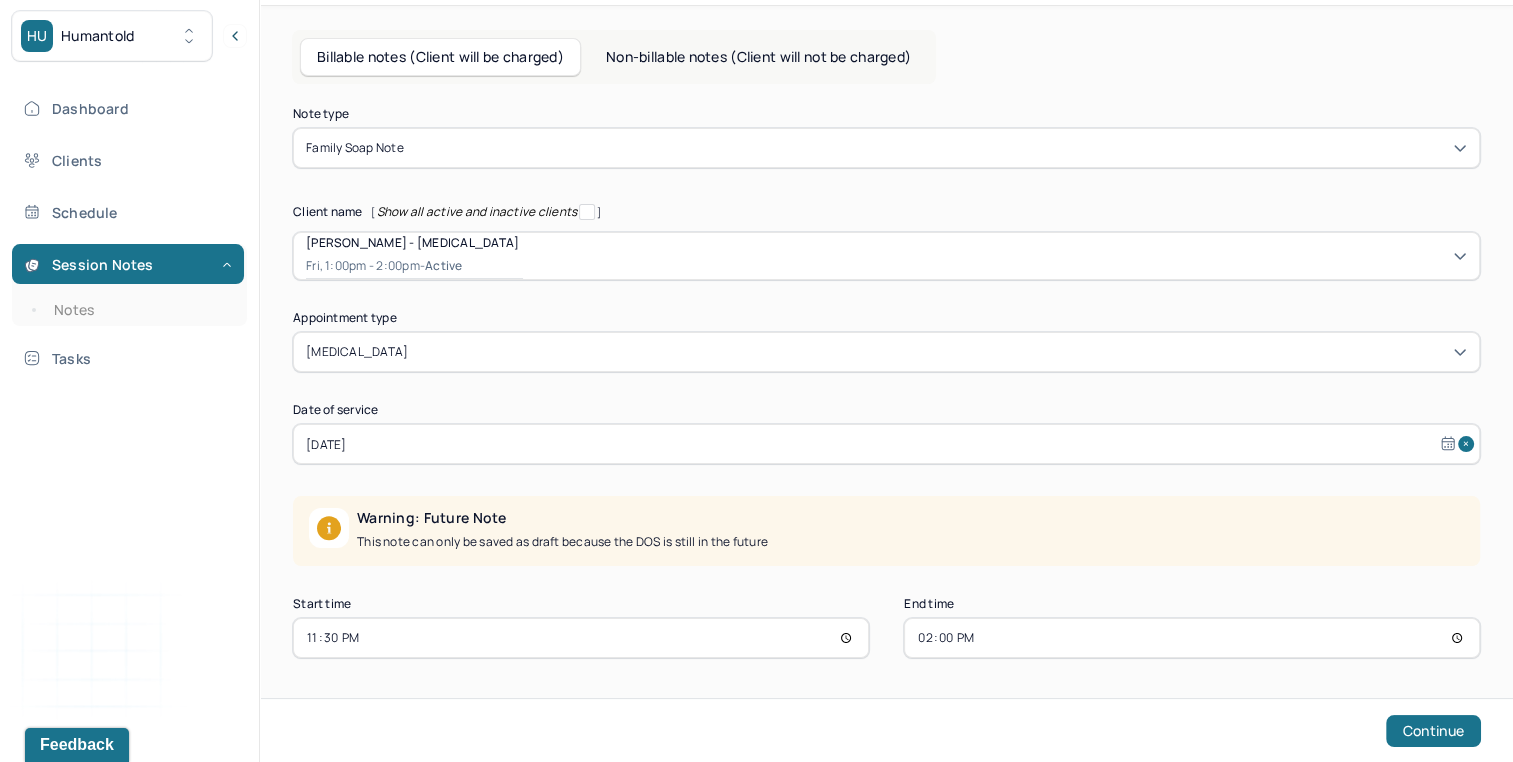 type on "11:30" 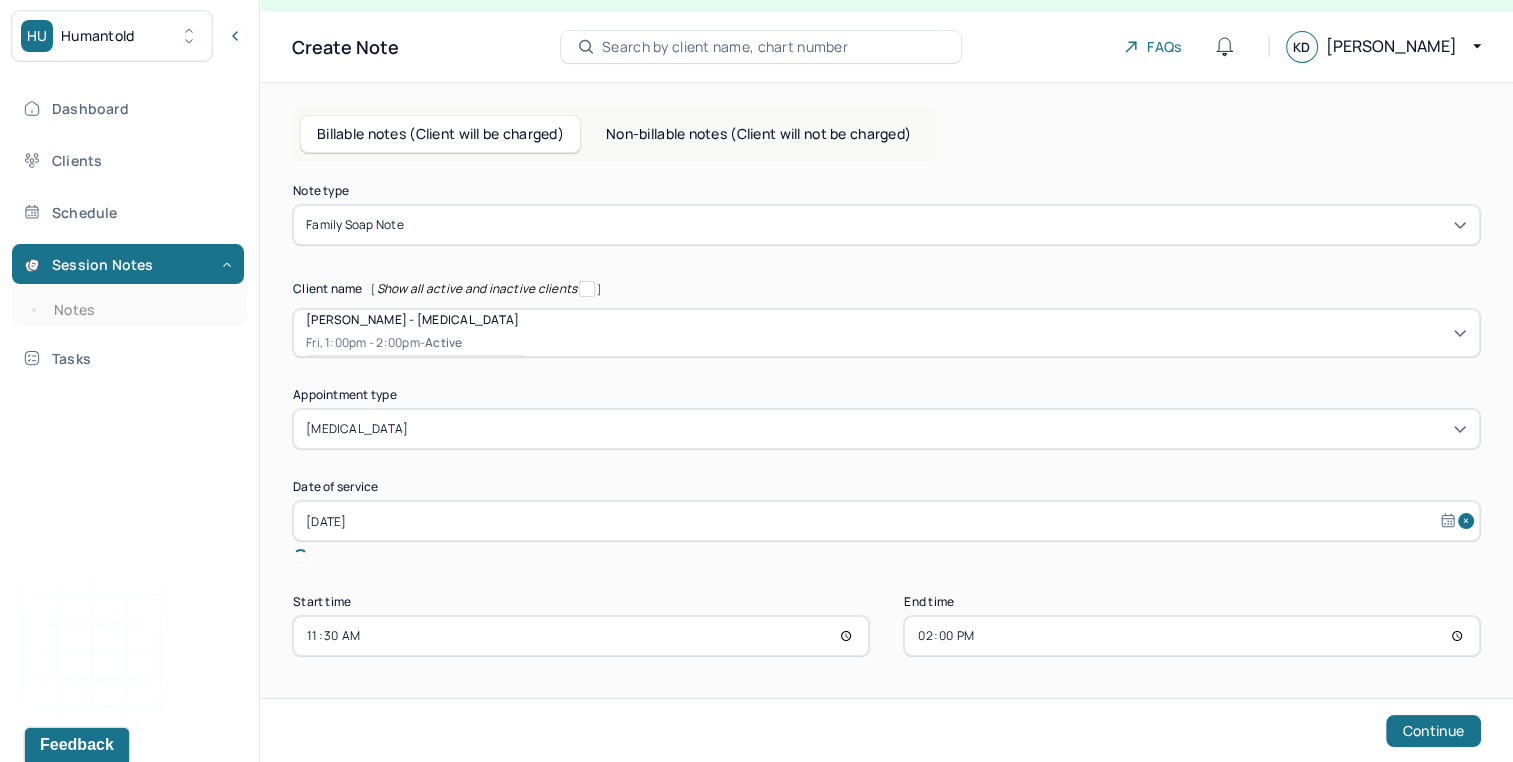 scroll, scrollTop: 8, scrollLeft: 0, axis: vertical 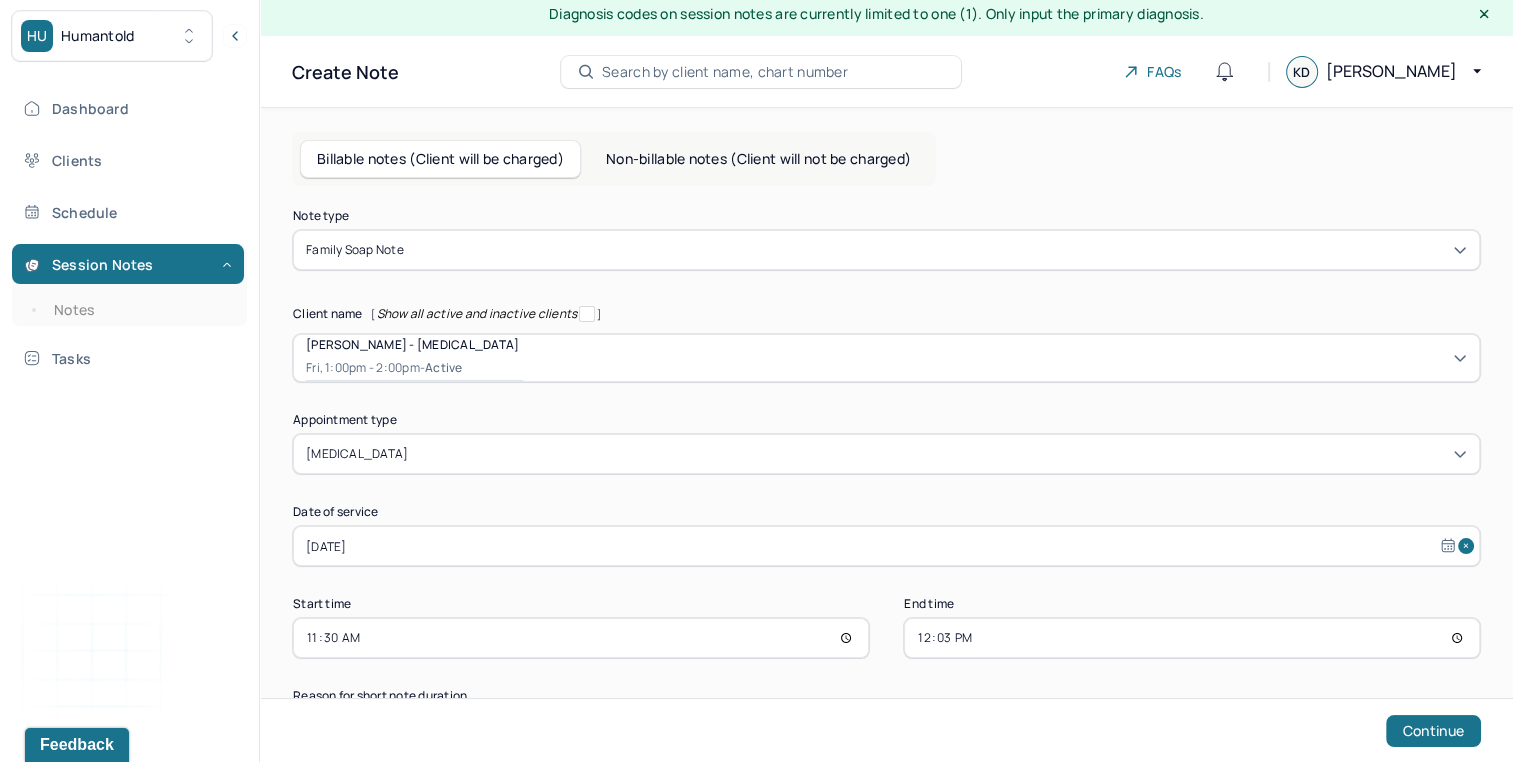 type on "12:30" 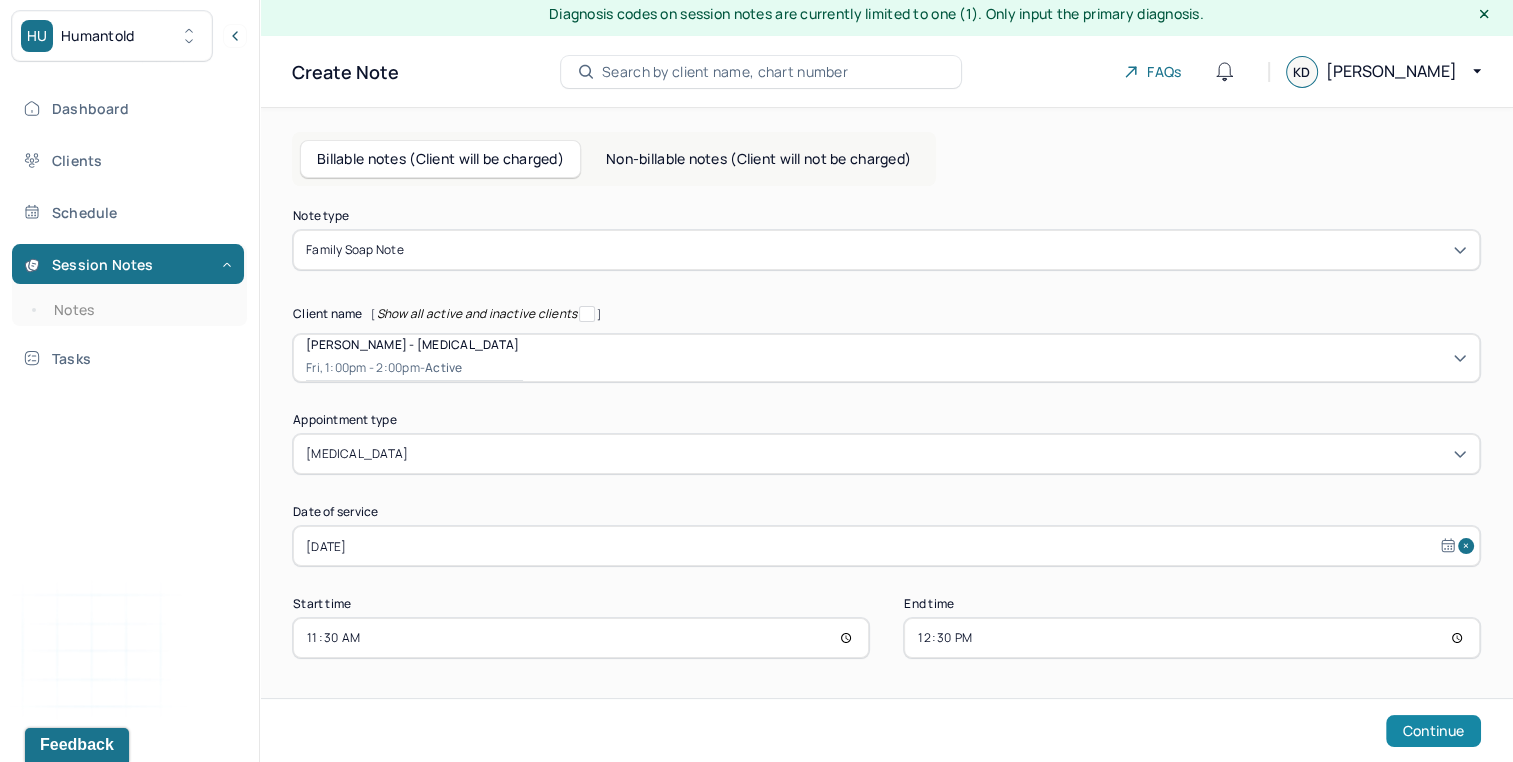 click on "Continue" at bounding box center (1433, 731) 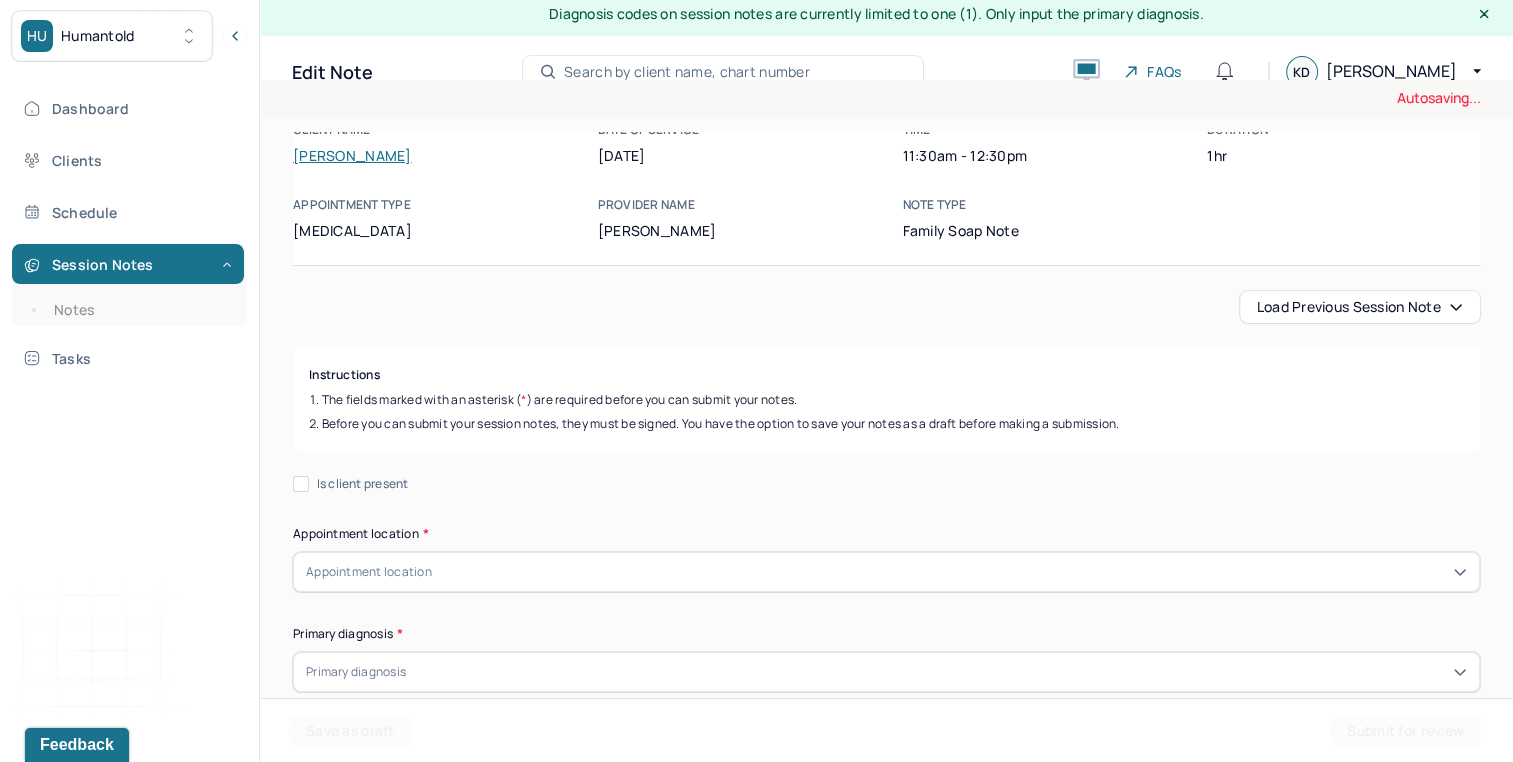 scroll, scrollTop: 96, scrollLeft: 0, axis: vertical 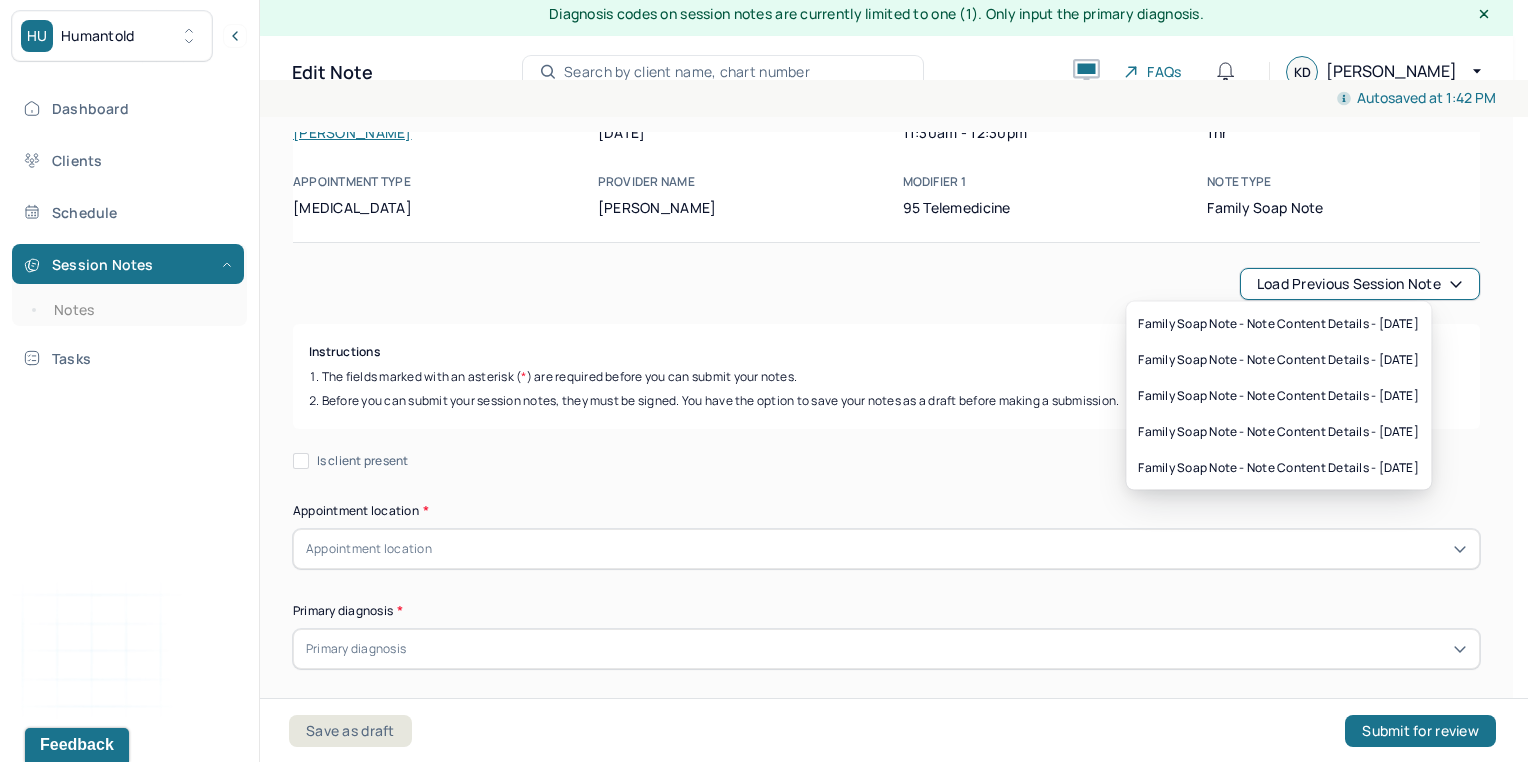 click on "Load previous session note" at bounding box center [1360, 284] 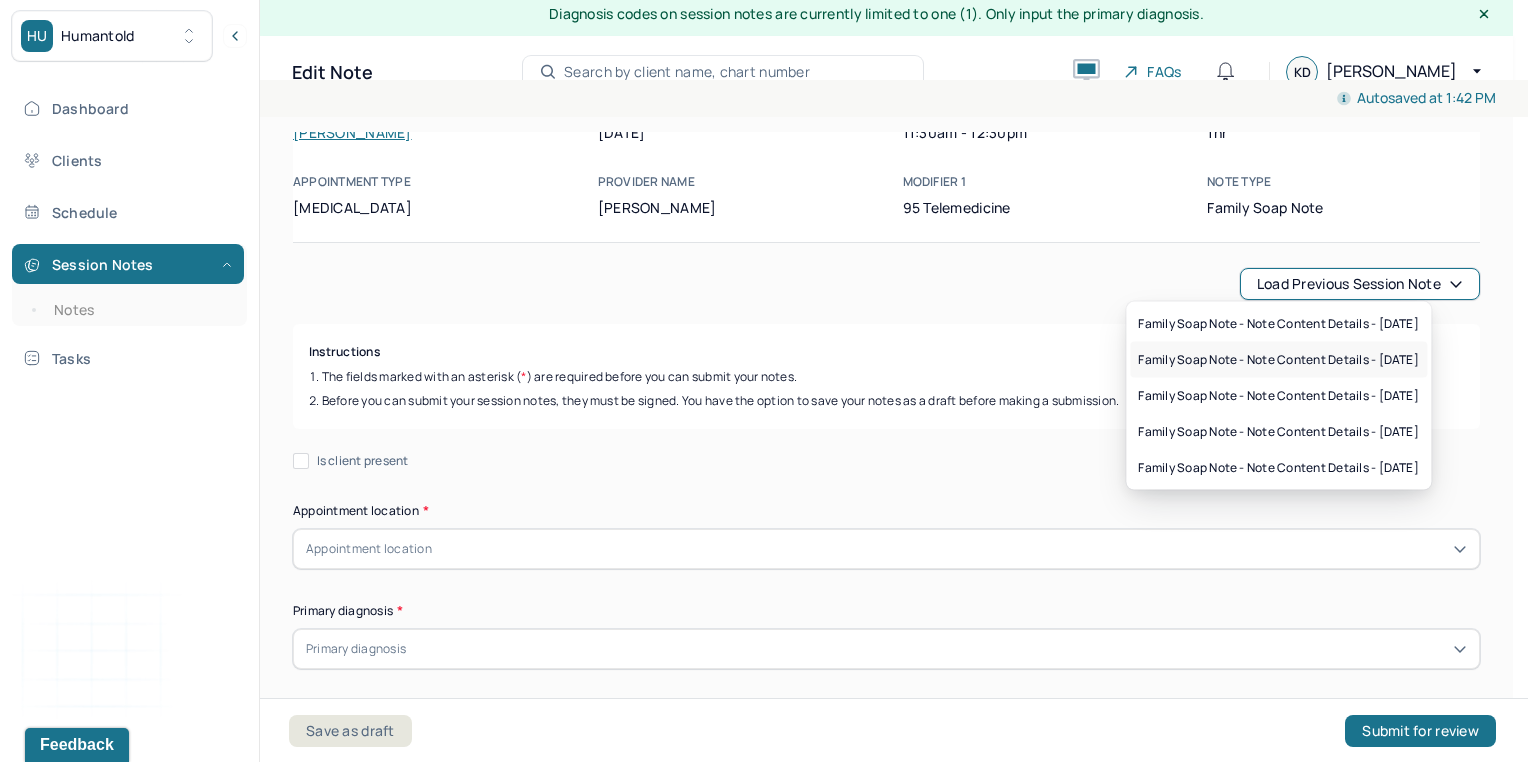 click on "Family soap note   - Note content Details -   [DATE]" at bounding box center (1278, 360) 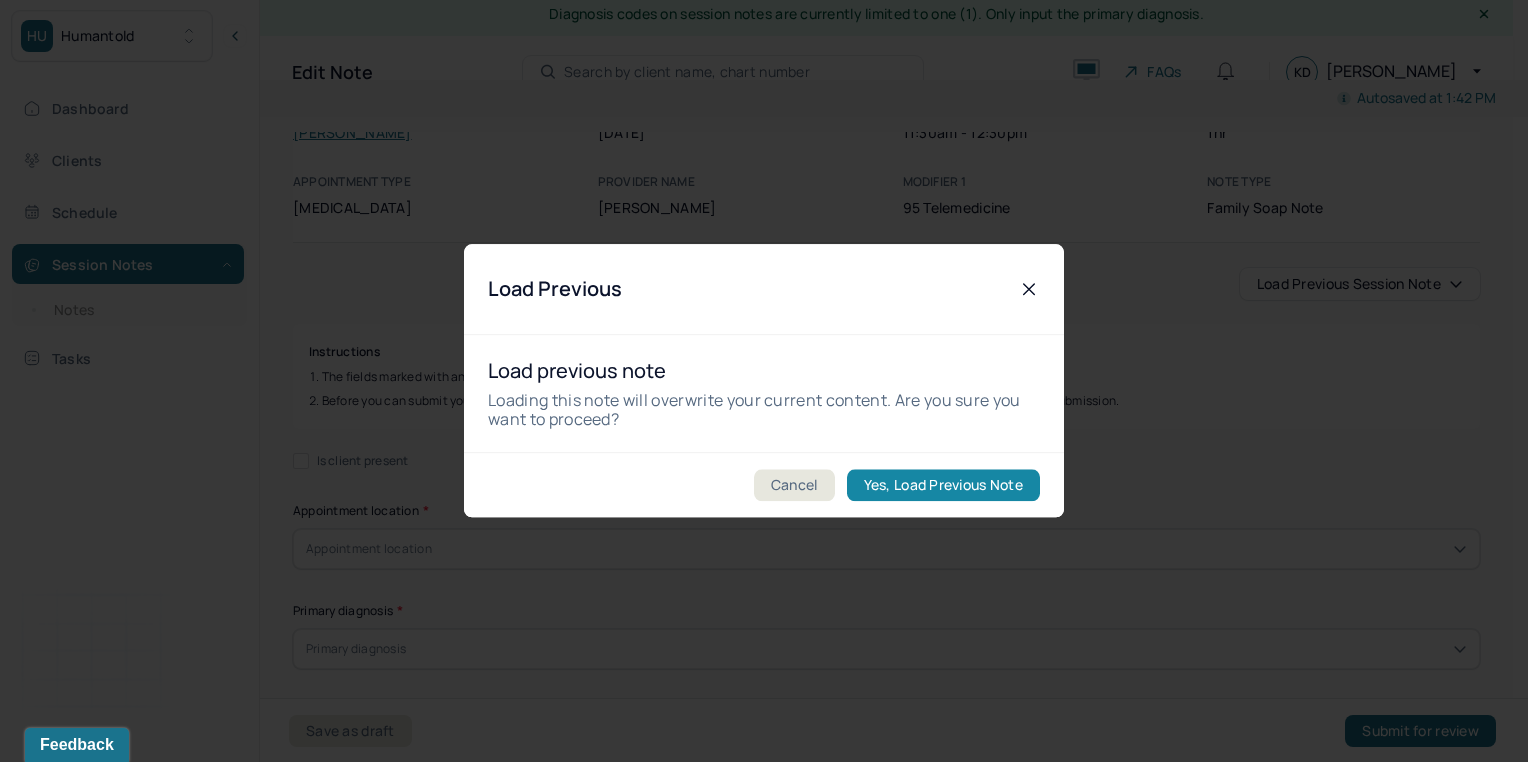 click on "Yes, Load Previous Note" at bounding box center (943, 486) 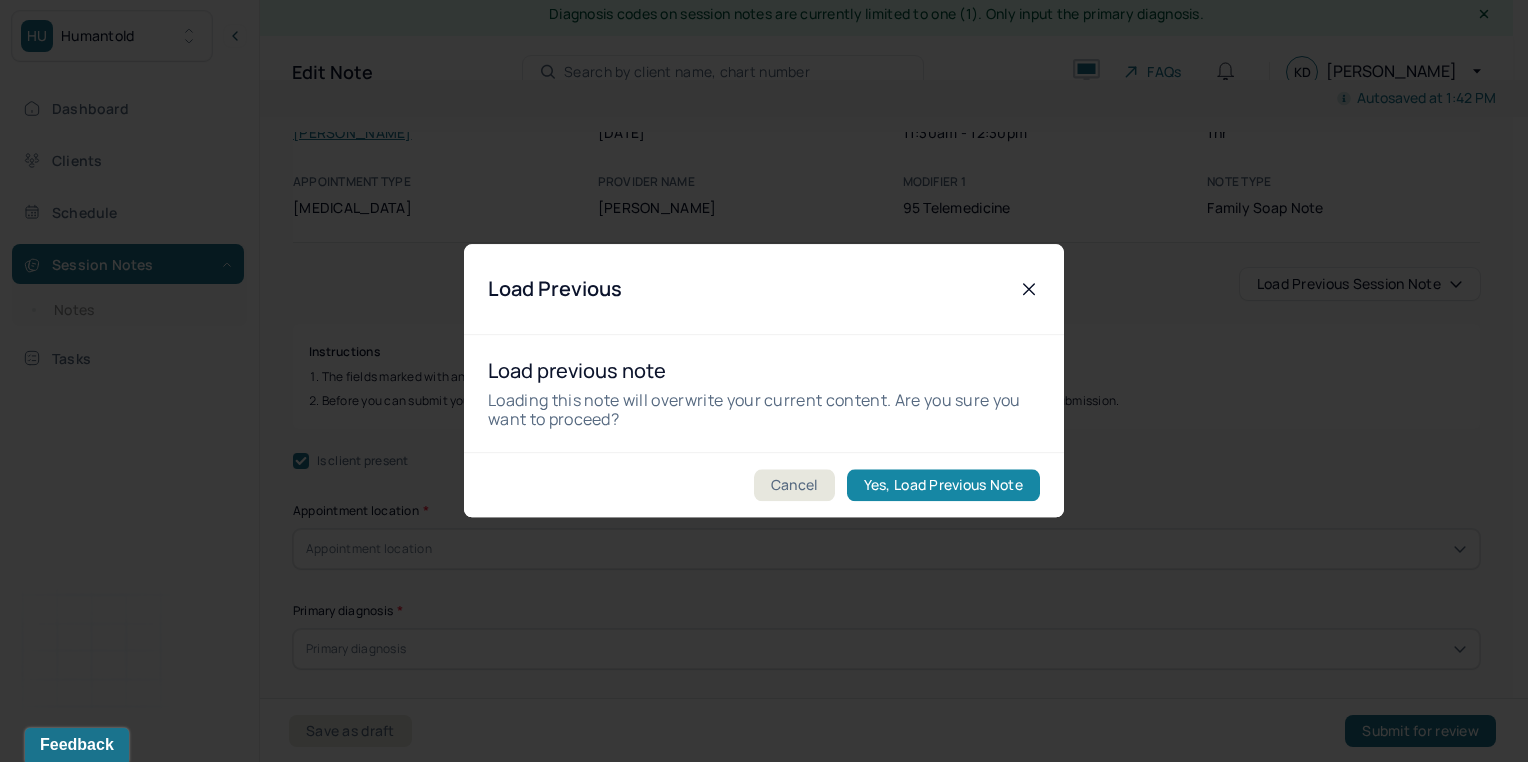 checkbox on "true" 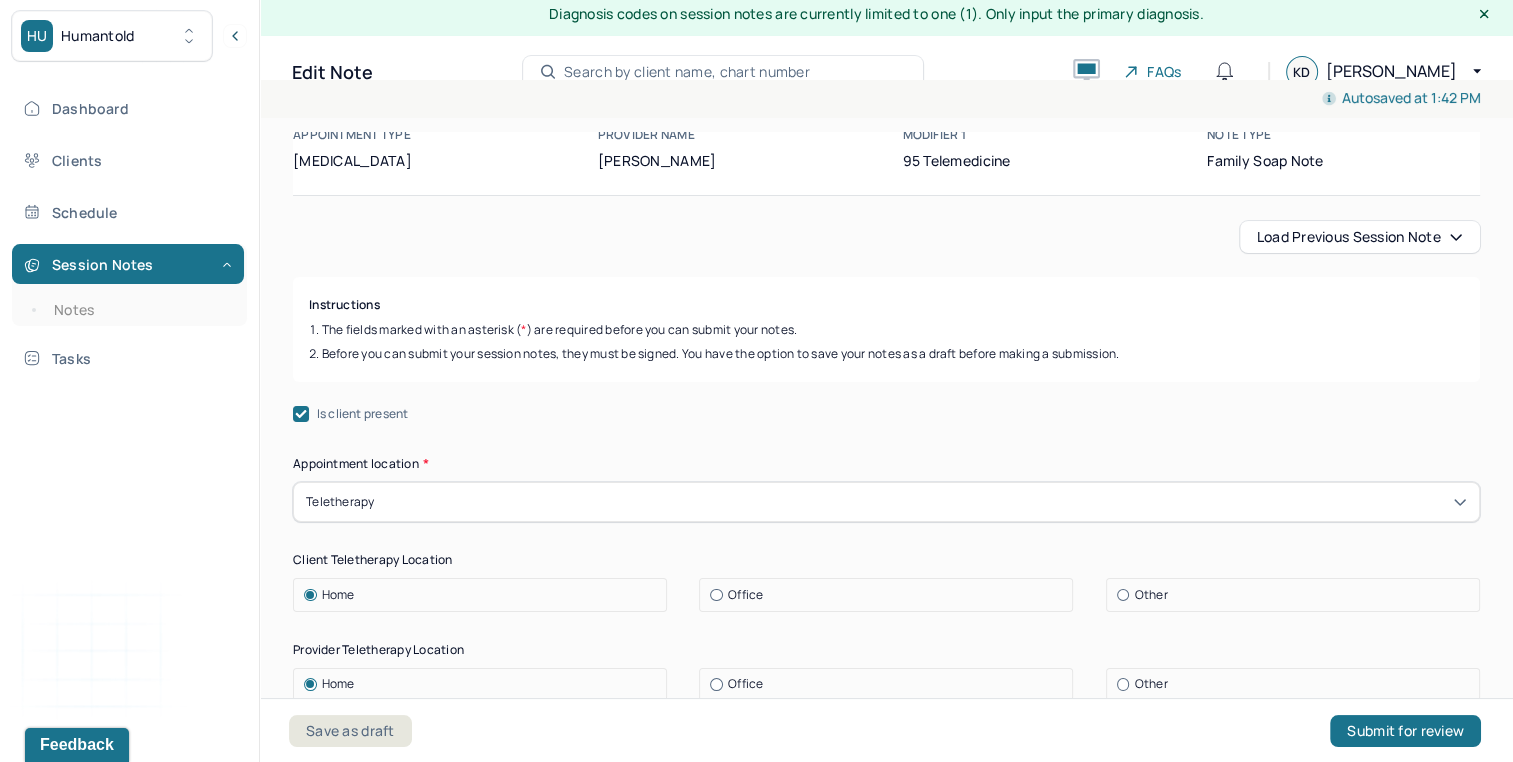 scroll, scrollTop: 0, scrollLeft: 0, axis: both 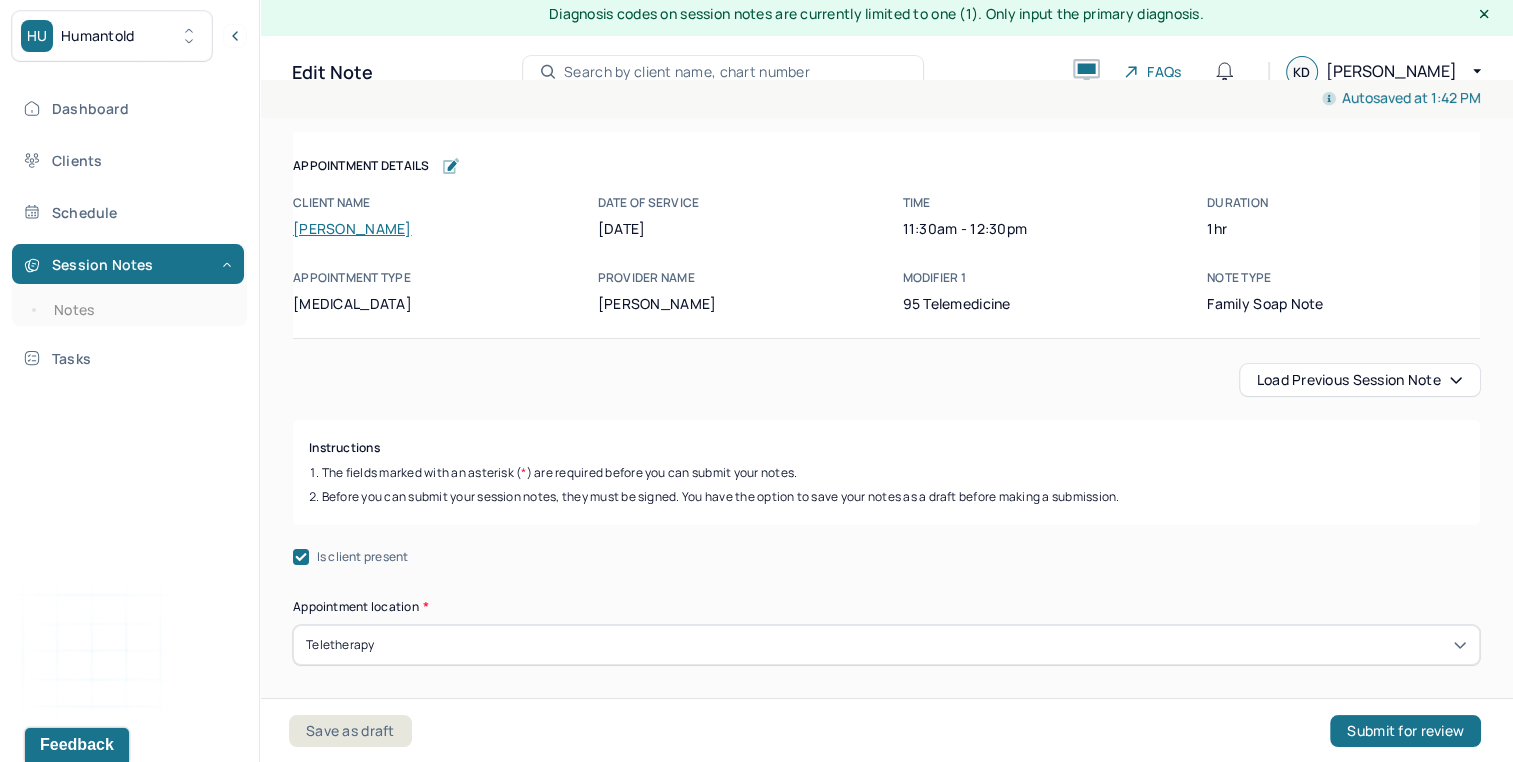 click on "Client name [PERSON_NAME] Date of service [DATE] Time 11:30am - 12:30pm Duration 1hr Appointment type [MEDICAL_DATA] Provider name [PERSON_NAME] Modifier 1 95 Telemedicine Note type Family soap note" at bounding box center (886, 254) 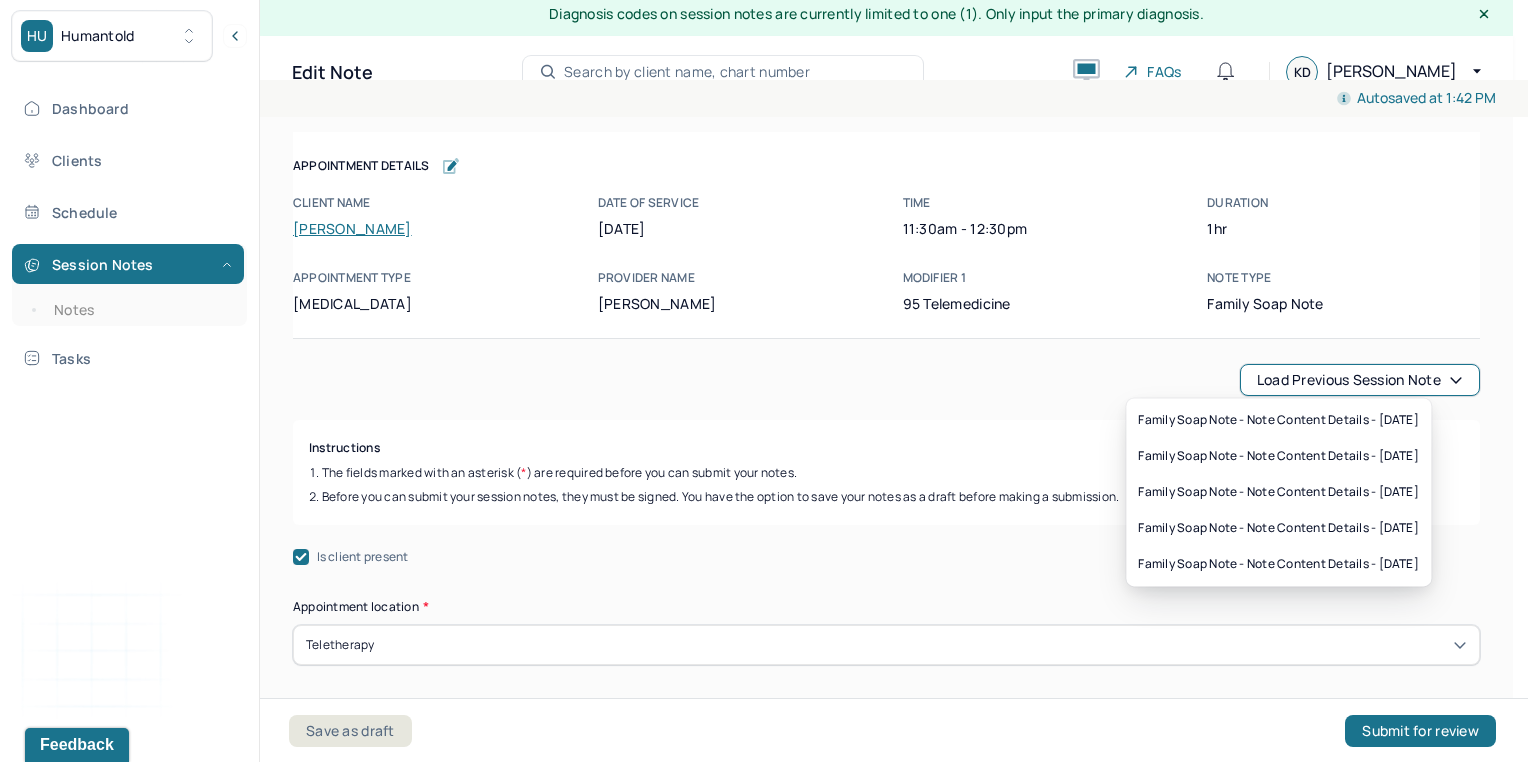 click on "Load previous session note" at bounding box center [1360, 380] 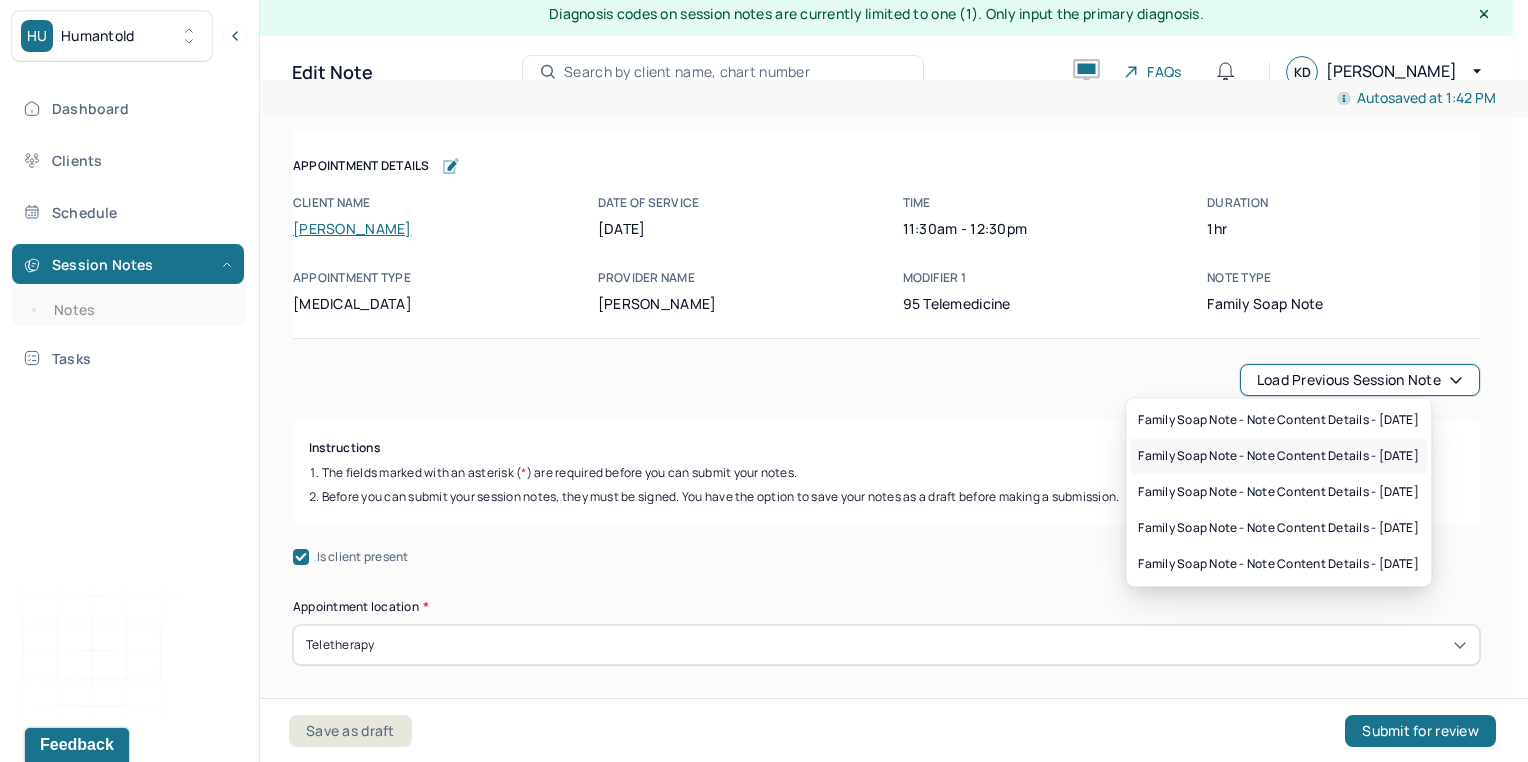 click on "Family soap note   - Note content Details -   [DATE]" at bounding box center (1278, 456) 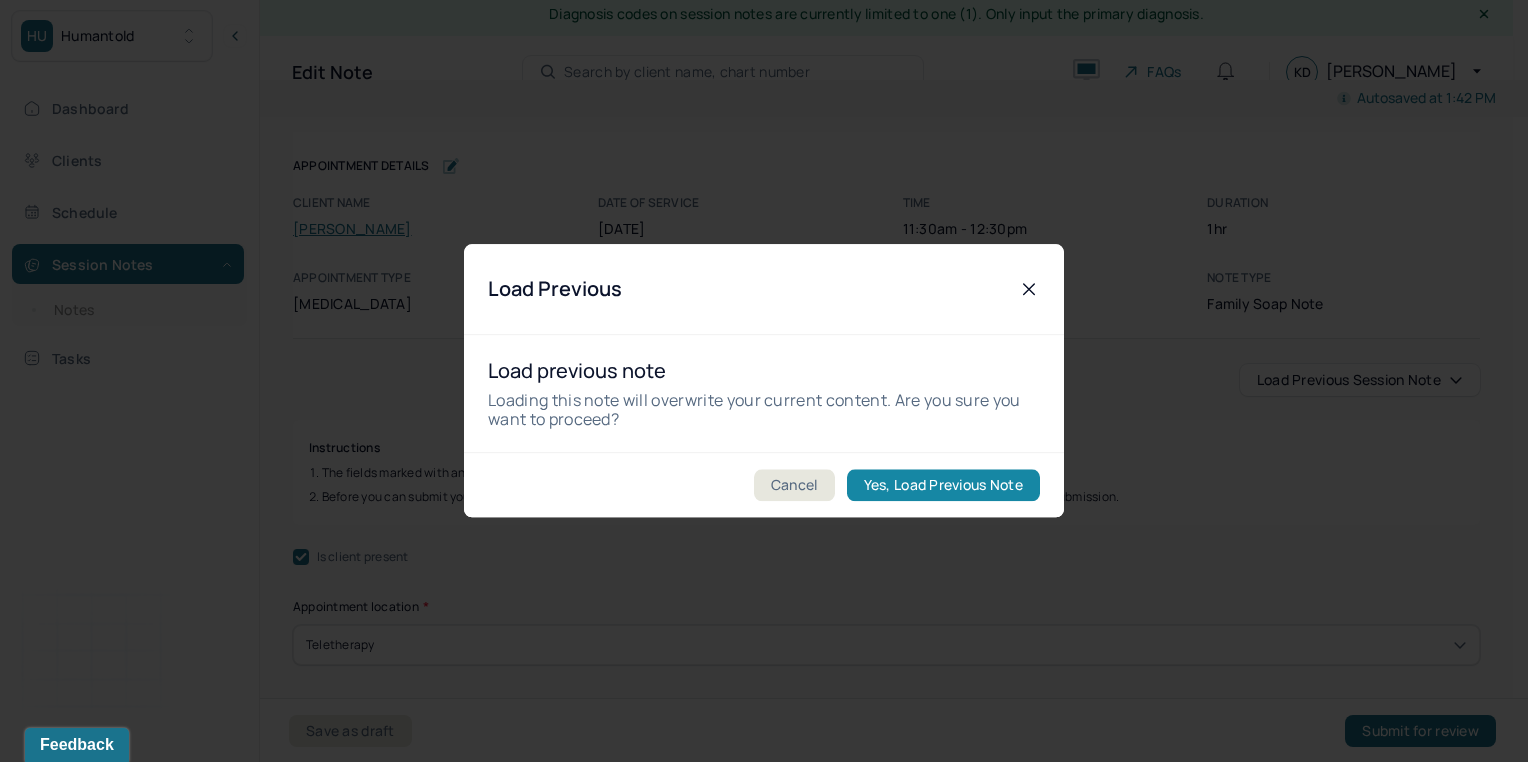 click on "Yes, Load Previous Note" at bounding box center [943, 486] 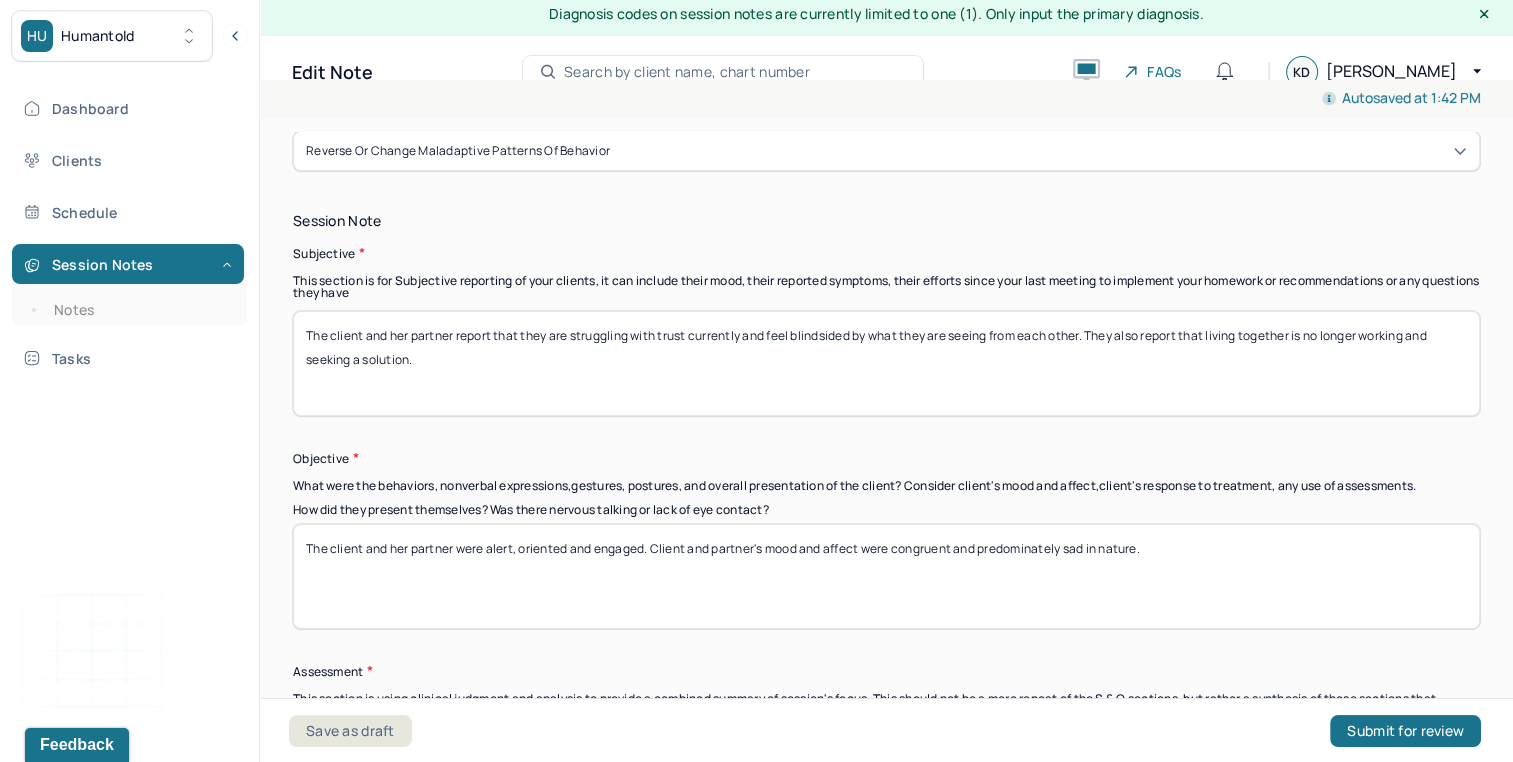 scroll, scrollTop: 1415, scrollLeft: 0, axis: vertical 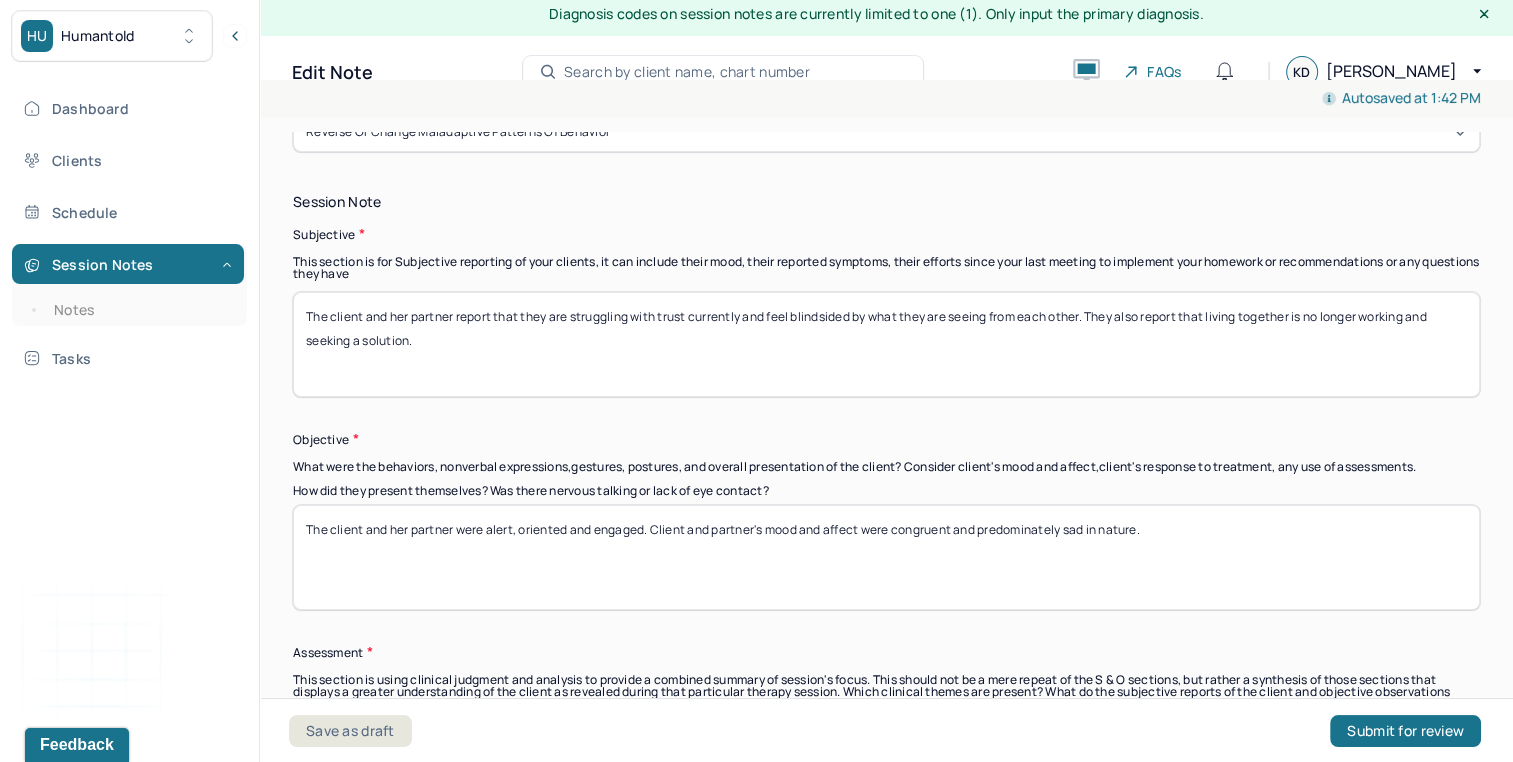 click on "The client and her partner were alert, oriented and engaged. Client and partner's mood and affect were congruent and predominately sad in nature." at bounding box center (886, 557) 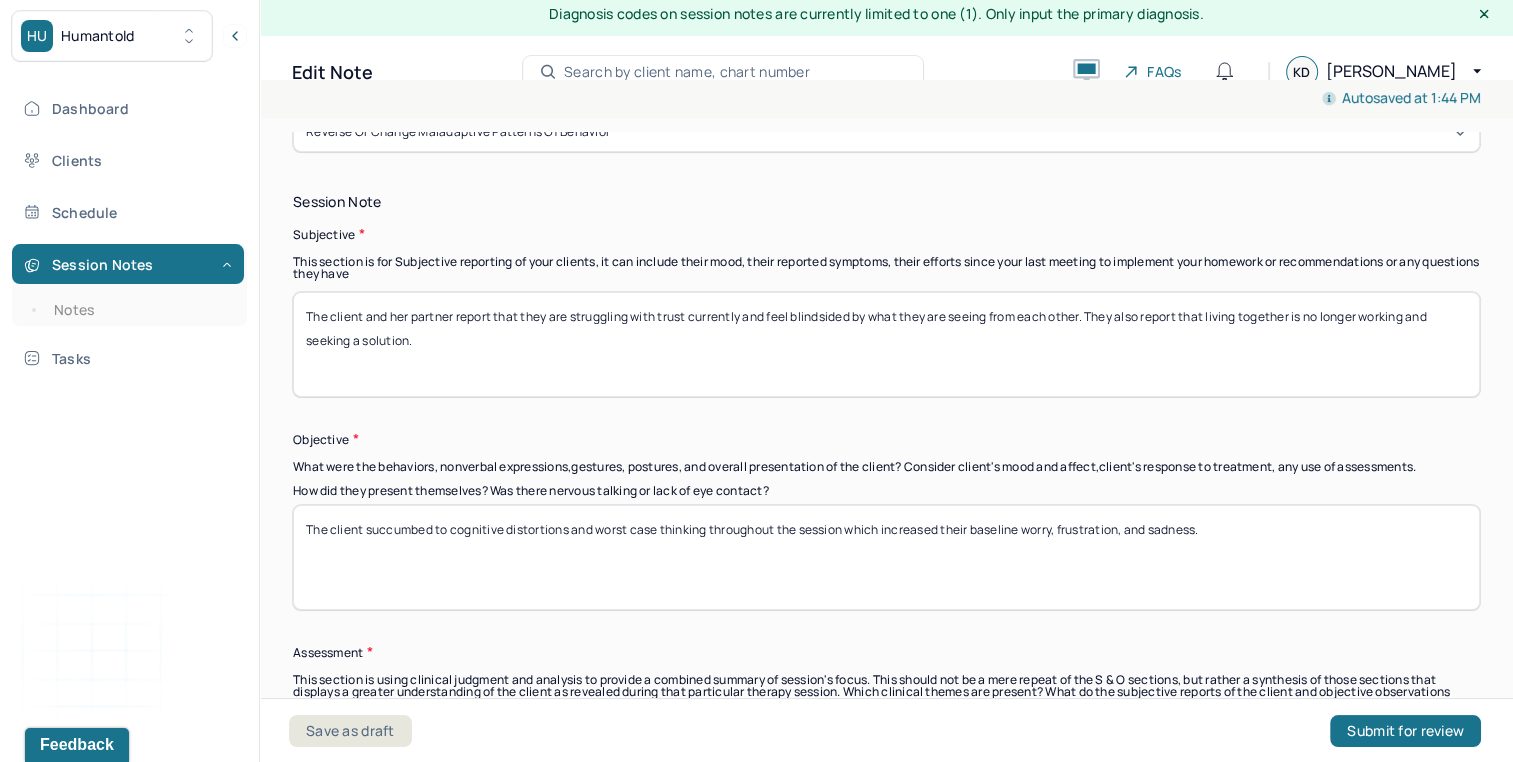 click on "The client succumbed to cognitive distortions and worst case thinking throughout the session which increased their baseline worry, frustration, and sadness." at bounding box center (886, 557) 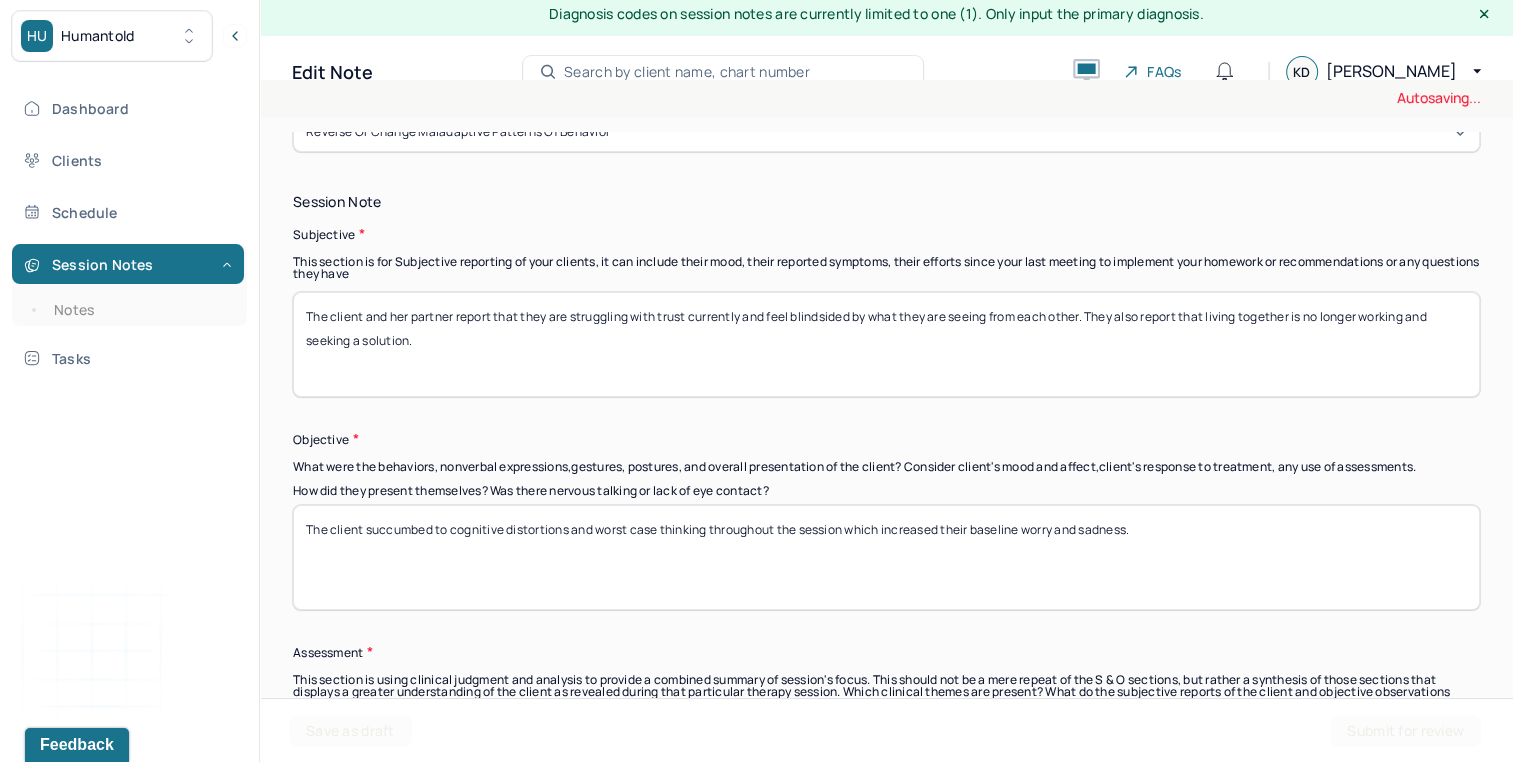 type on "The client succumbed to cognitive distortions and worst case thinking throughout the session which increased their baseline worry and sadness." 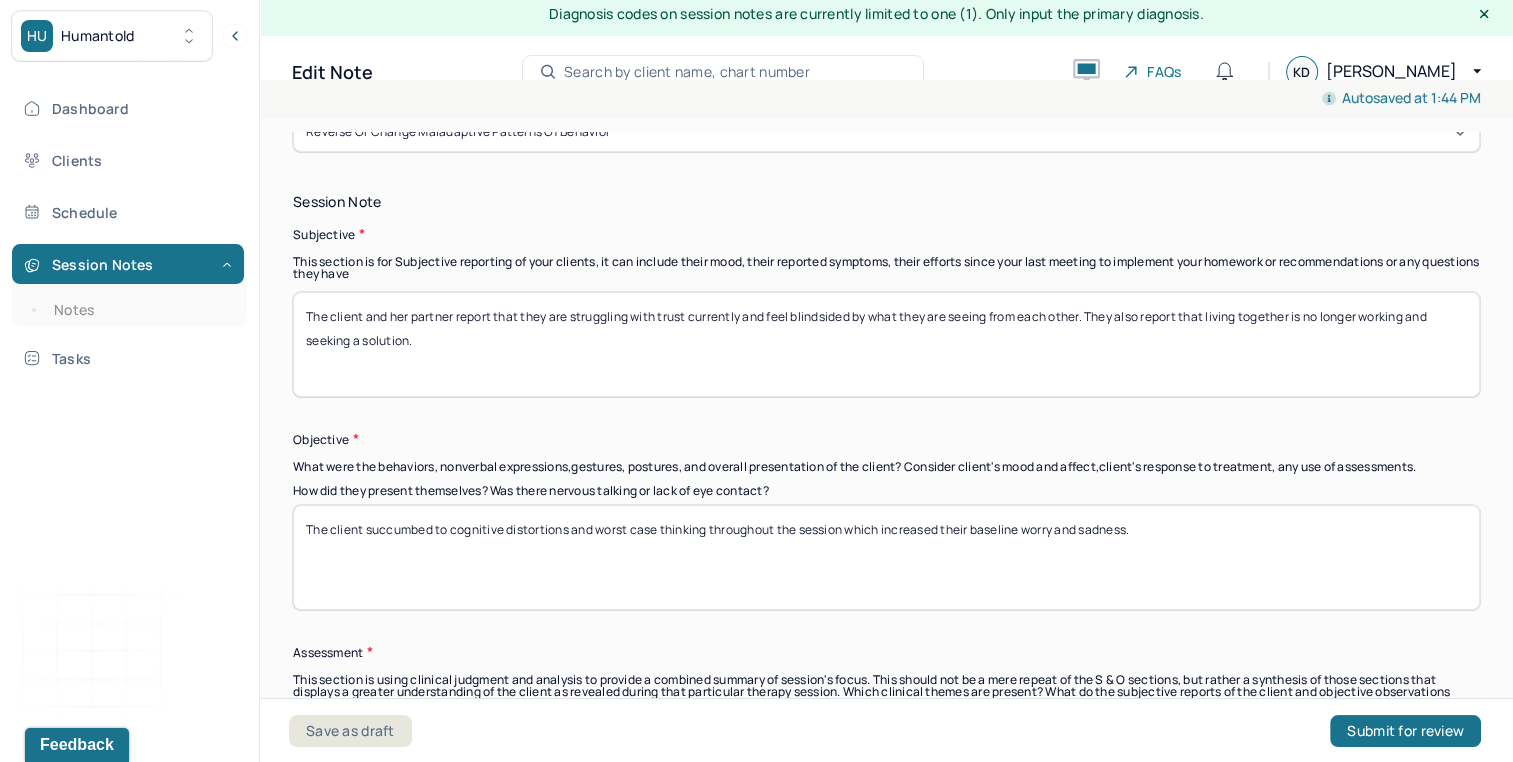 click on "Autosaved at 1:44 PM Appointment Details     Client name [PERSON_NAME] Date of service [DATE] Time 11:30am - 12:30pm Duration 1hr Appointment type [MEDICAL_DATA] Provider name [PERSON_NAME] Modifier 1 95 Telemedicine Note type Family soap note Appointment Details     Client name [PERSON_NAME] Date of service [DATE] Time 11:30am - 12:30pm Duration 1hr Appointment type [MEDICAL_DATA] Provider name [PERSON_NAME] Modifier 1 95 Telemedicine Note type Family soap note   Load previous session note   Instructions The fields marked with an asterisk ( * ) are required before you can submit your notes. Before you can submit your session notes, they must be signed. You have the option to save your notes as a draft before making a submission. Is client present Appointment location * Teletherapy Client Teletherapy Location Home Office Other Provider Teletherapy Location Home Office Other Consent was received for the teletherapy session The teletherapy session was conducted via video Primary diagnosis * * * *" at bounding box center [886, 449] 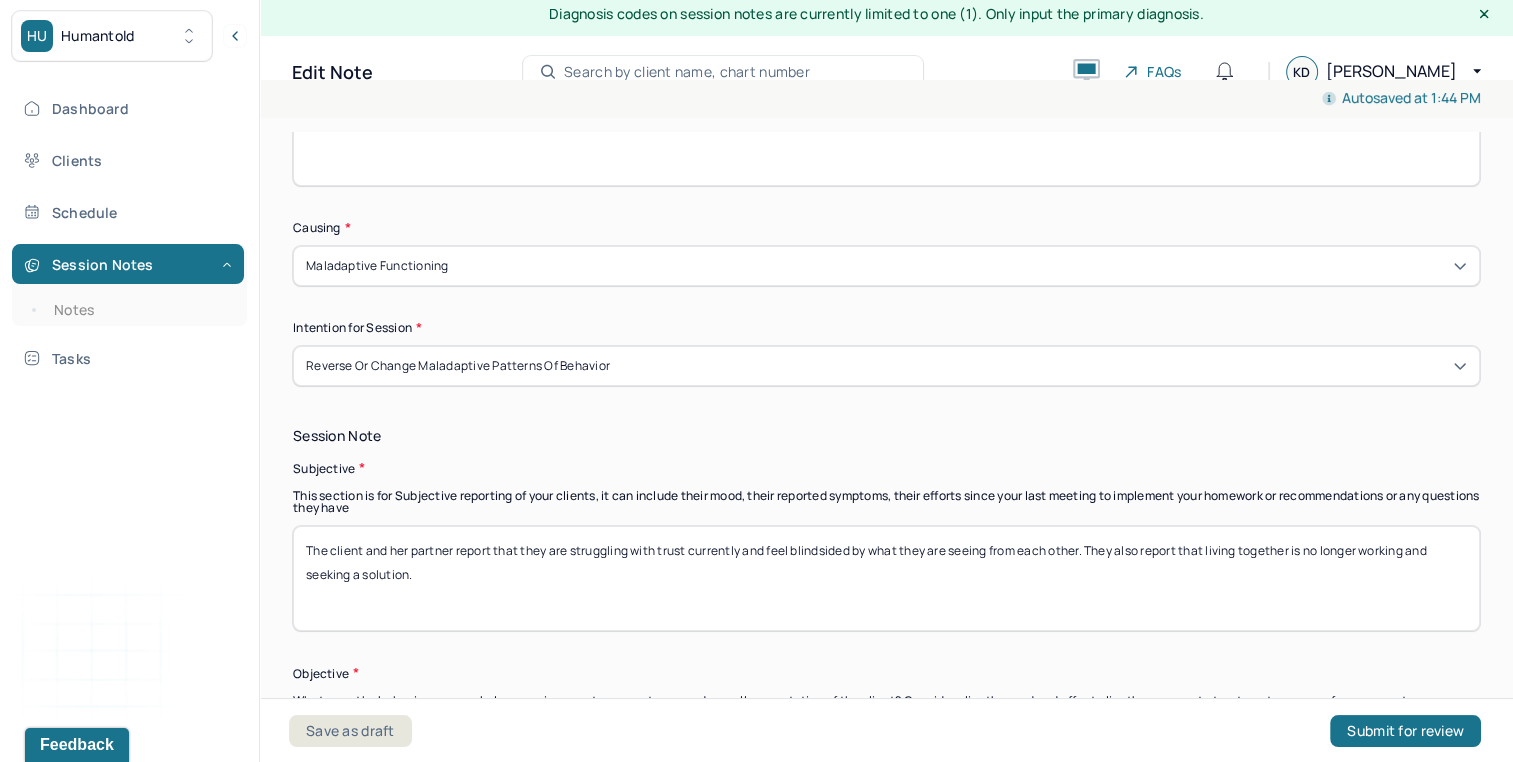 scroll, scrollTop: 836, scrollLeft: 0, axis: vertical 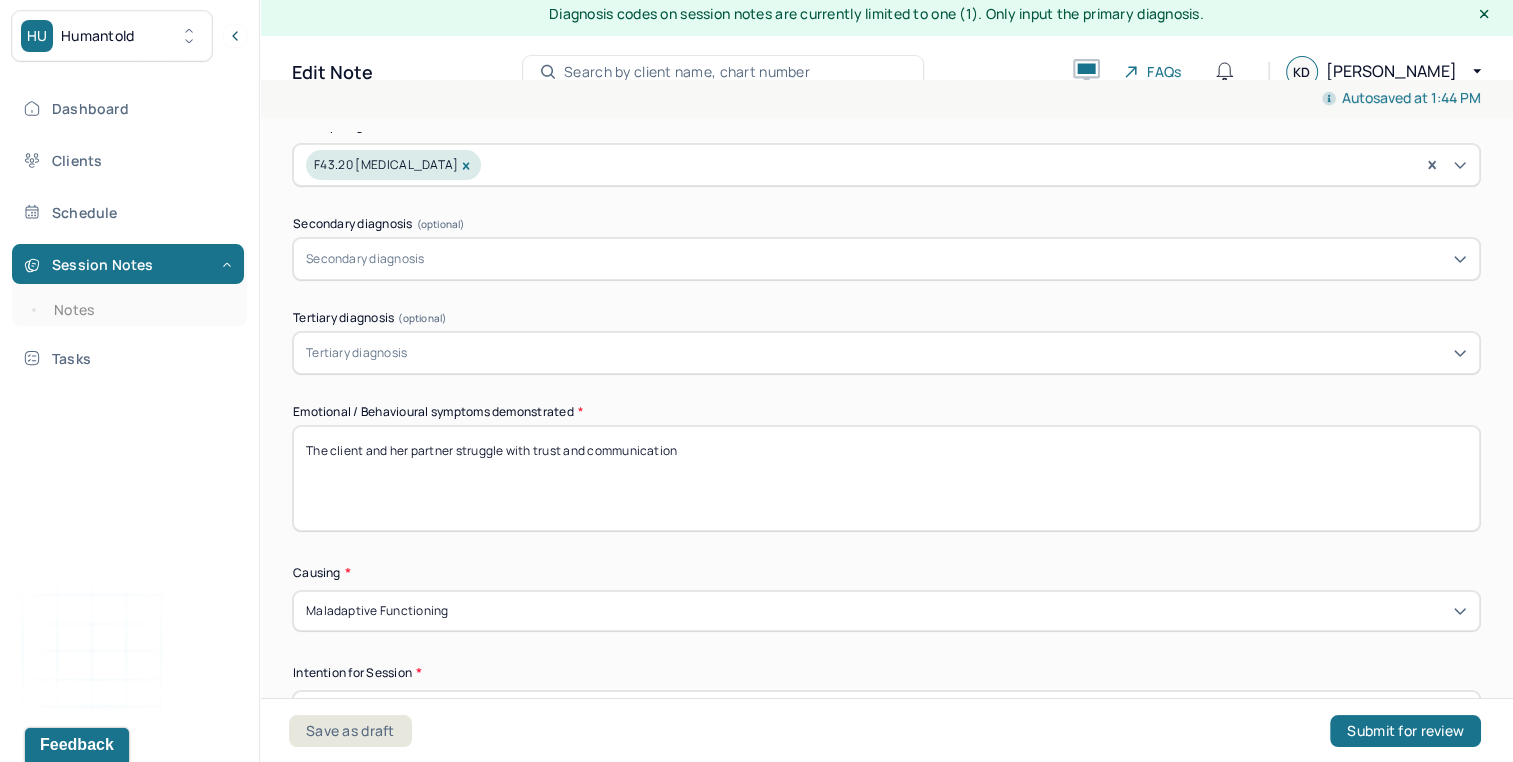 drag, startPoint x: 534, startPoint y: 442, endPoint x: 734, endPoint y: 474, distance: 202.54382 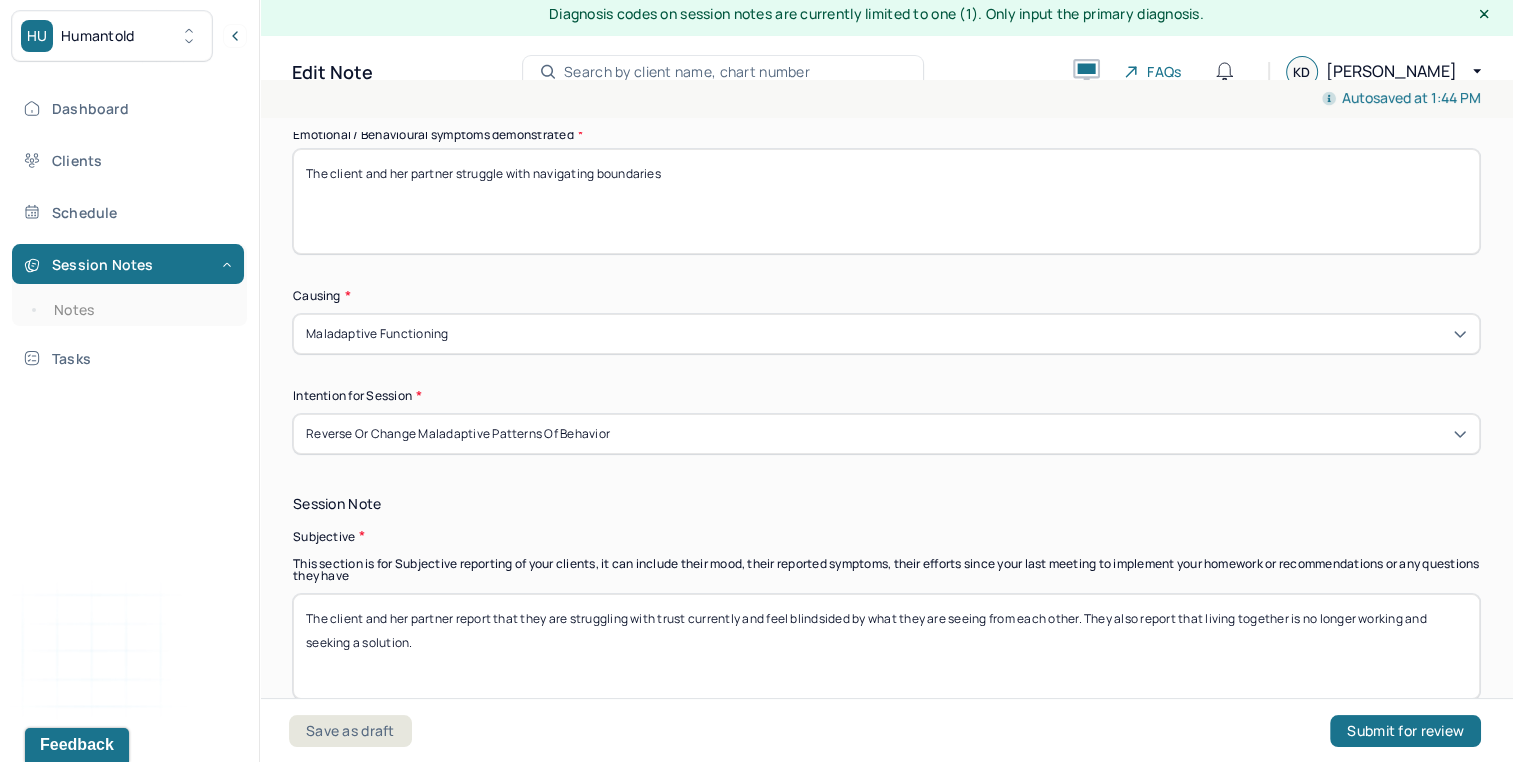 scroll, scrollTop: 1180, scrollLeft: 0, axis: vertical 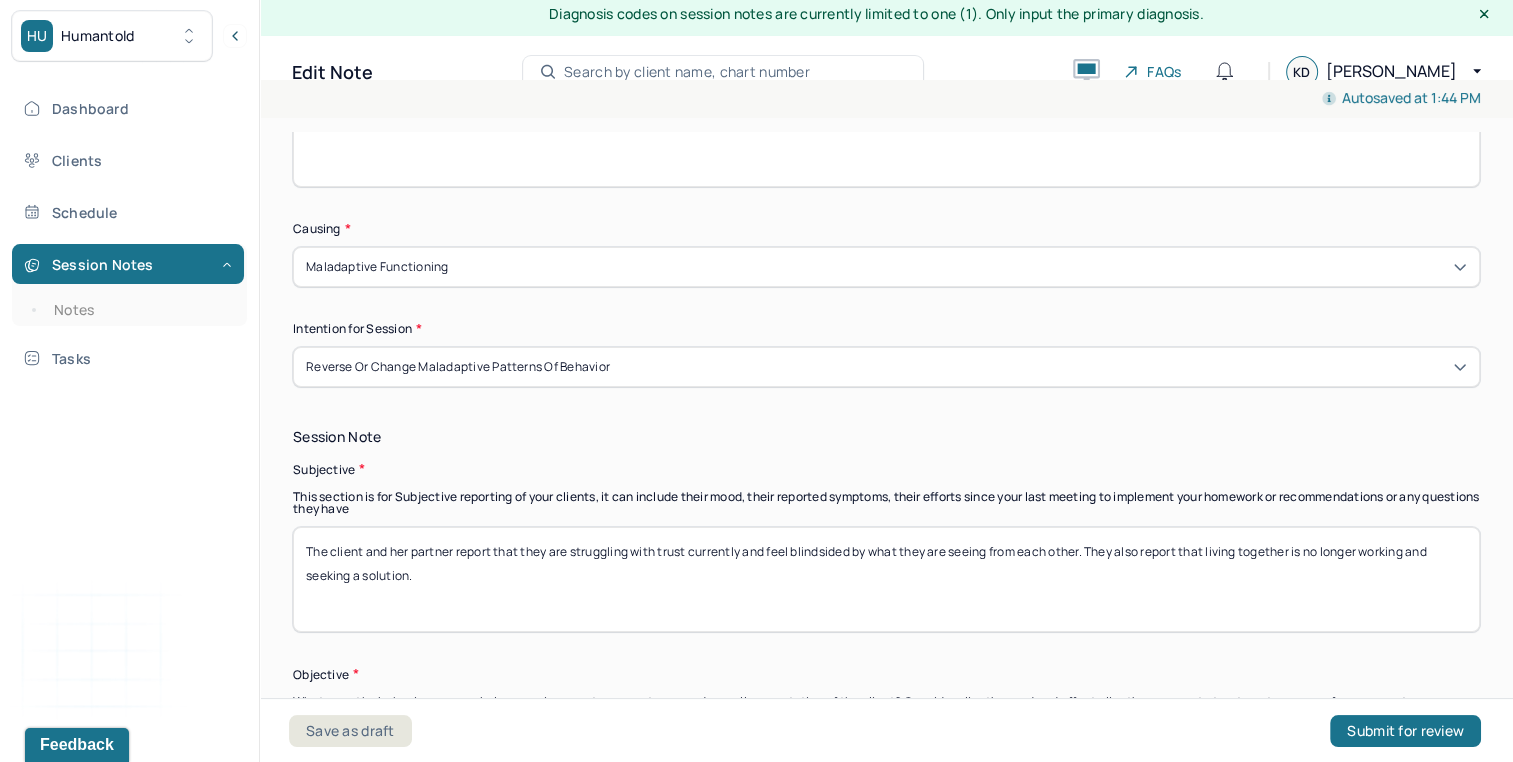 type on "The client and her partner struggle with navigating boundaries" 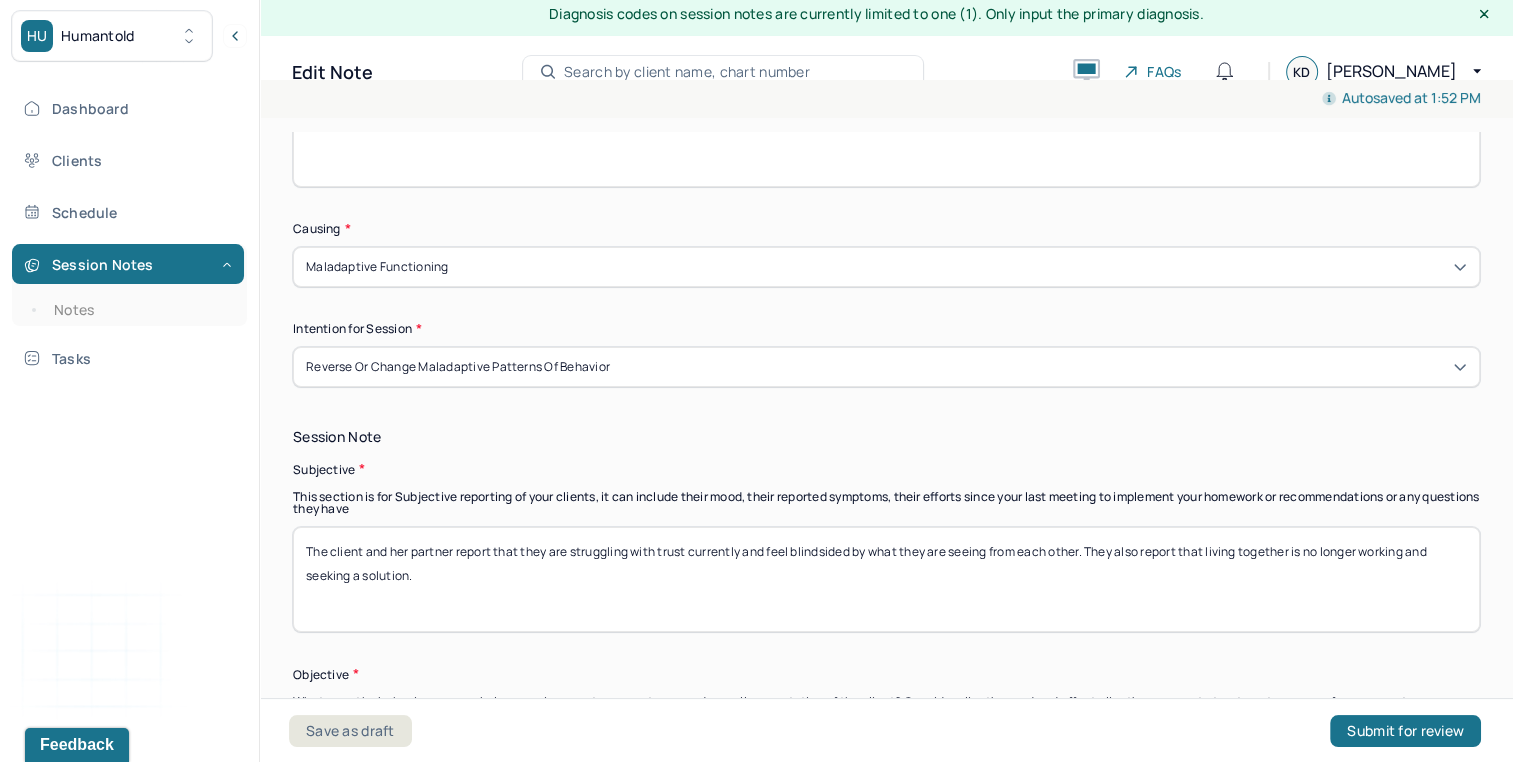 drag, startPoint x: 572, startPoint y: 544, endPoint x: 621, endPoint y: 618, distance: 88.752464 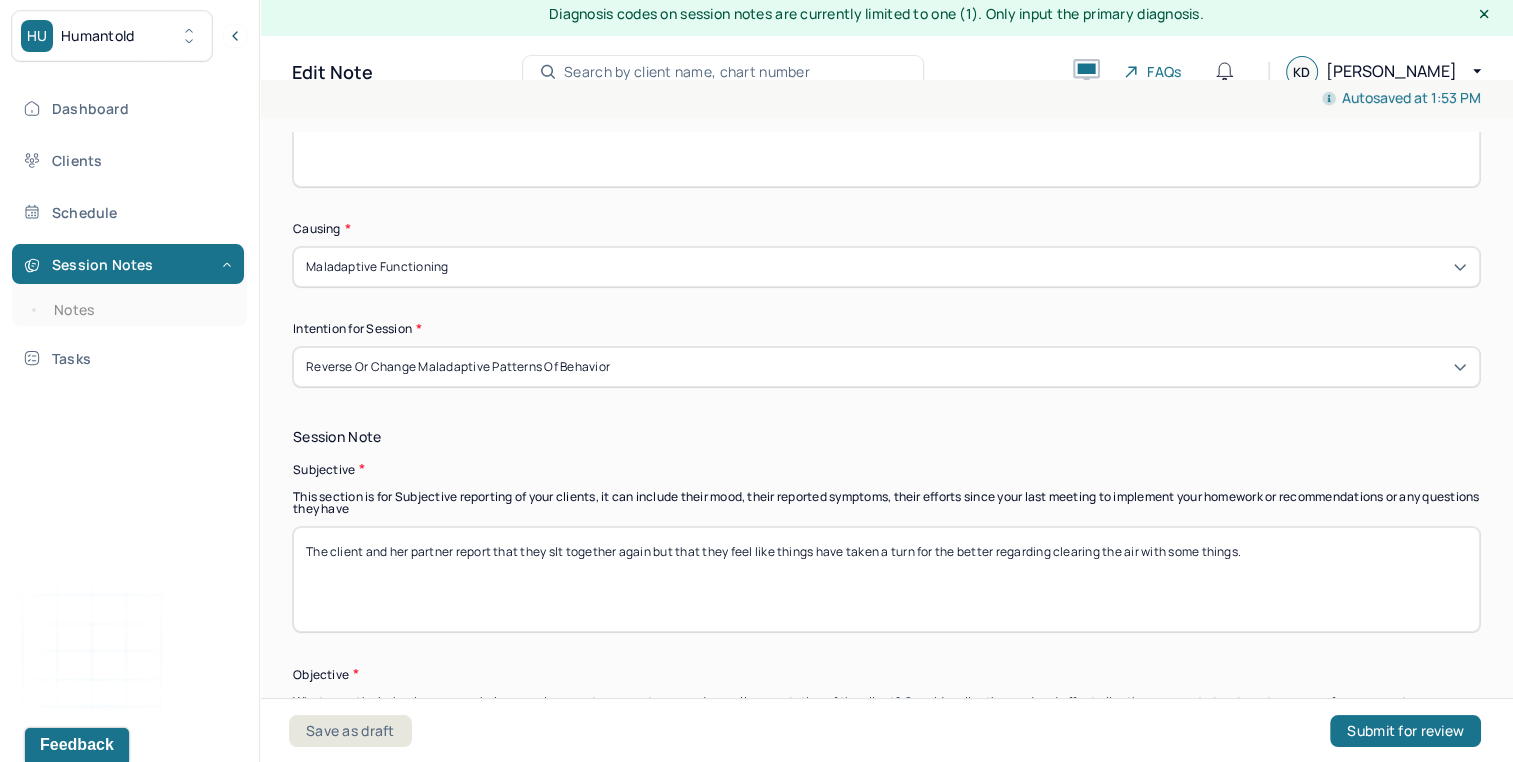 drag, startPoint x: 559, startPoint y: 553, endPoint x: 573, endPoint y: 601, distance: 50 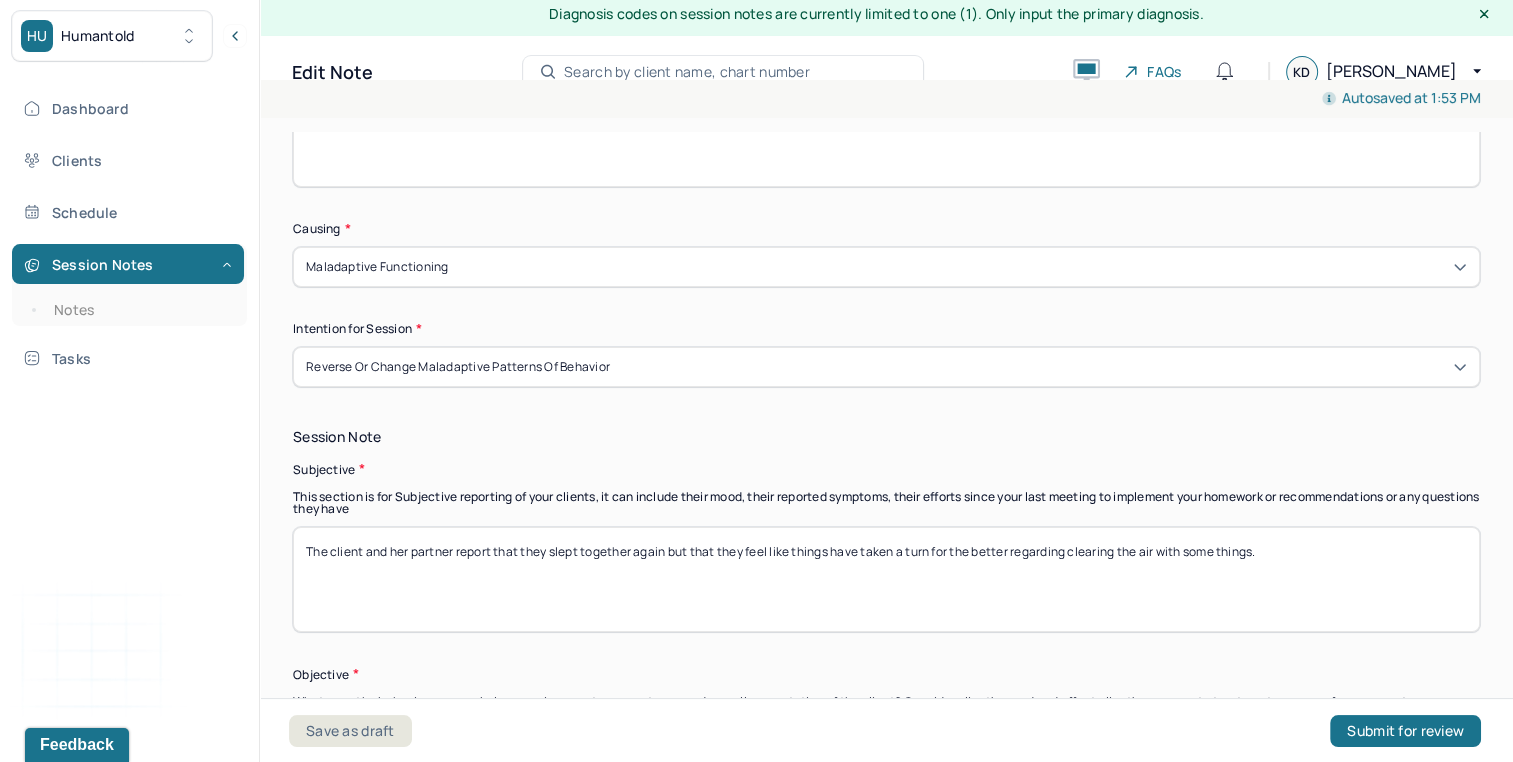 click on "The client and her partner report that they slt together again but that they feel like things have taken a turn for the better regarding clearing the air with some things." at bounding box center (886, 579) 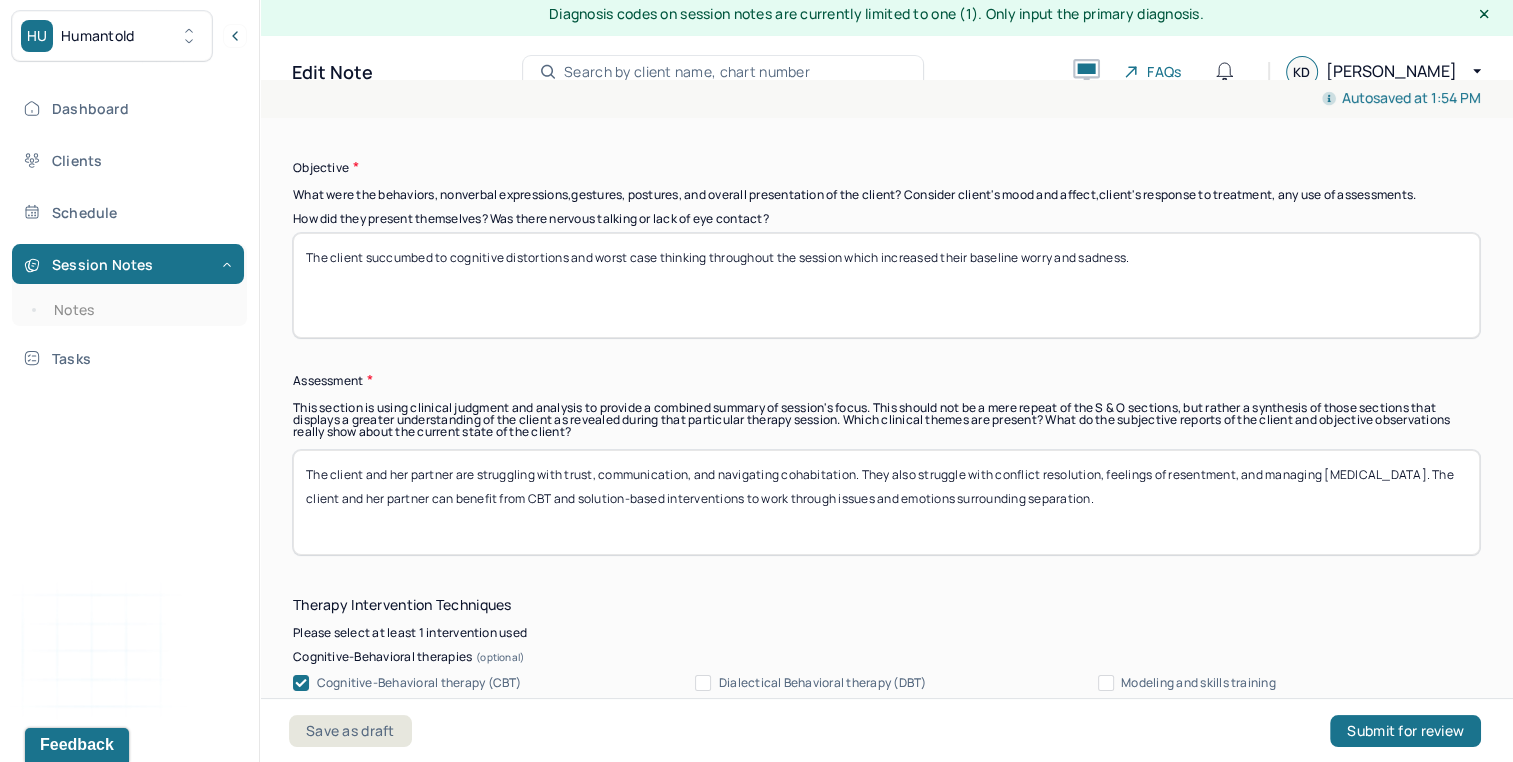 scroll, scrollTop: 1682, scrollLeft: 0, axis: vertical 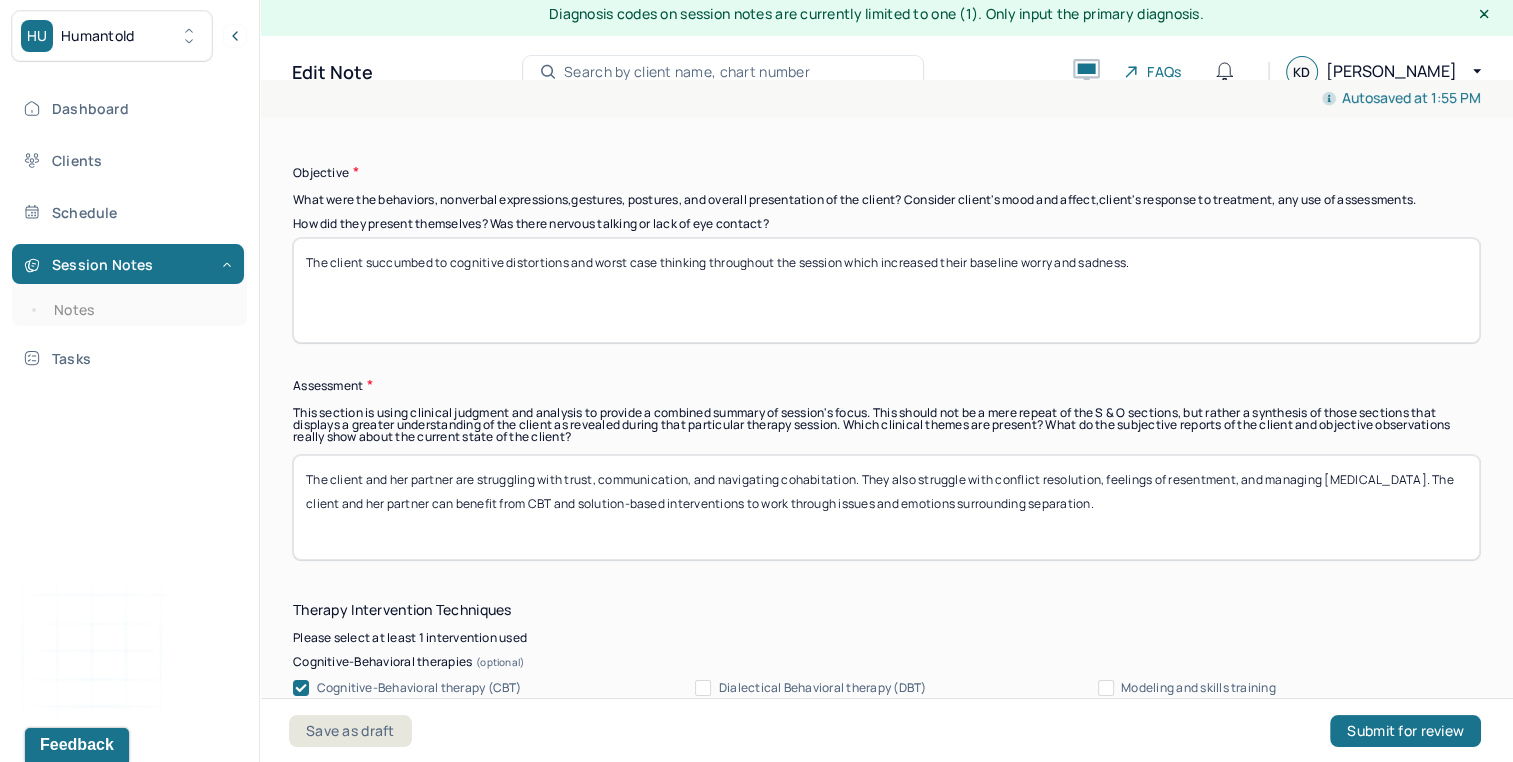 type on "The client and her partner report that they slept together again but that they feel like things have taken a turn for the better regarding clearing the air with some things. They also report anxiety about navigating the future of where they live after this lease." 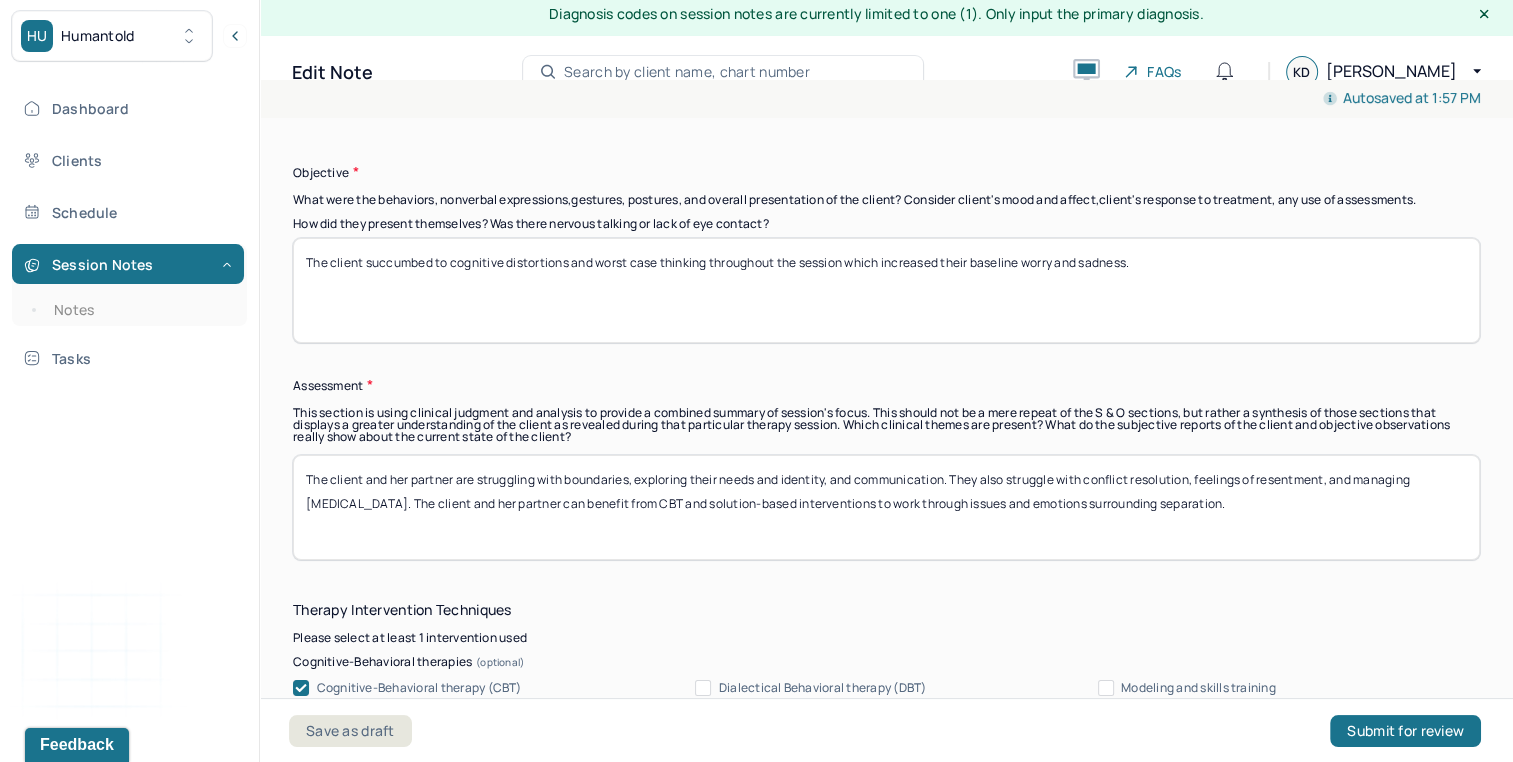 click on "The client and her partner are struggling with boundaries, exploring their needs and identity, and communication. They also struggle with conflict resolution, feelings of resentment, and managing [MEDICAL_DATA]. The client and her partner can benefit from CBT and solution-based interventions to work through issues and emotions surrounding separation." at bounding box center (886, 507) 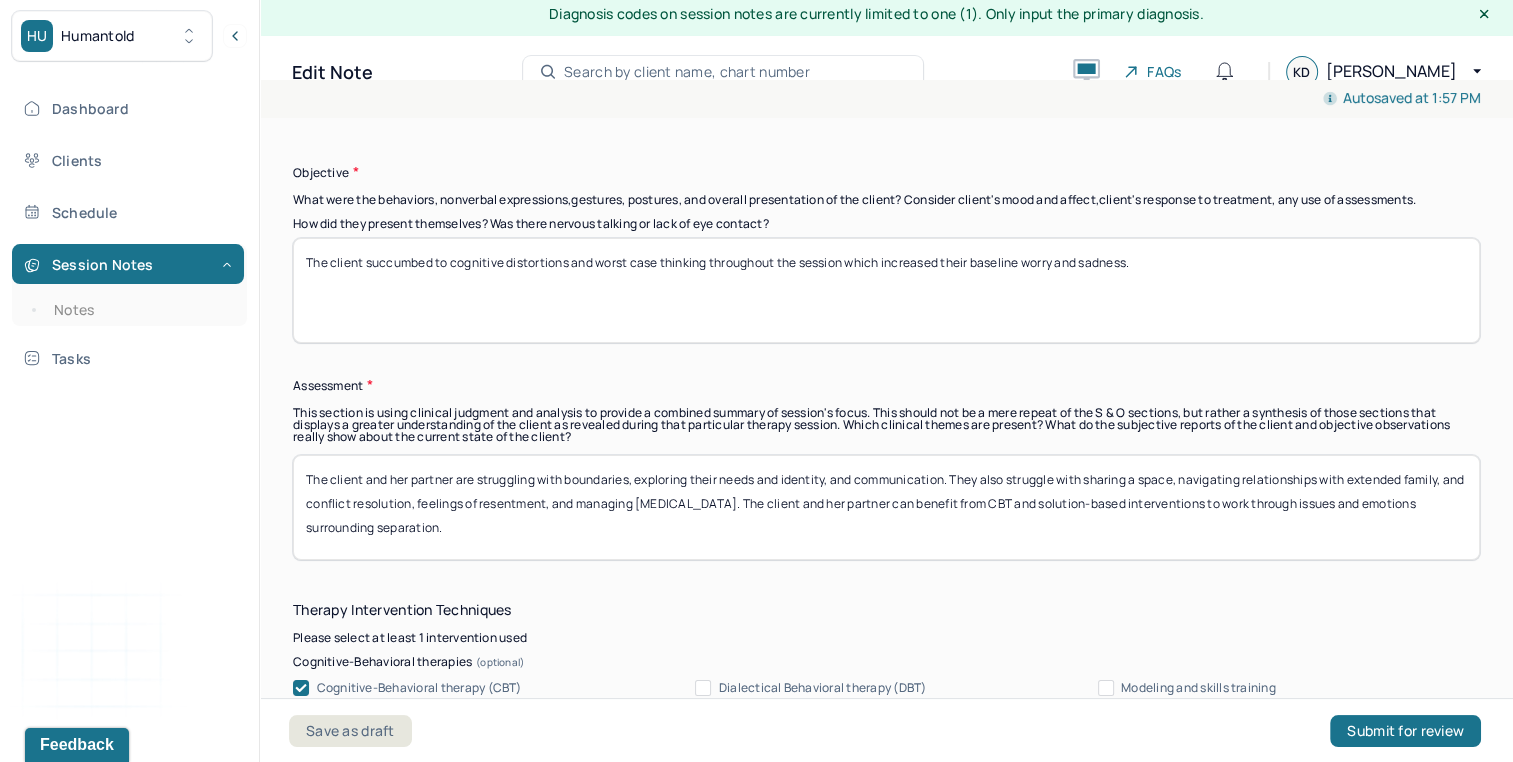 drag, startPoint x: 727, startPoint y: 496, endPoint x: 442, endPoint y: 499, distance: 285.01578 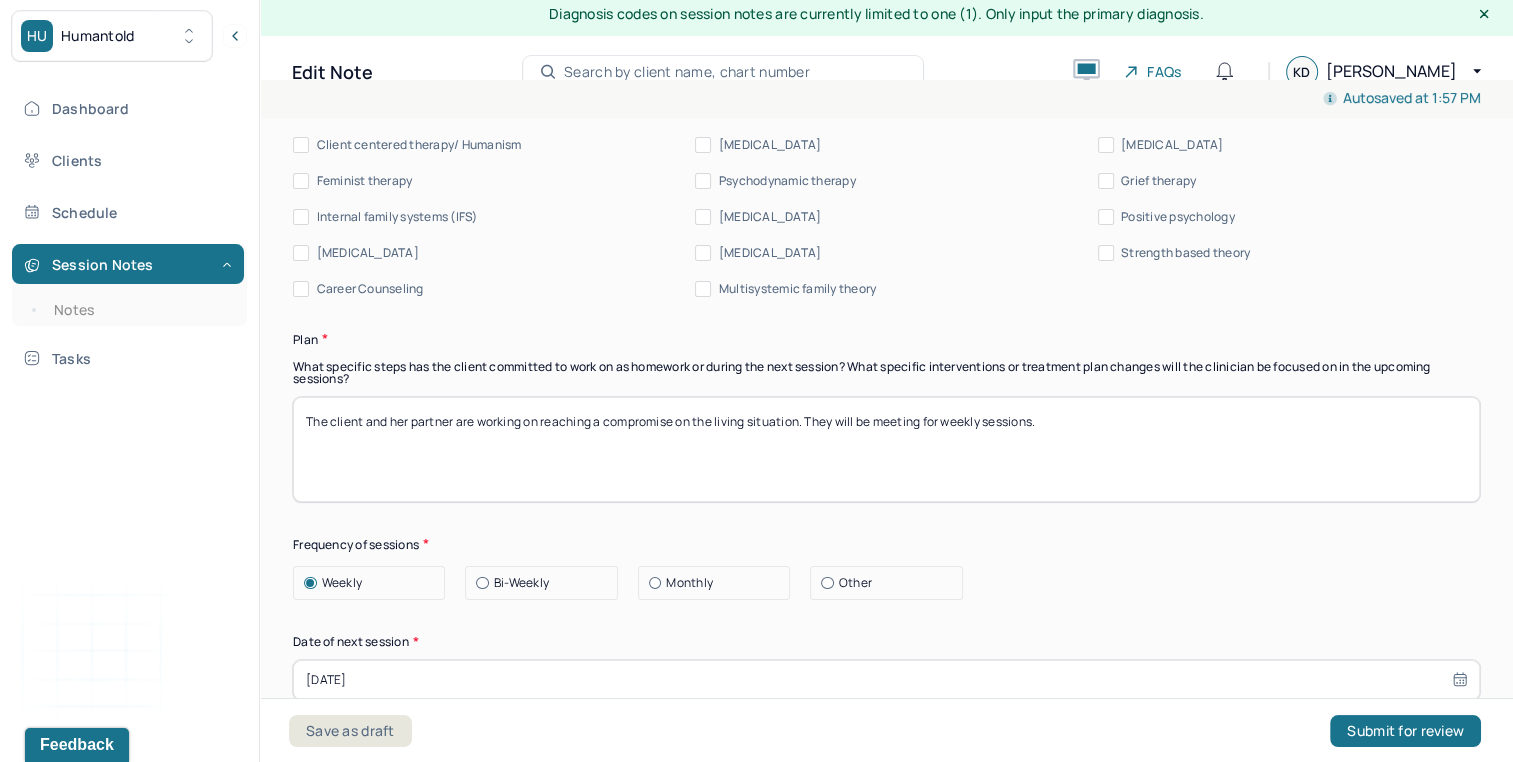 scroll, scrollTop: 2442, scrollLeft: 0, axis: vertical 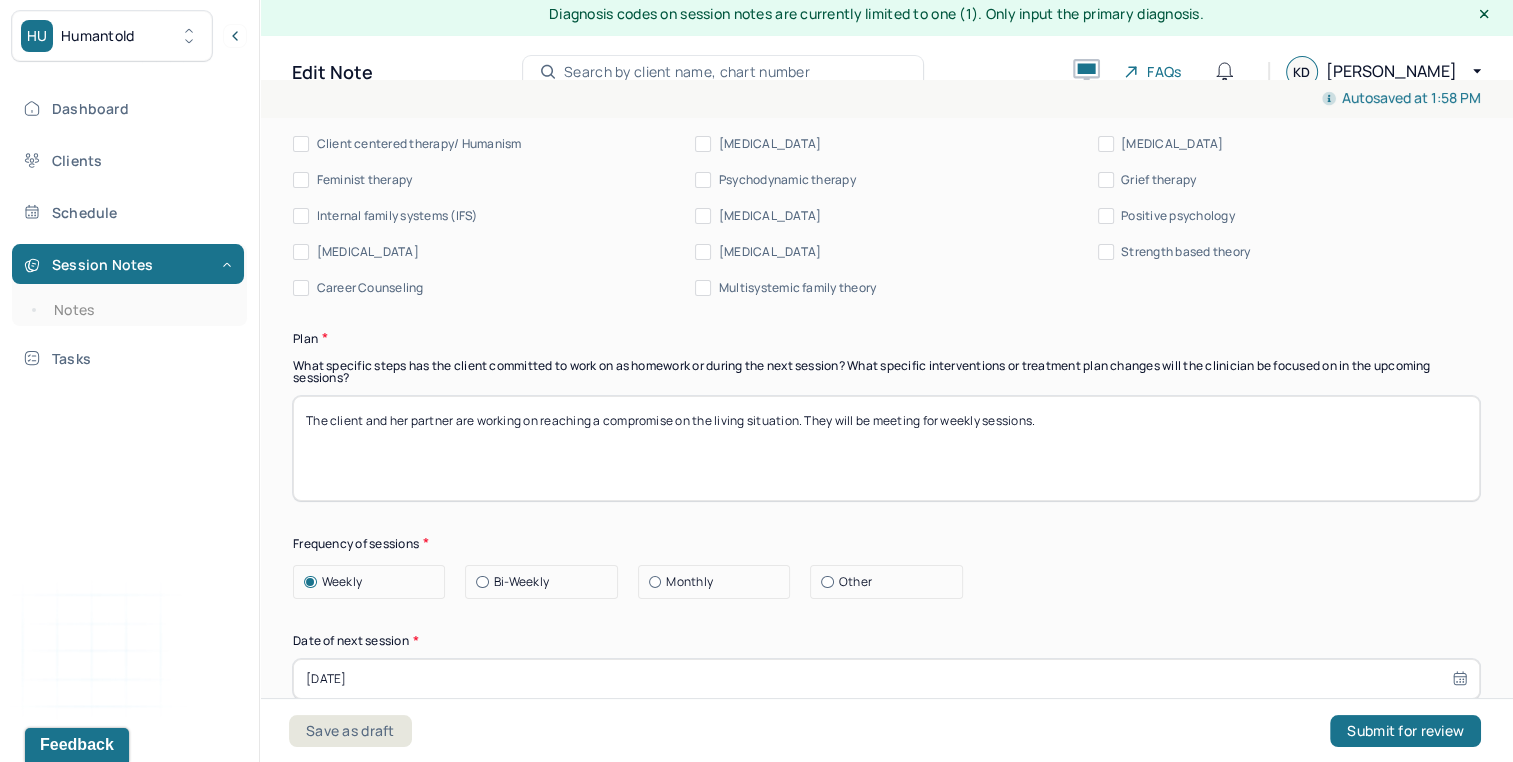 type on "The client and her partner are struggling with boundaries, exploring their needs and identity, and communication. They also struggle with sharing a space, navigating relationships with extended family, and conflict resolution. The client and her partner can benefit from CBT and solution-based interventions to work through issues and emotions surrounding separation." 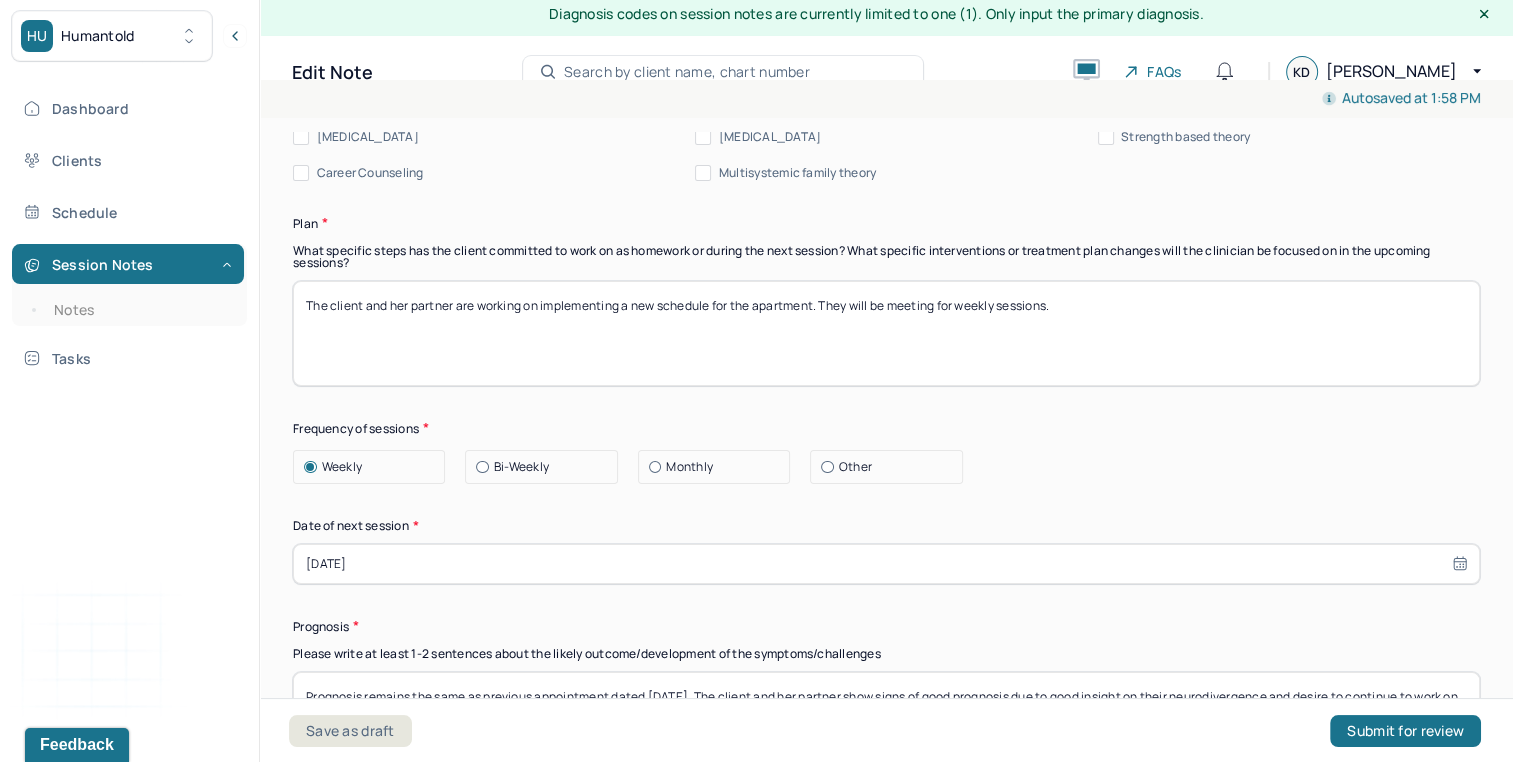 scroll, scrollTop: 2569, scrollLeft: 0, axis: vertical 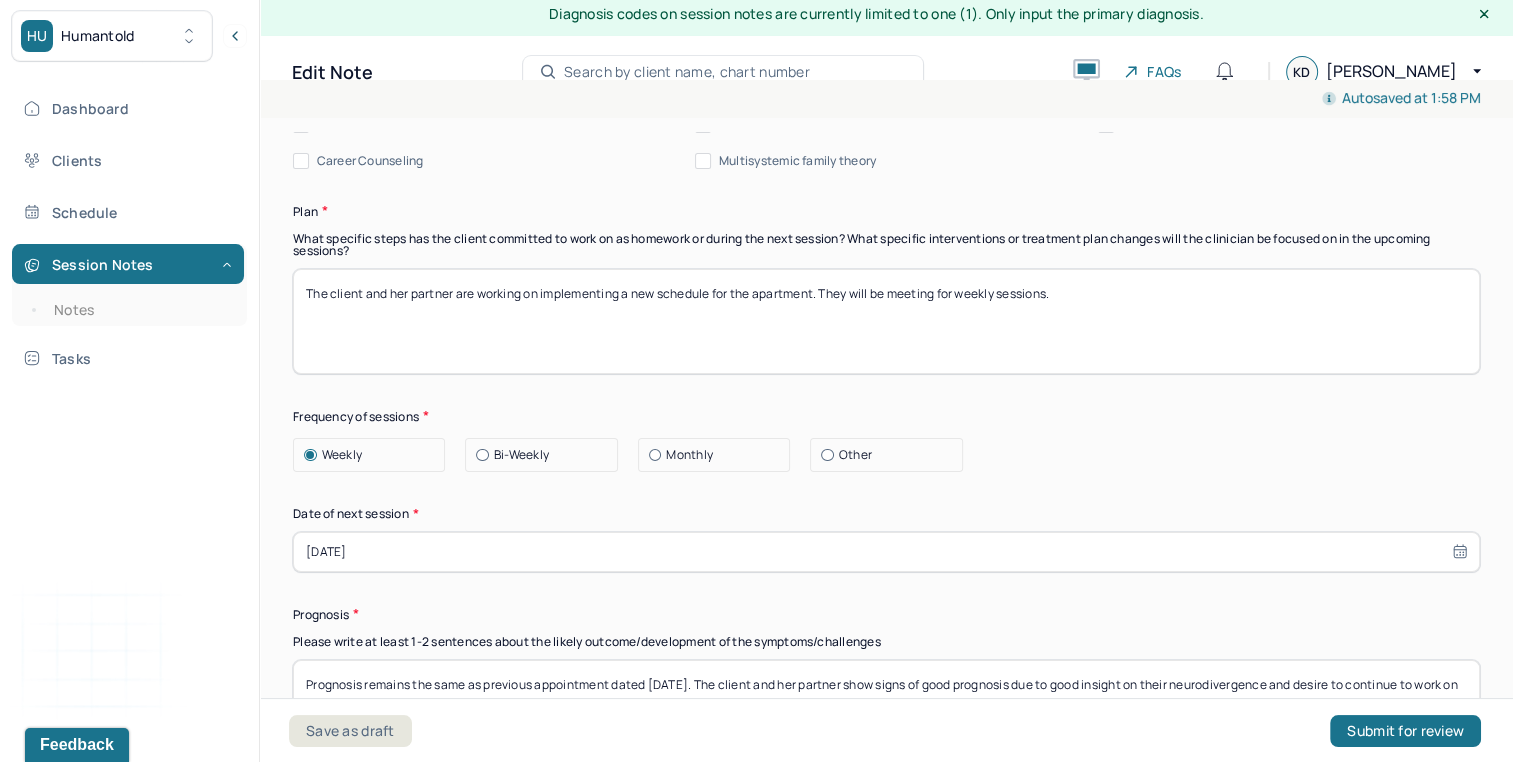 type on "The client and her partner are working on implementing a new schedule for the apartment. They will be meeting for weekly sessions." 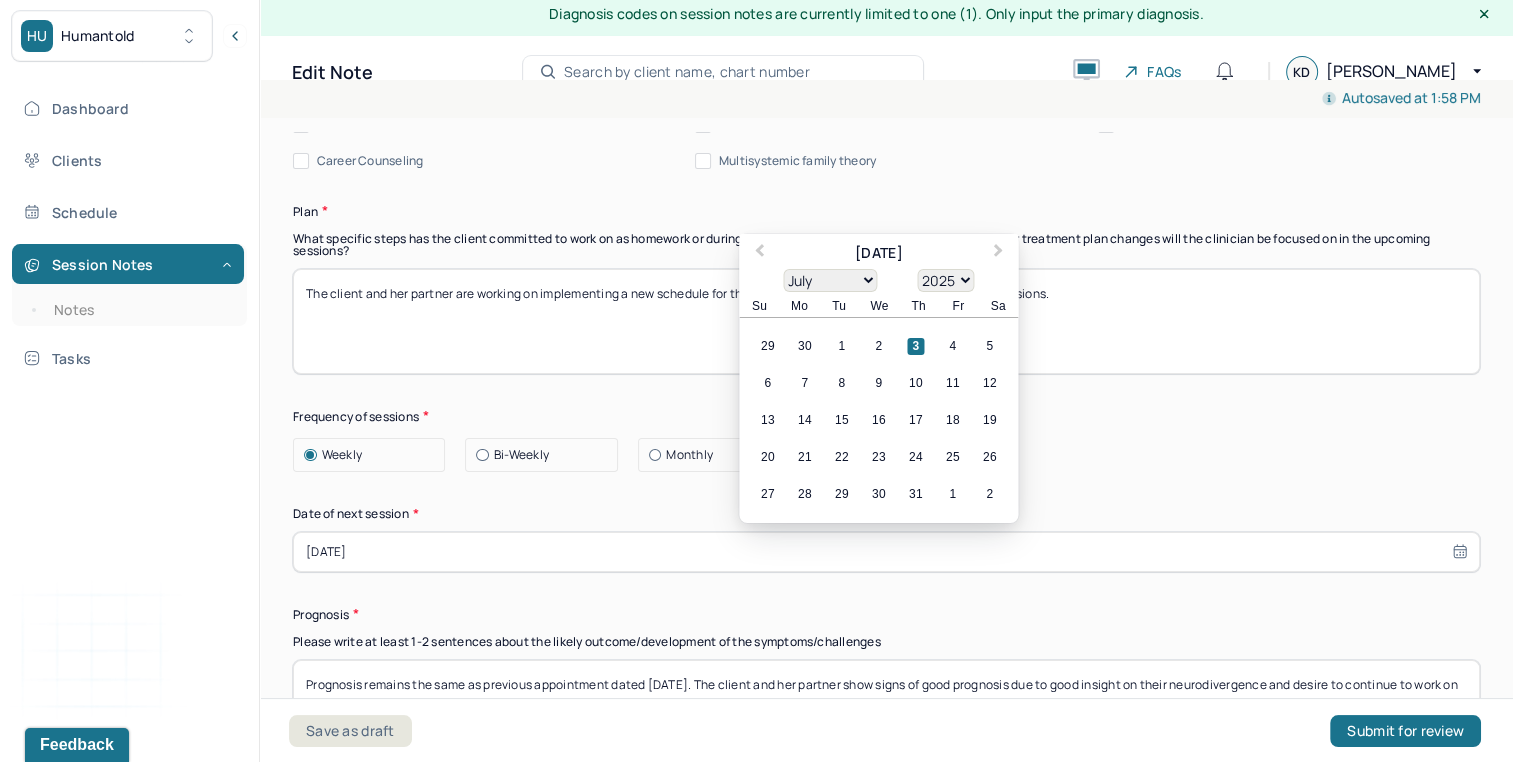 click on "[DATE]" at bounding box center [886, 552] 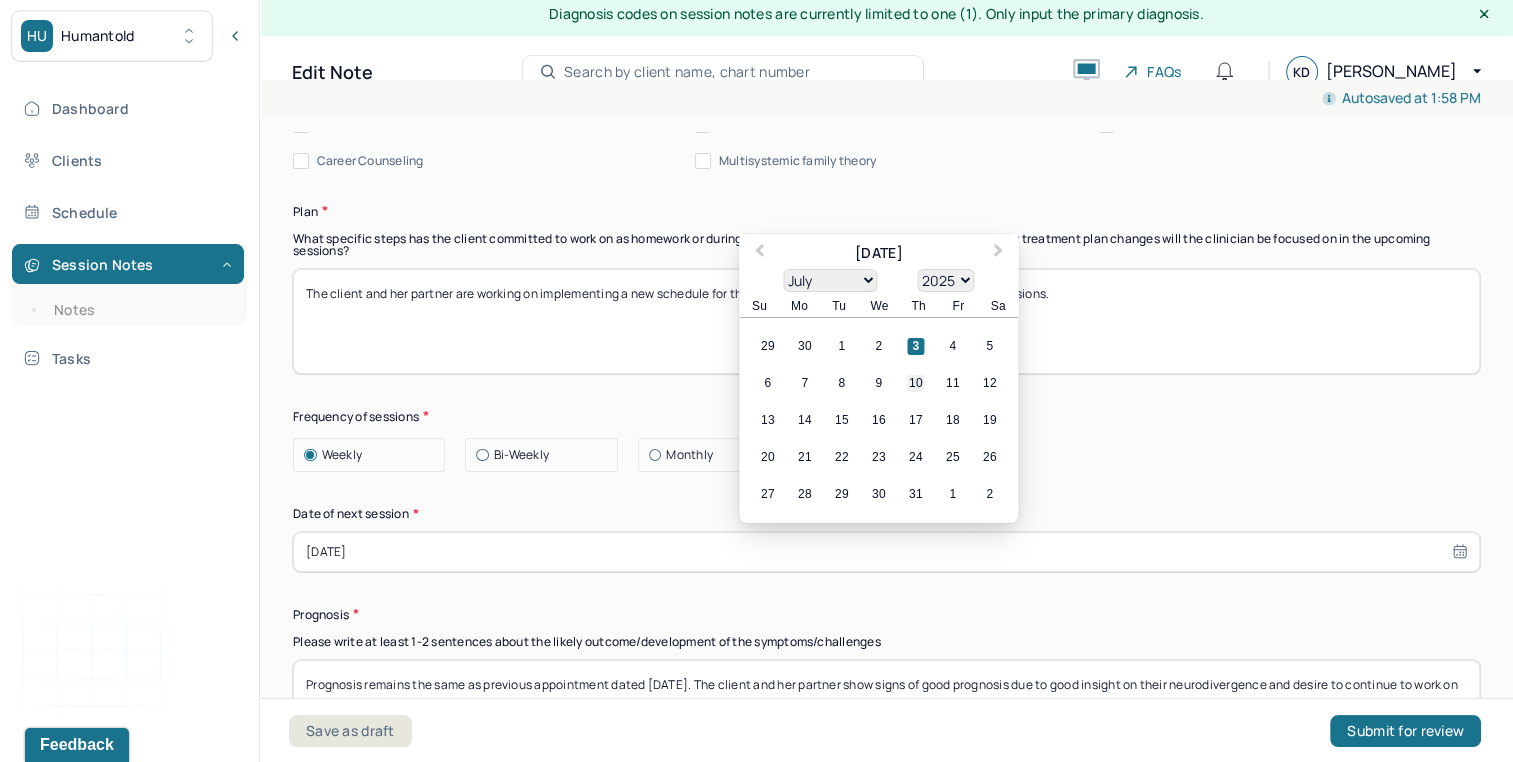 click on "10" at bounding box center (915, 382) 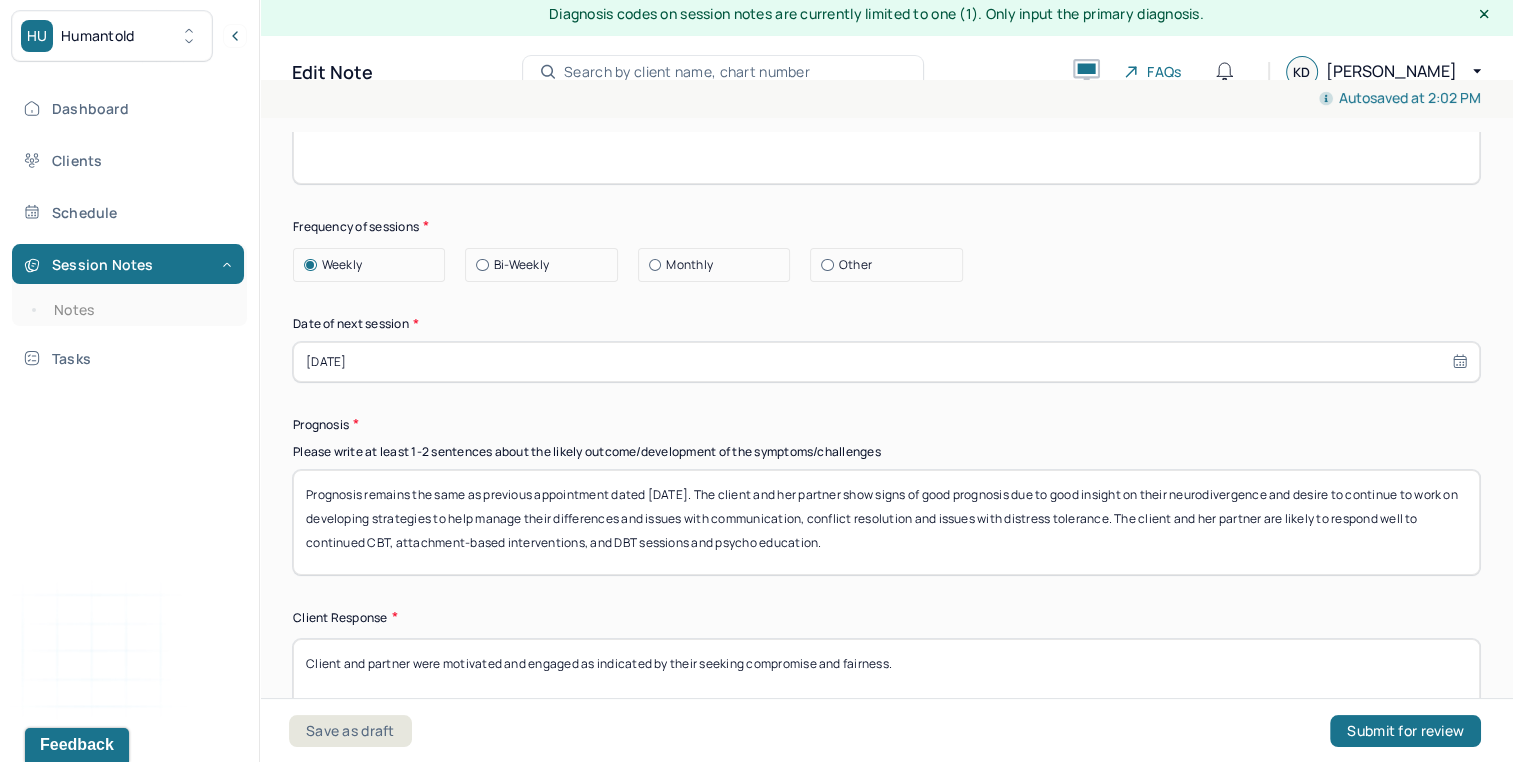 scroll, scrollTop: 2803, scrollLeft: 0, axis: vertical 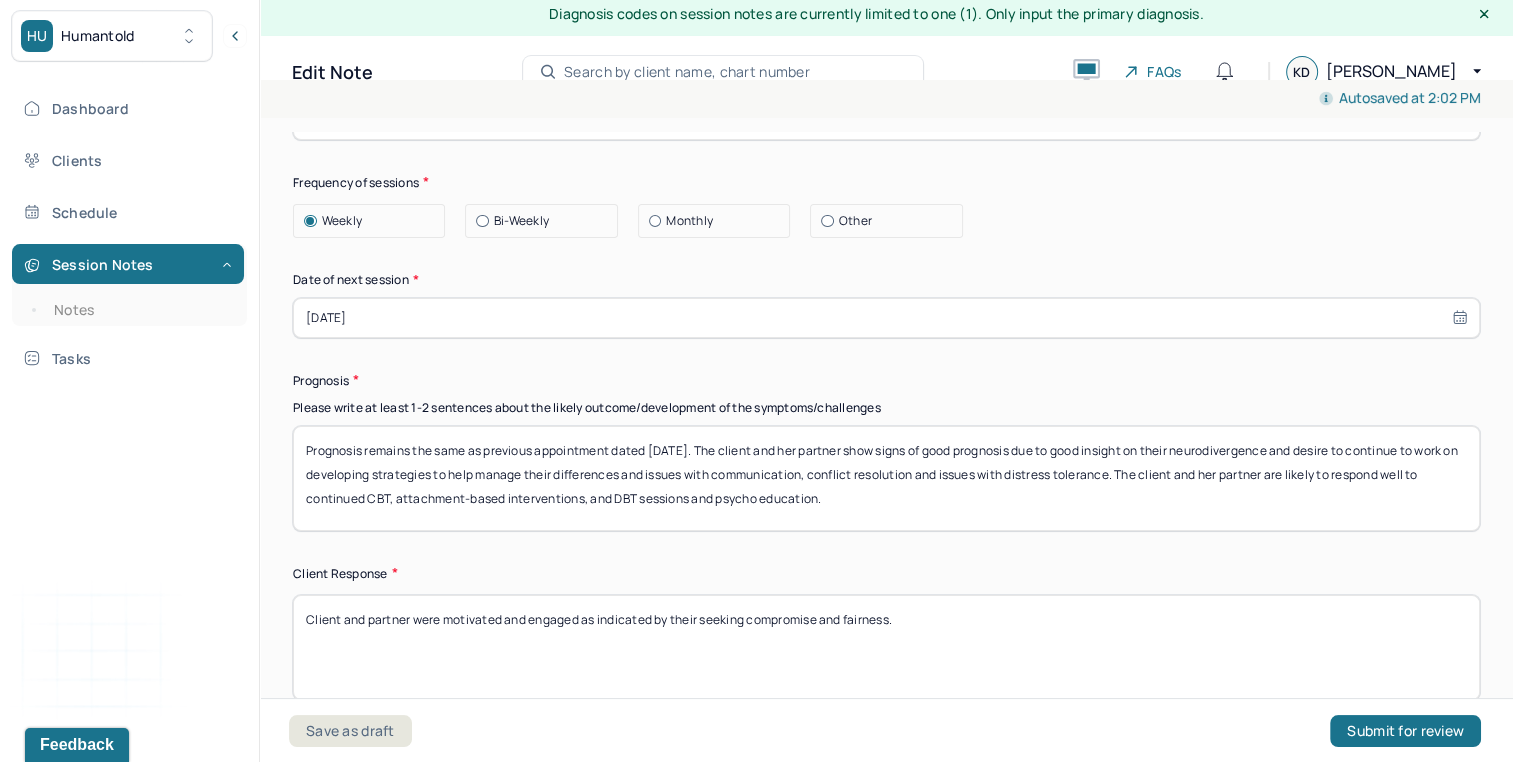 select on "6" 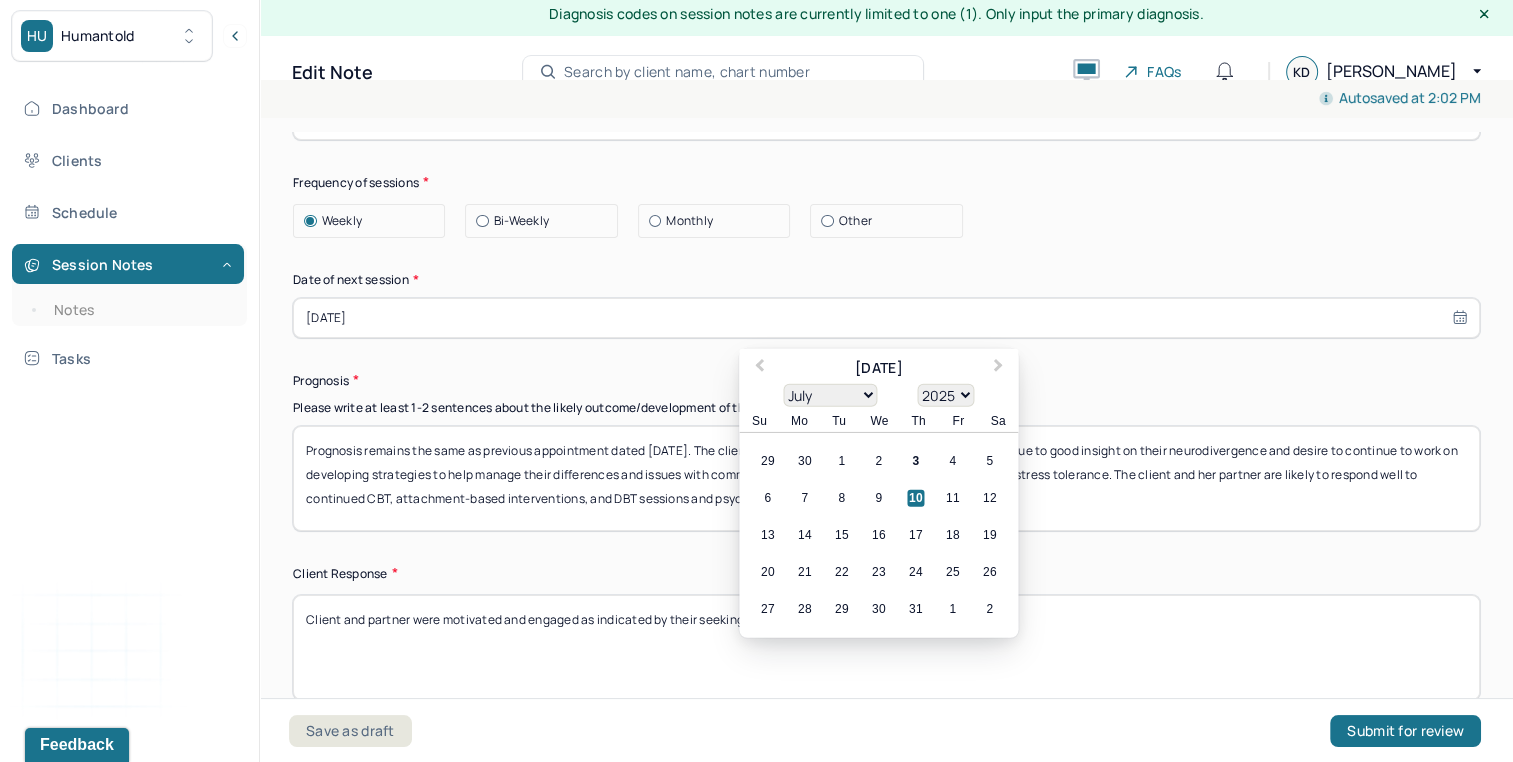 click on "Prognosis remains the same as previous appointment dated [DATE]. The client and her partner show signs of good prognosis due to good insight on their neurodivergence and desire to continue to work on developing strategies to help manage their differences and issues with communication, conflict resolution and issues with distress tolerance. The client and her partner are likely to respond well to continued CBT, attachment-based interventions, and DBT sessions and psycho education." at bounding box center [886, 478] 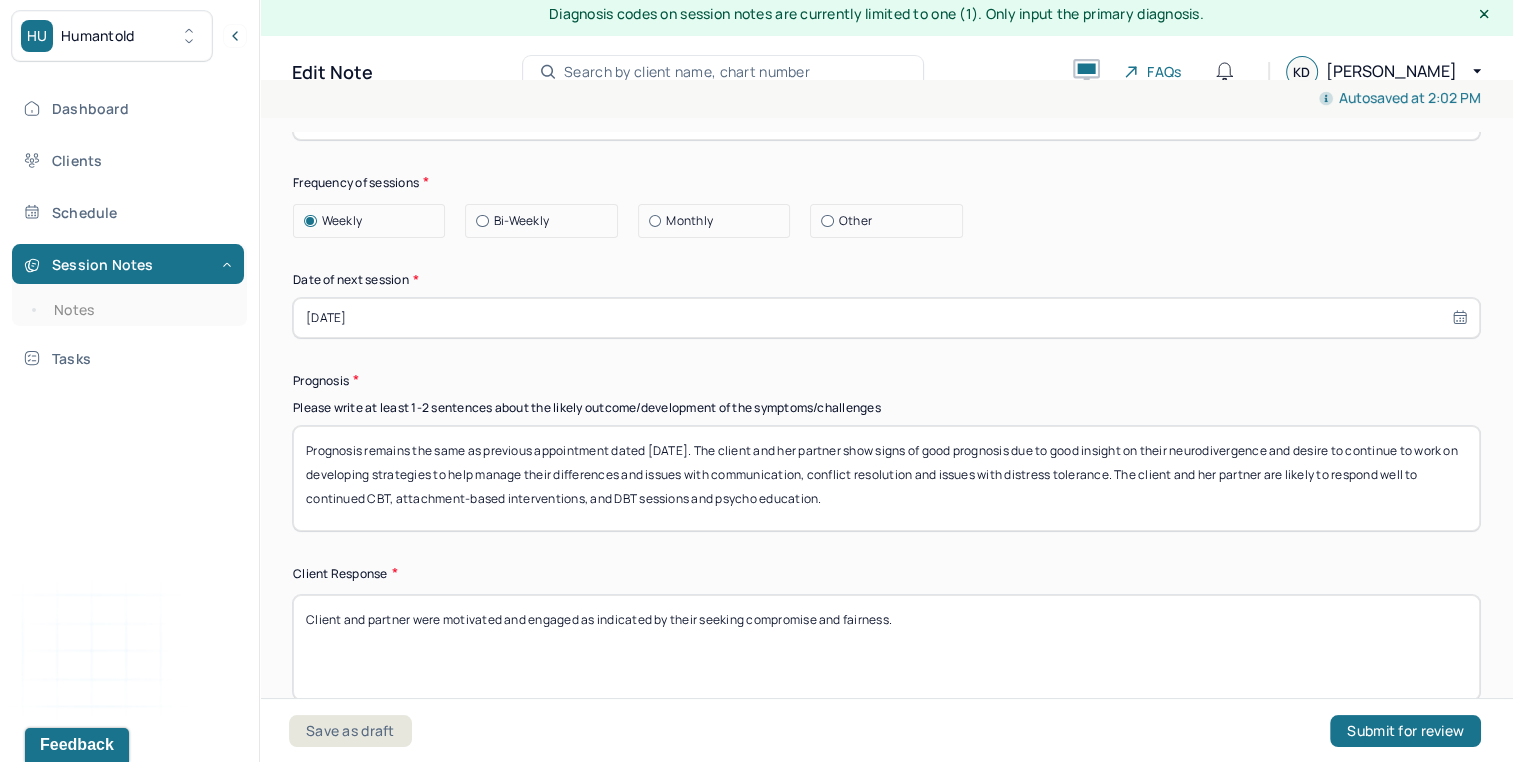 click on "Prognosis remains the same as previous appointment dated [DATE]. The client and her partner show signs of good prognosis due to good insight on their neurodivergence and desire to continue to work on developing strategies to help manage their differences and issues with communication, conflict resolution and issues with distress tolerance. The client and her partner are likely to respond well to continued CBT, attachment-based interventions, and DBT sessions and psycho education." at bounding box center (886, 478) 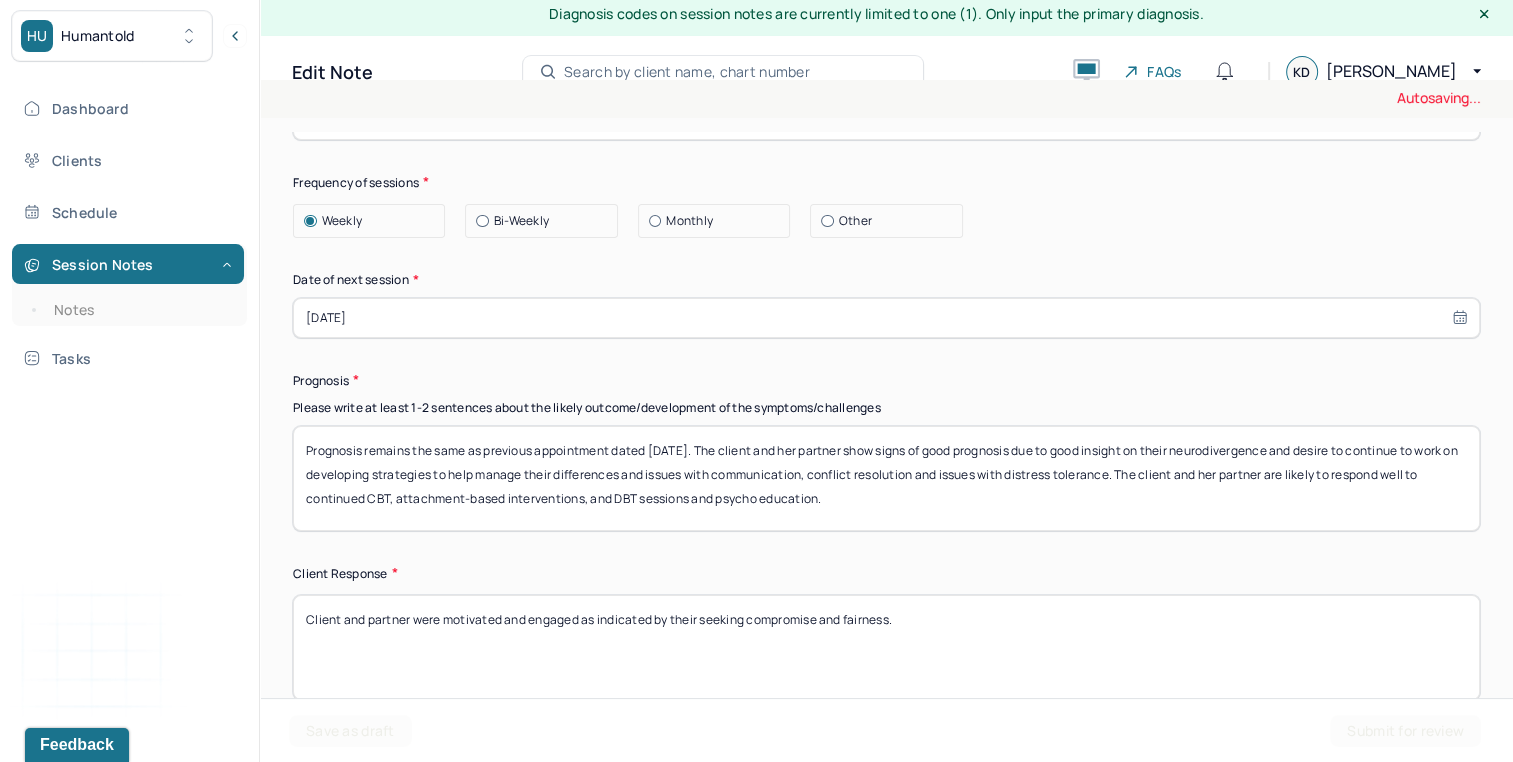 type on "Prognosis remains the same as previous appointment dated [DATE]. The client and her partner show signs of good prognosis due to good insight on their neurodivergence and desire to continue to work on developing strategies to help manage their differences and issues with communication, conflict resolution and issues with distress tolerance. The client and her partner are likely to respond well to continued CBT, attachment-based interventions, and DBT sessions and psycho education." 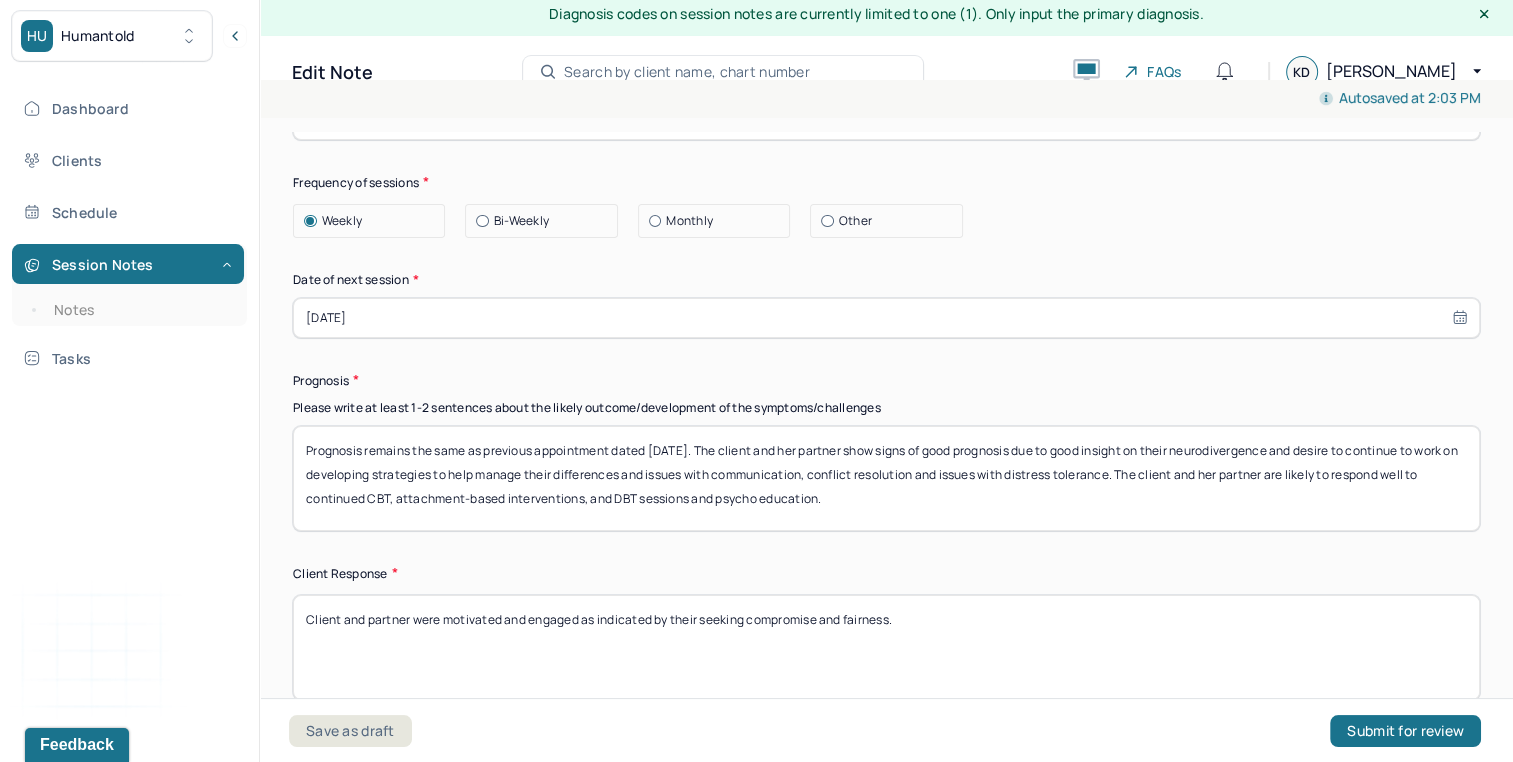 drag, startPoint x: 444, startPoint y: 619, endPoint x: 1492, endPoint y: 518, distance: 1052.8556 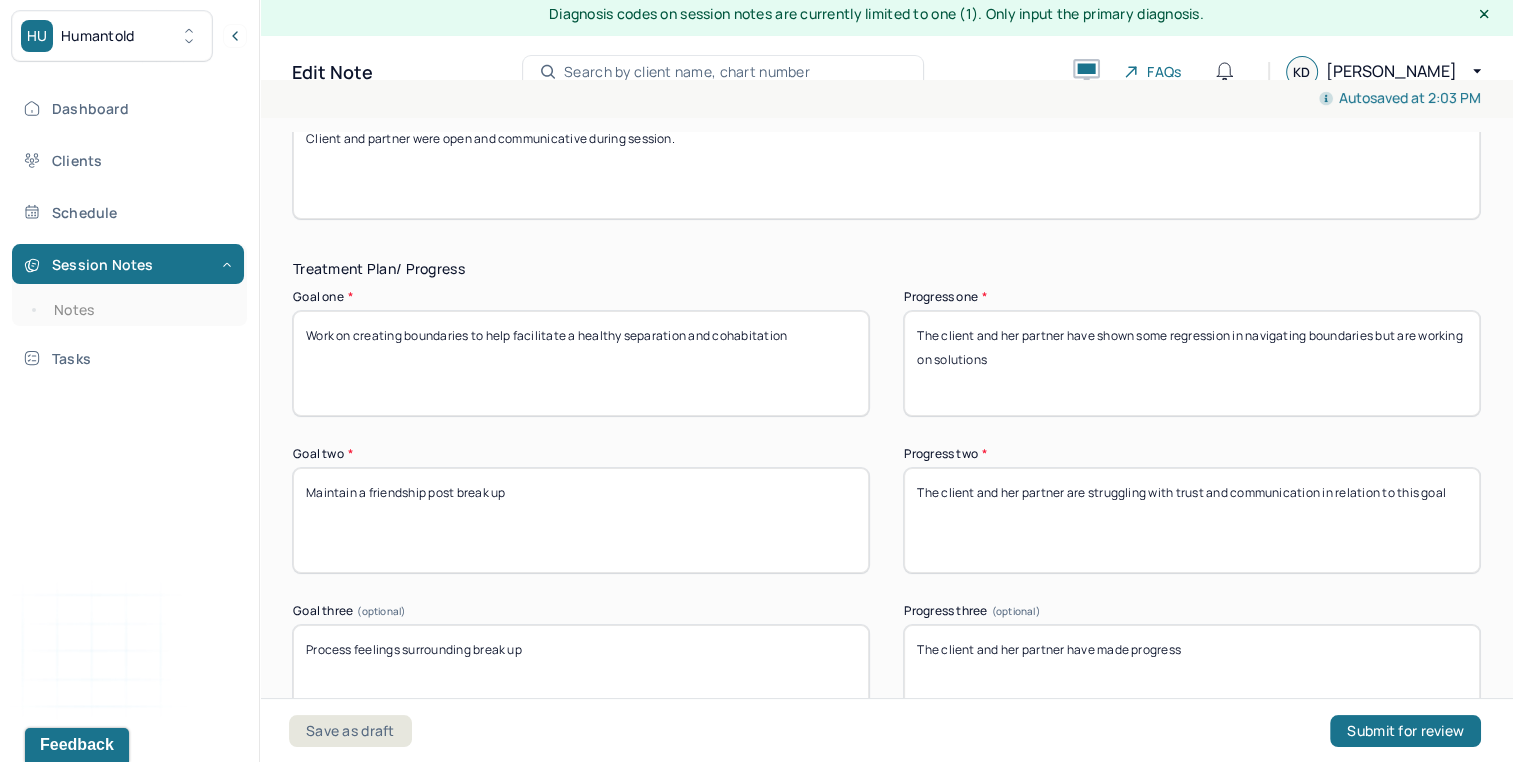 scroll, scrollTop: 3291, scrollLeft: 0, axis: vertical 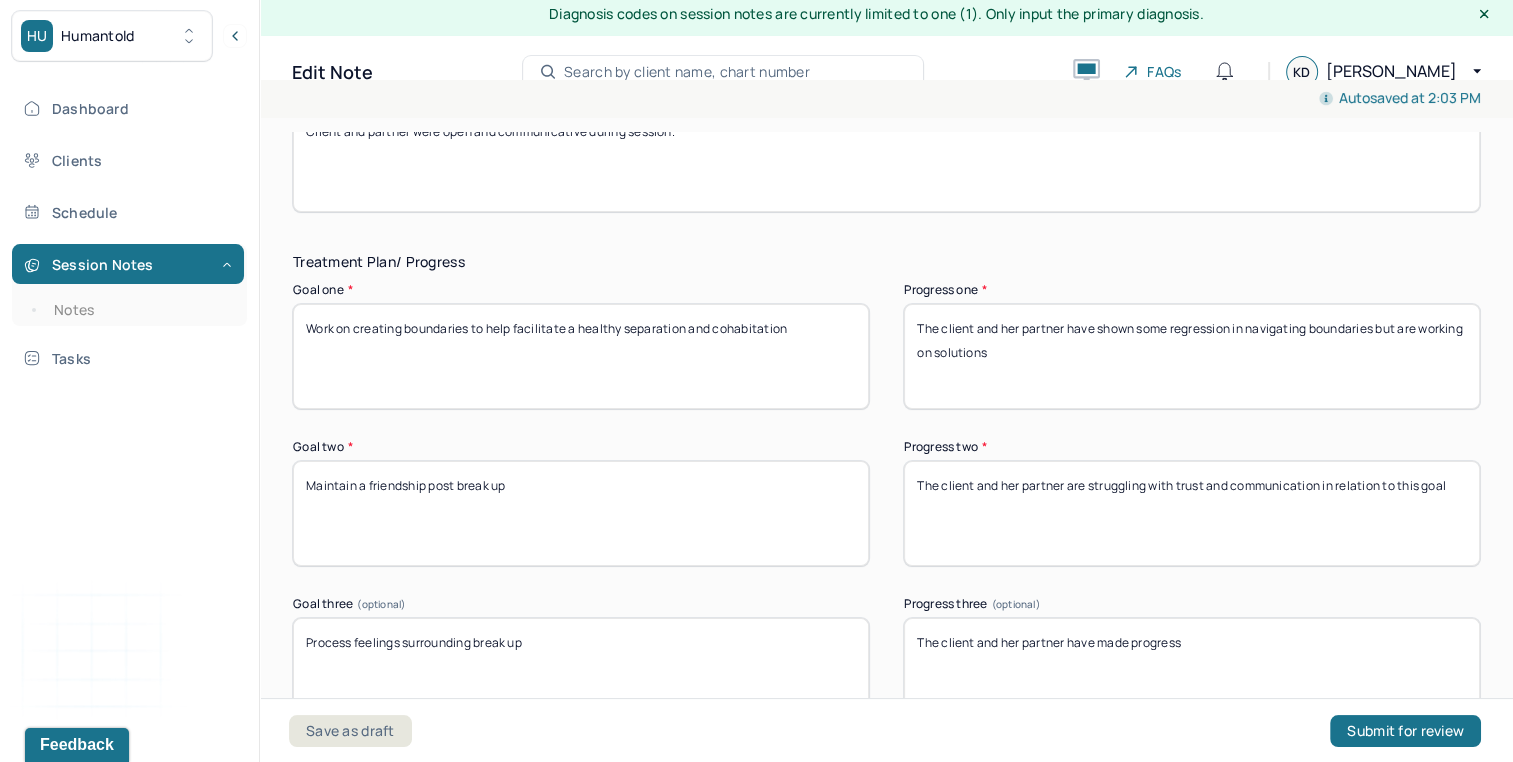 type on "Client and partner were open and communicative during session." 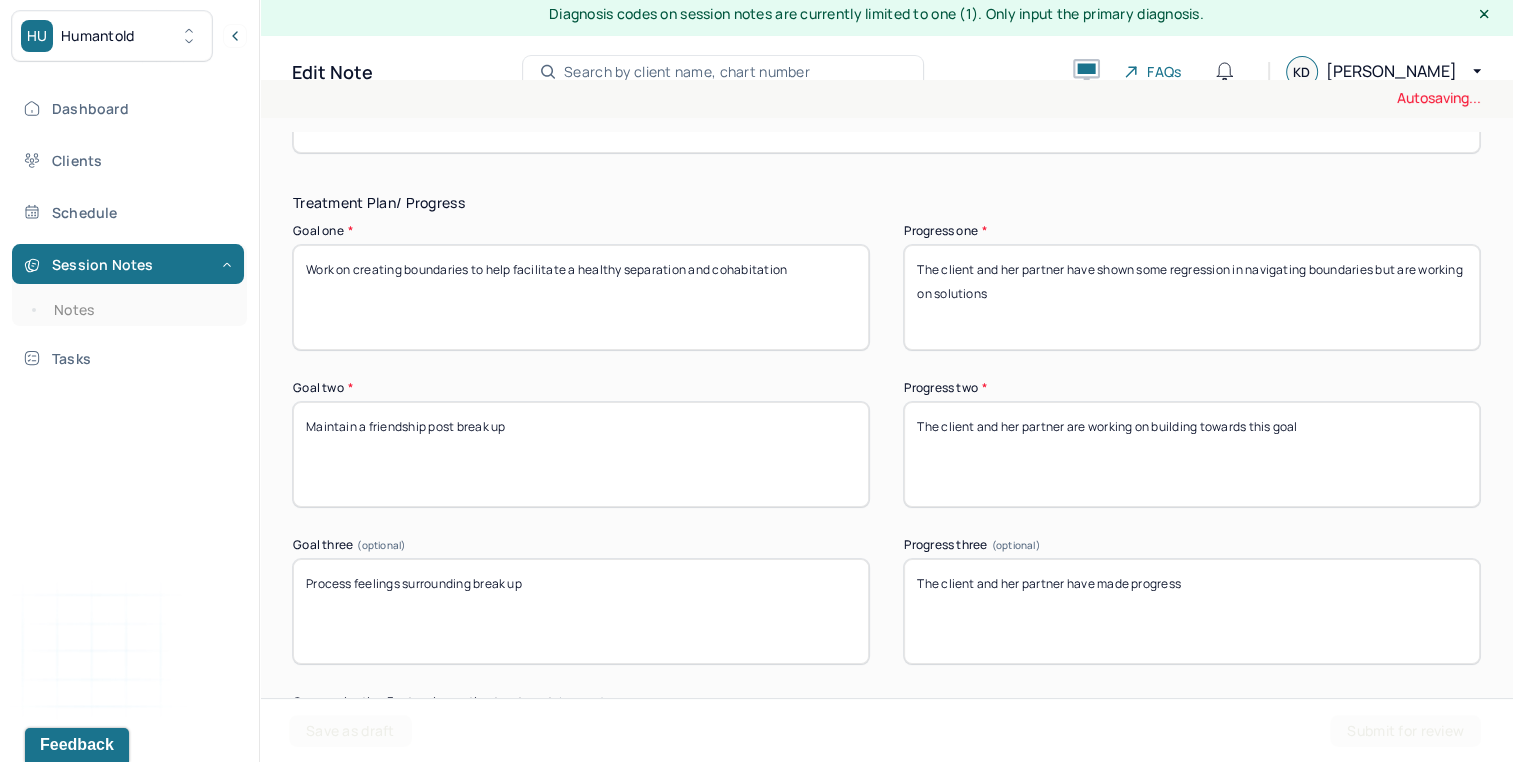 scroll, scrollTop: 3362, scrollLeft: 0, axis: vertical 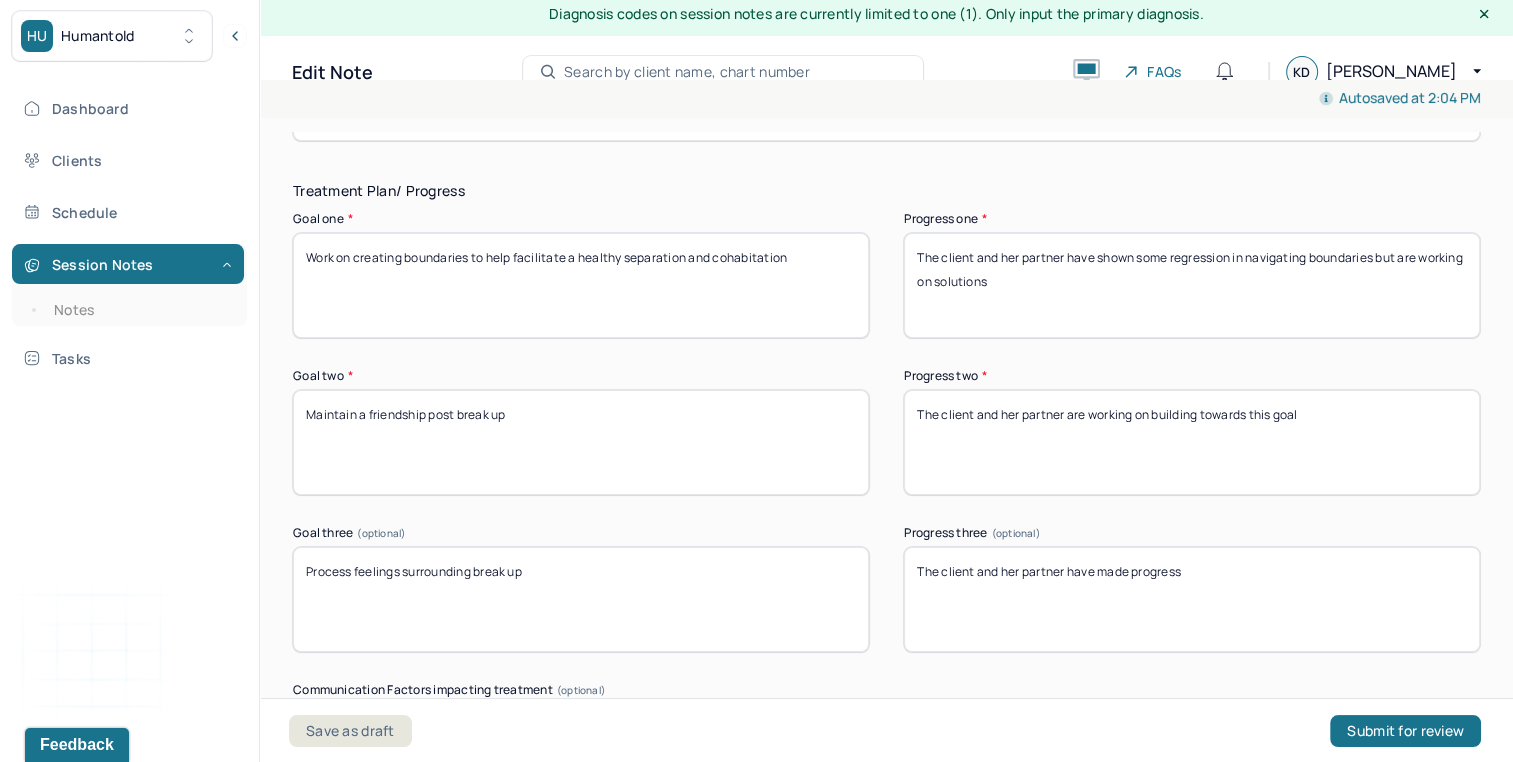 type on "The client and her partner are working on building towards this goal" 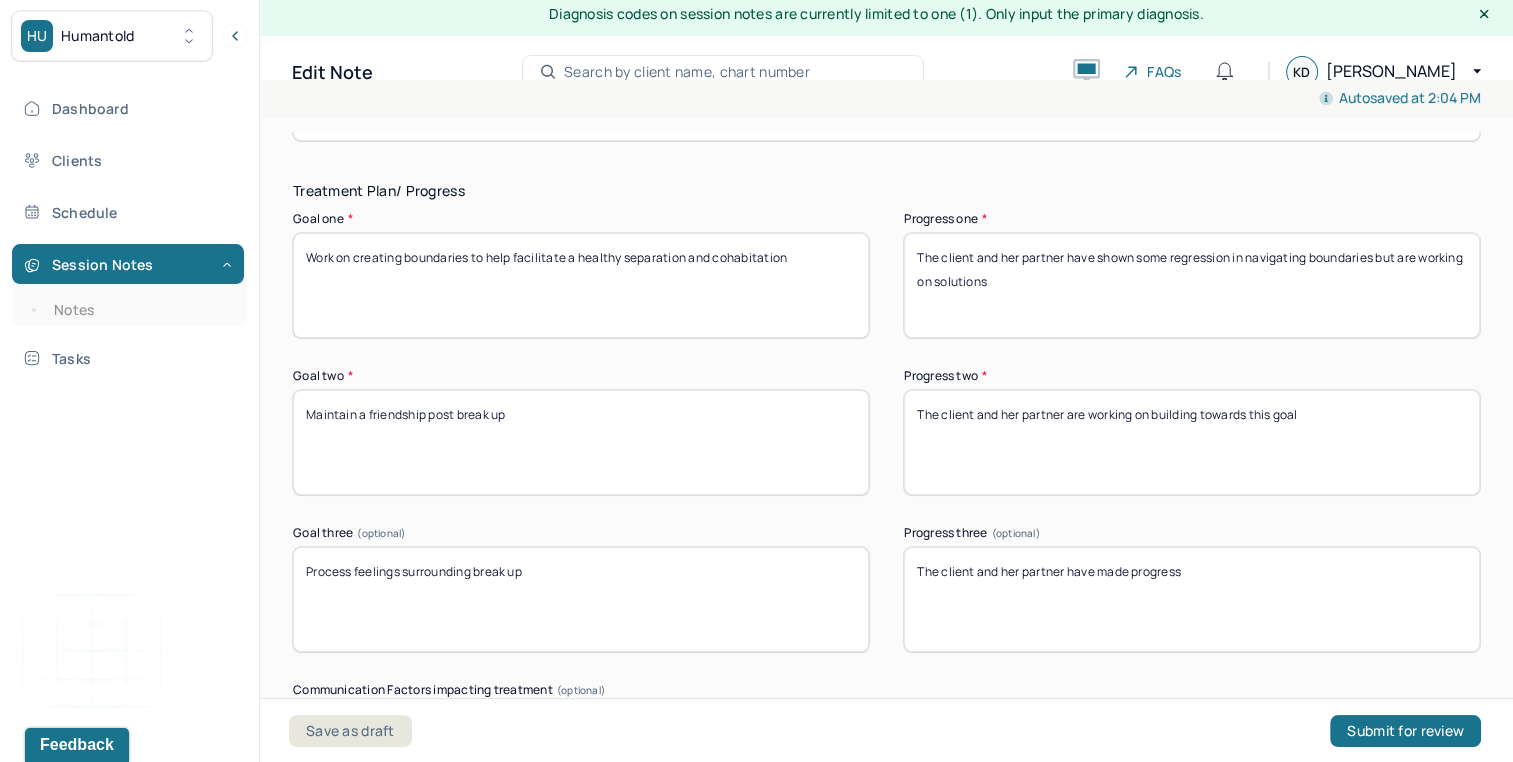 click on "The client and her partner have made progress" at bounding box center (1192, 599) 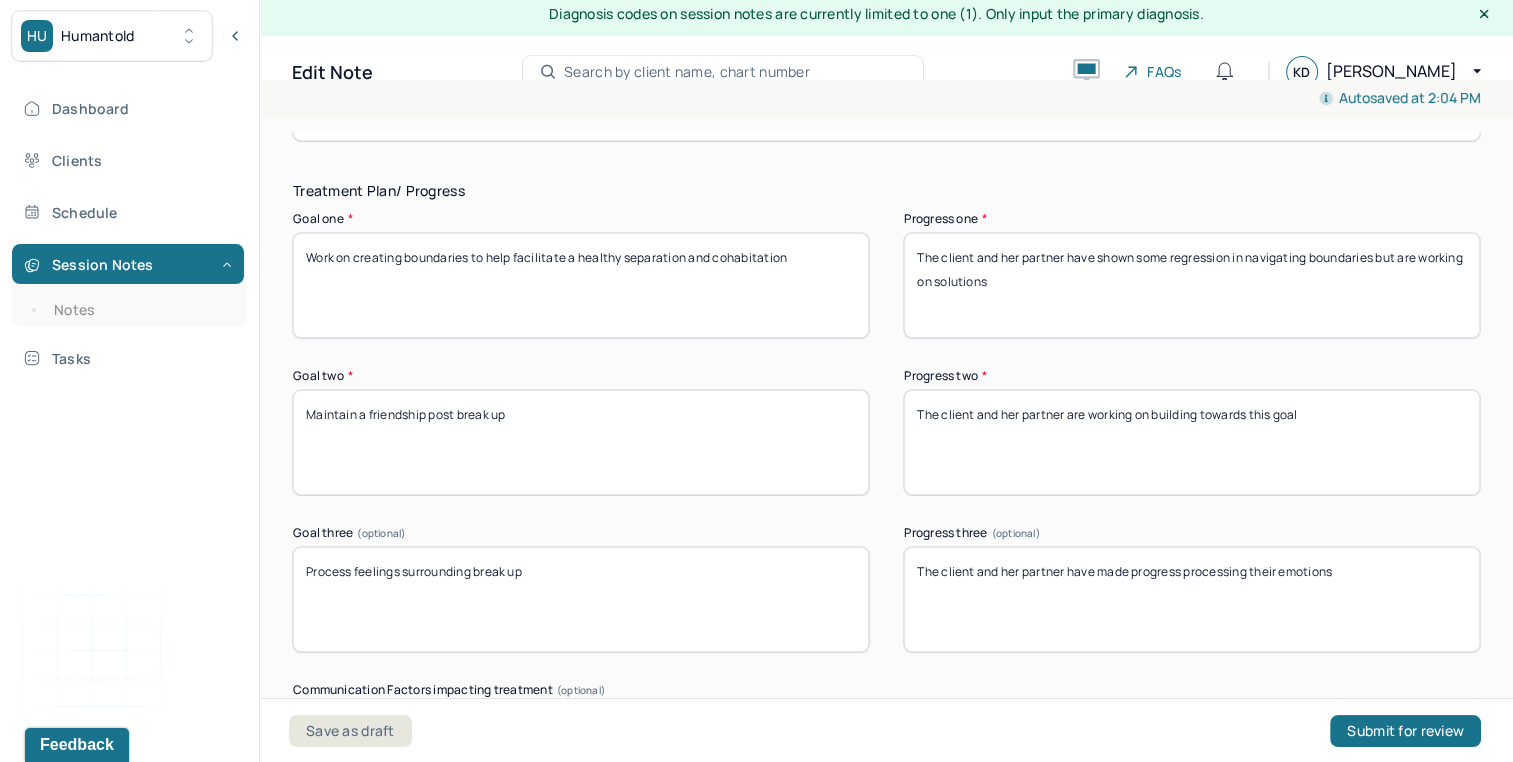 scroll, scrollTop: 0, scrollLeft: 0, axis: both 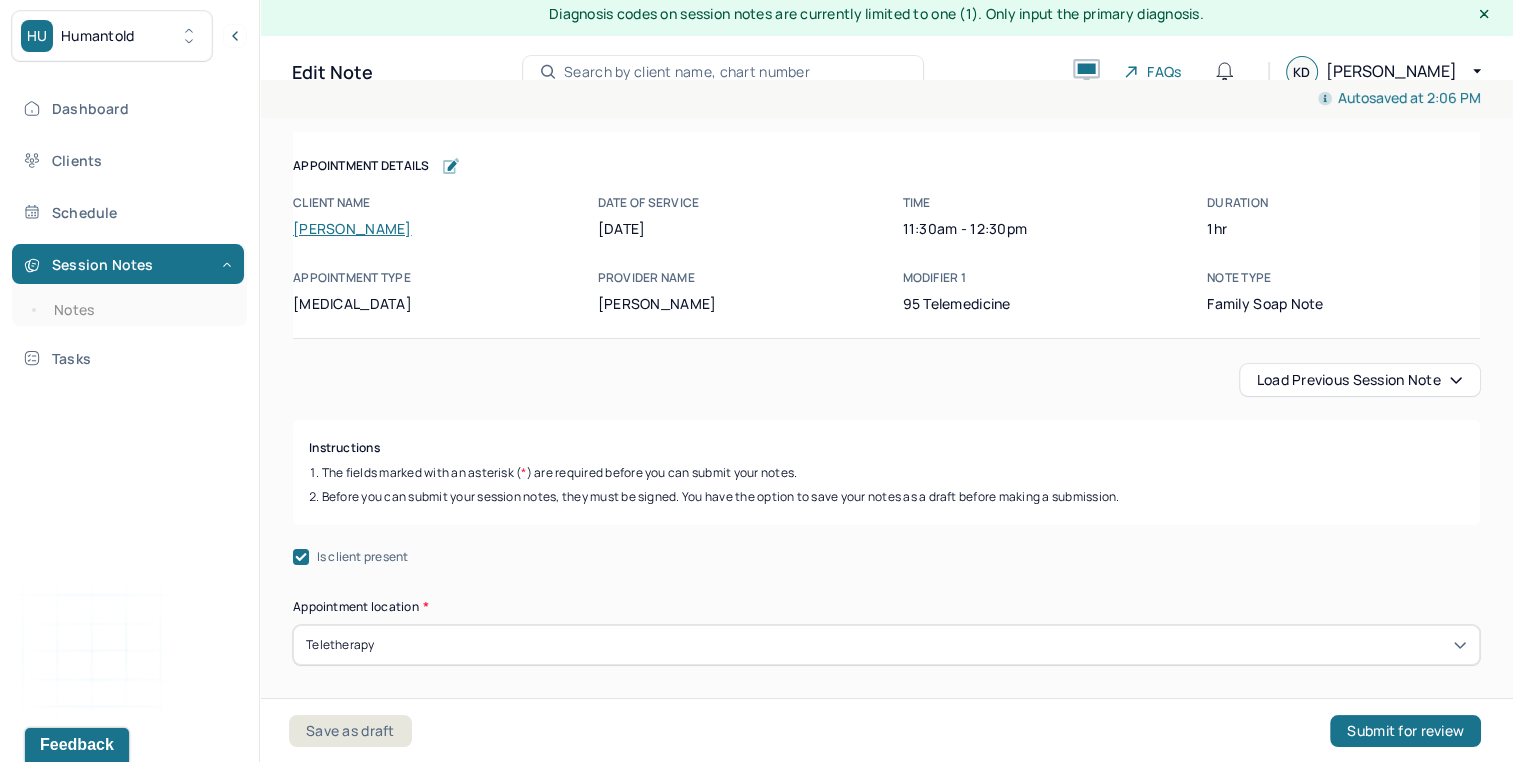 type on "The client and her partner have made progress processing their emotions" 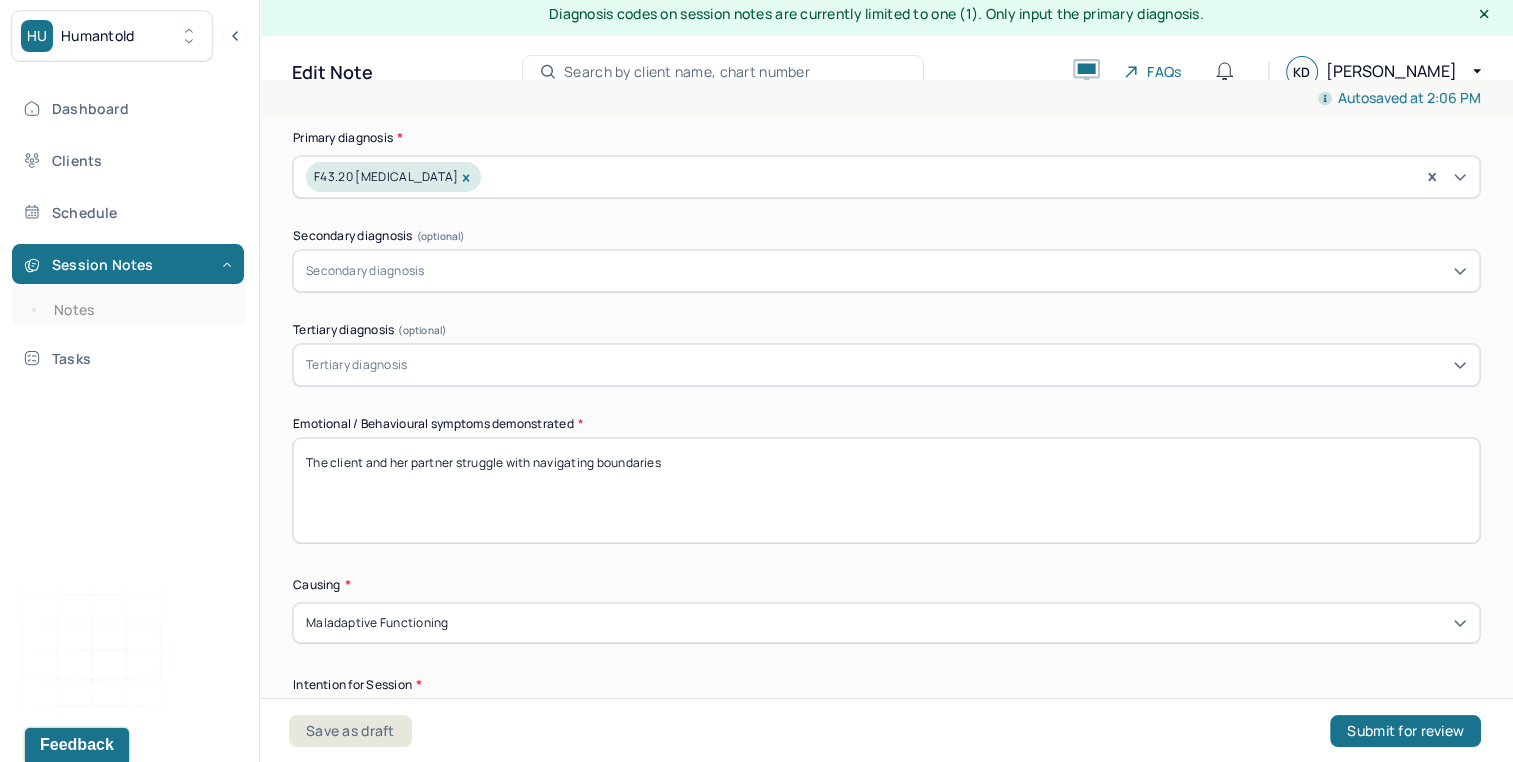scroll, scrollTop: 917, scrollLeft: 0, axis: vertical 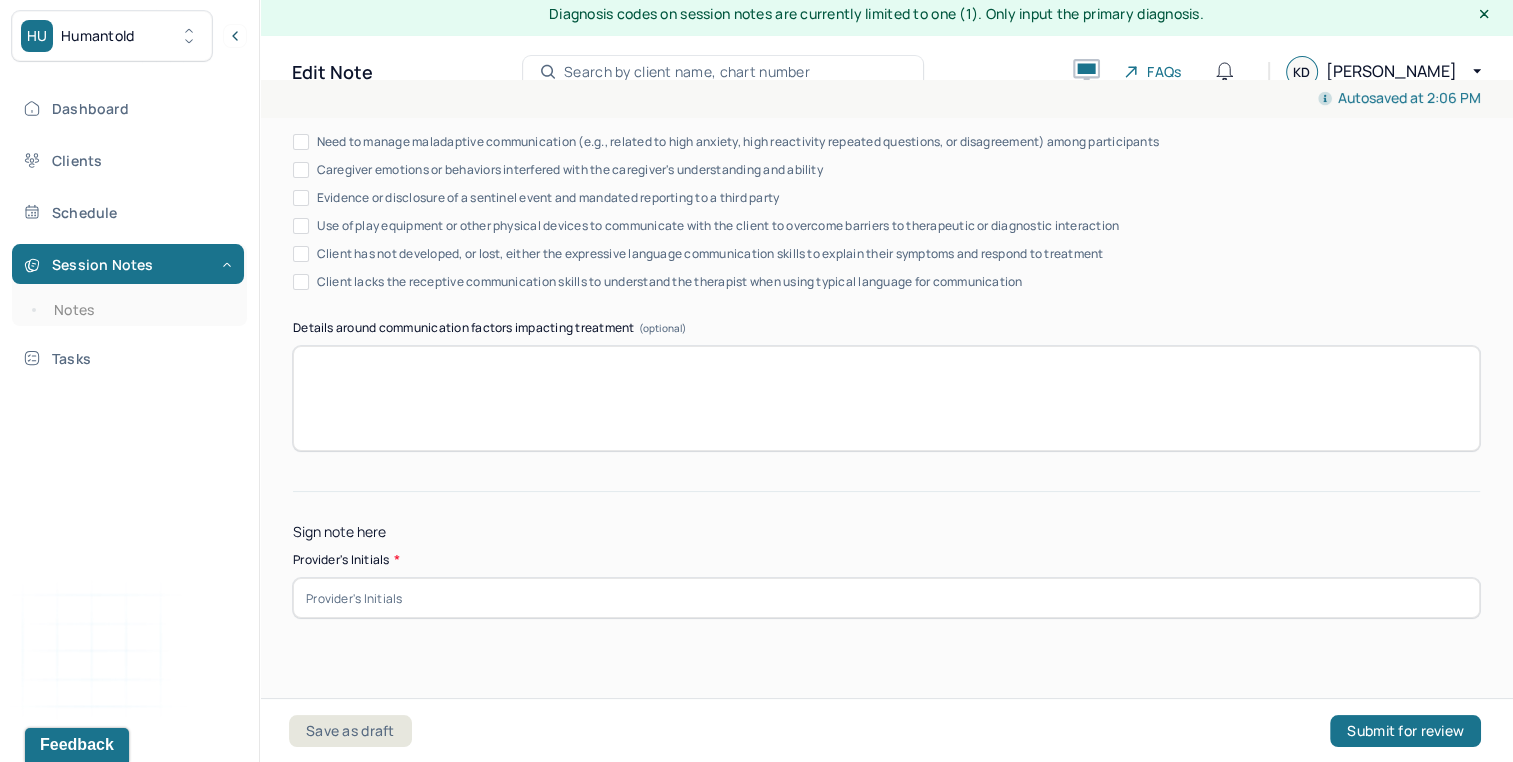 click at bounding box center [886, 598] 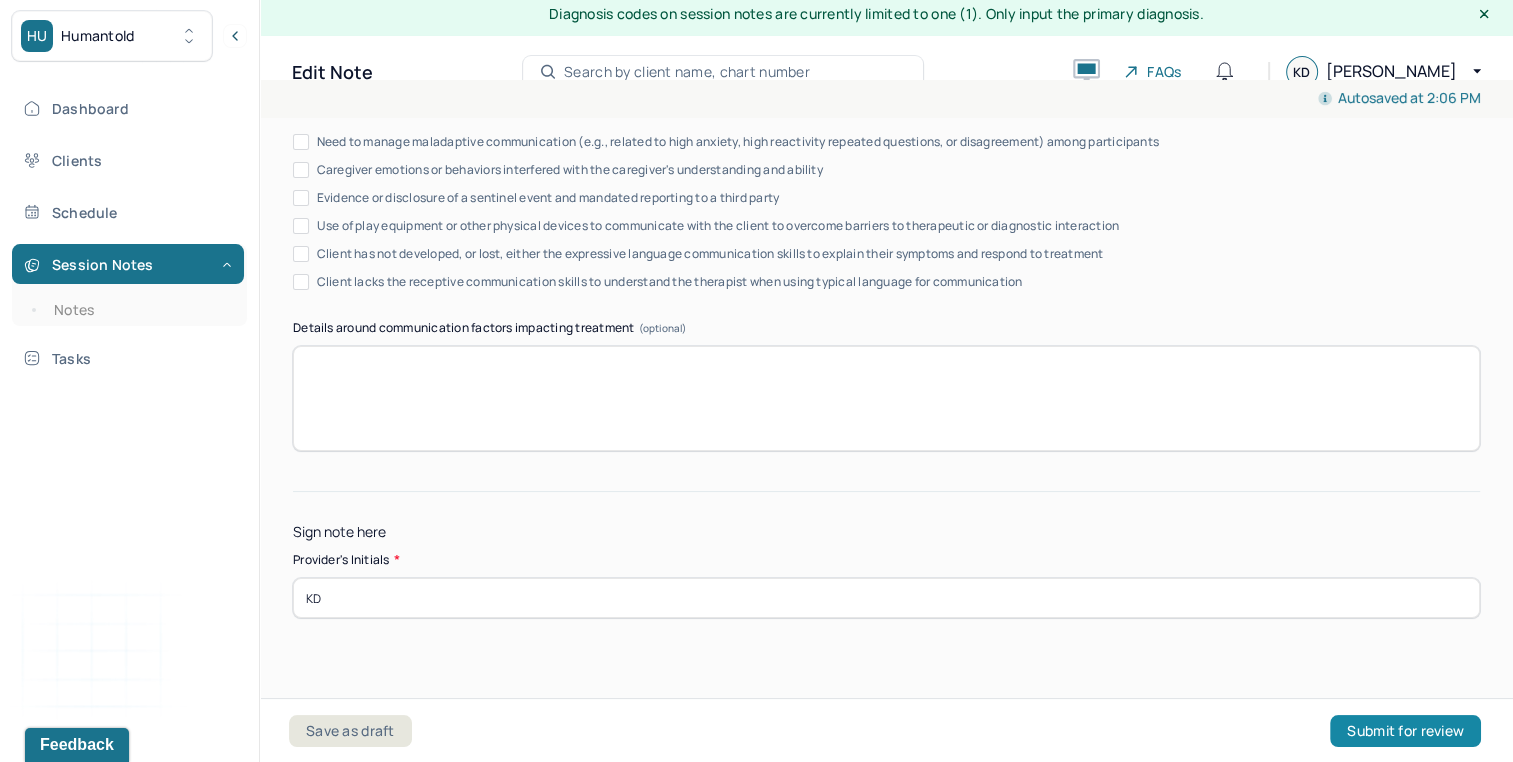 type on "KD" 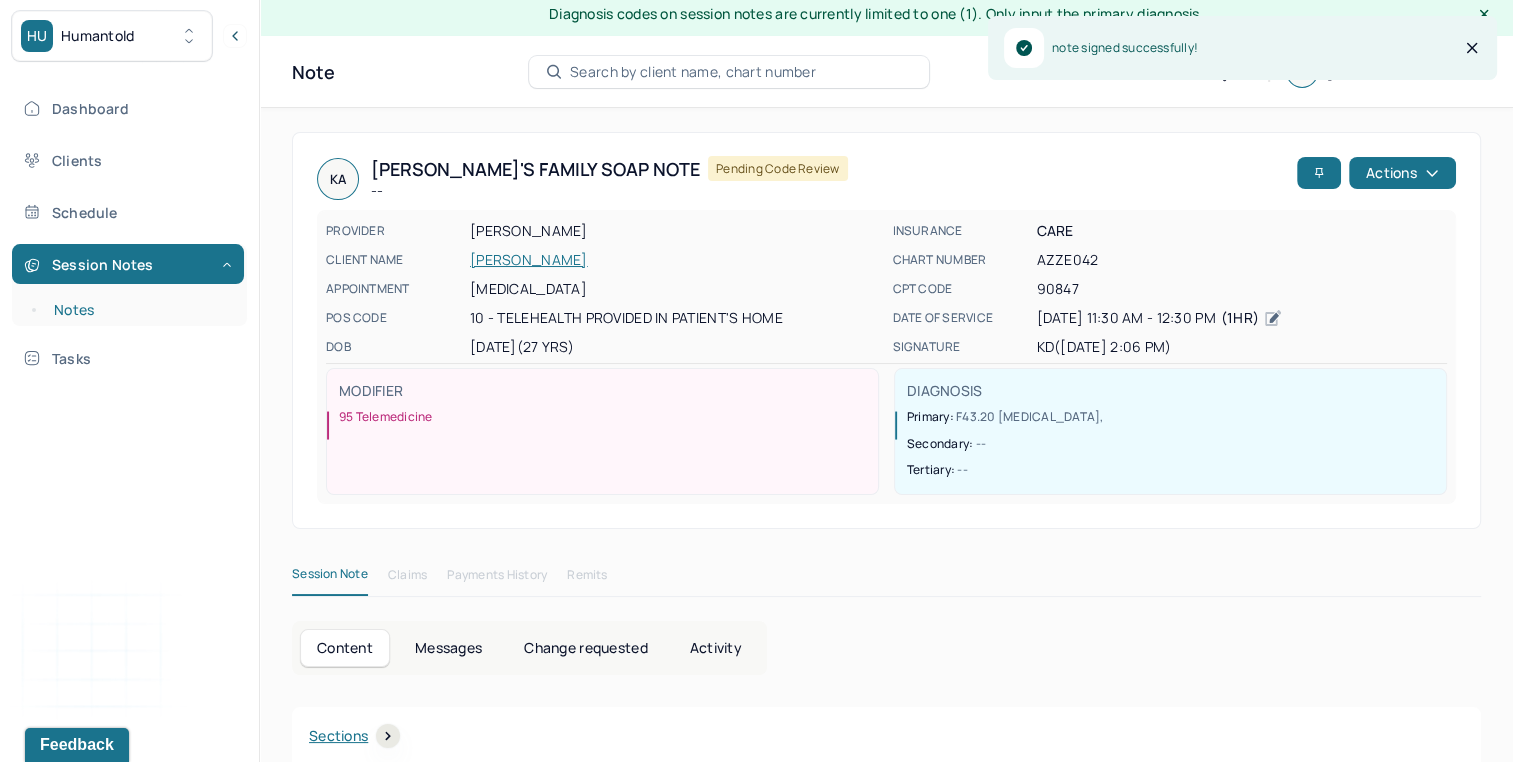click on "Notes" at bounding box center (139, 310) 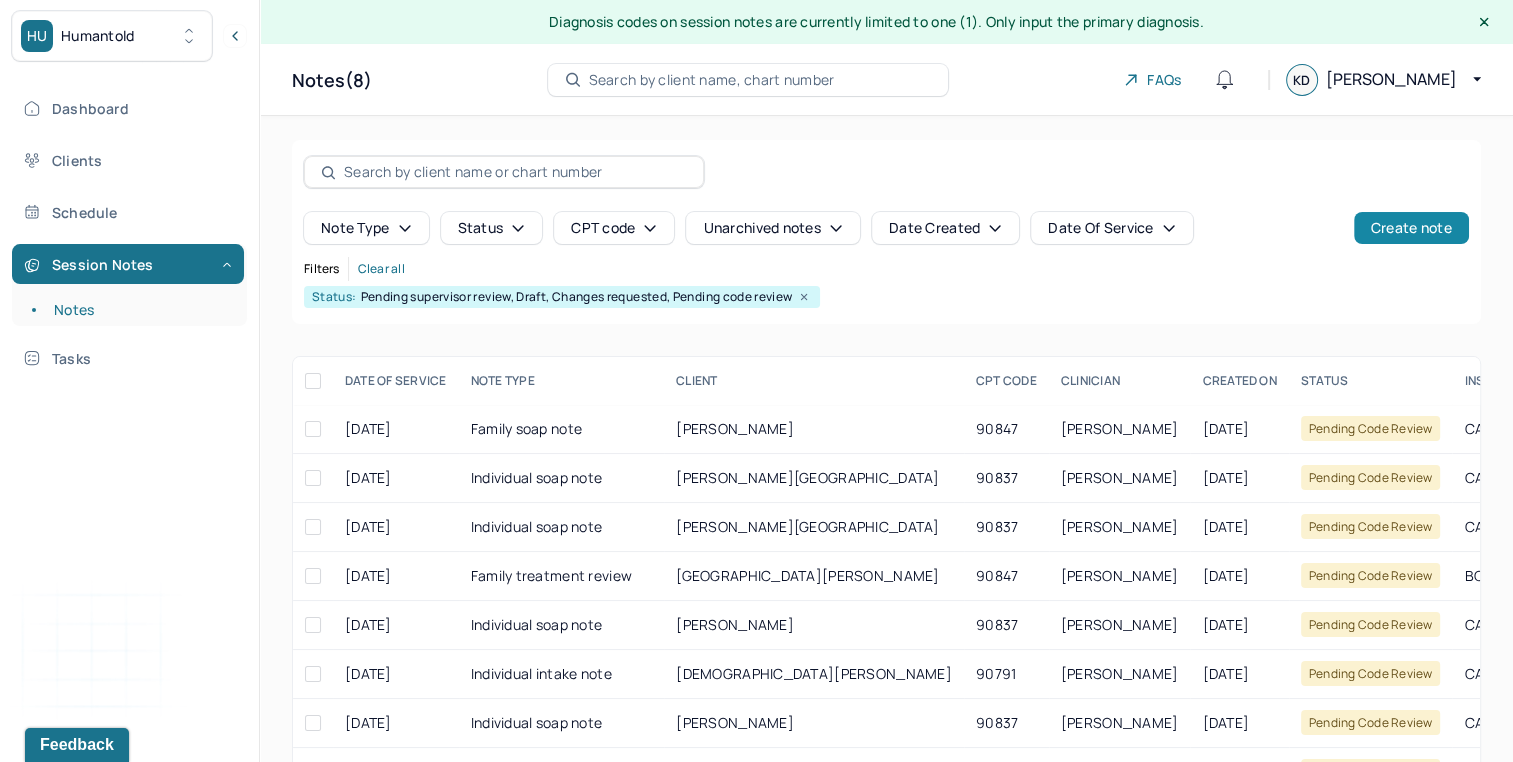 click on "Create note" at bounding box center [1411, 228] 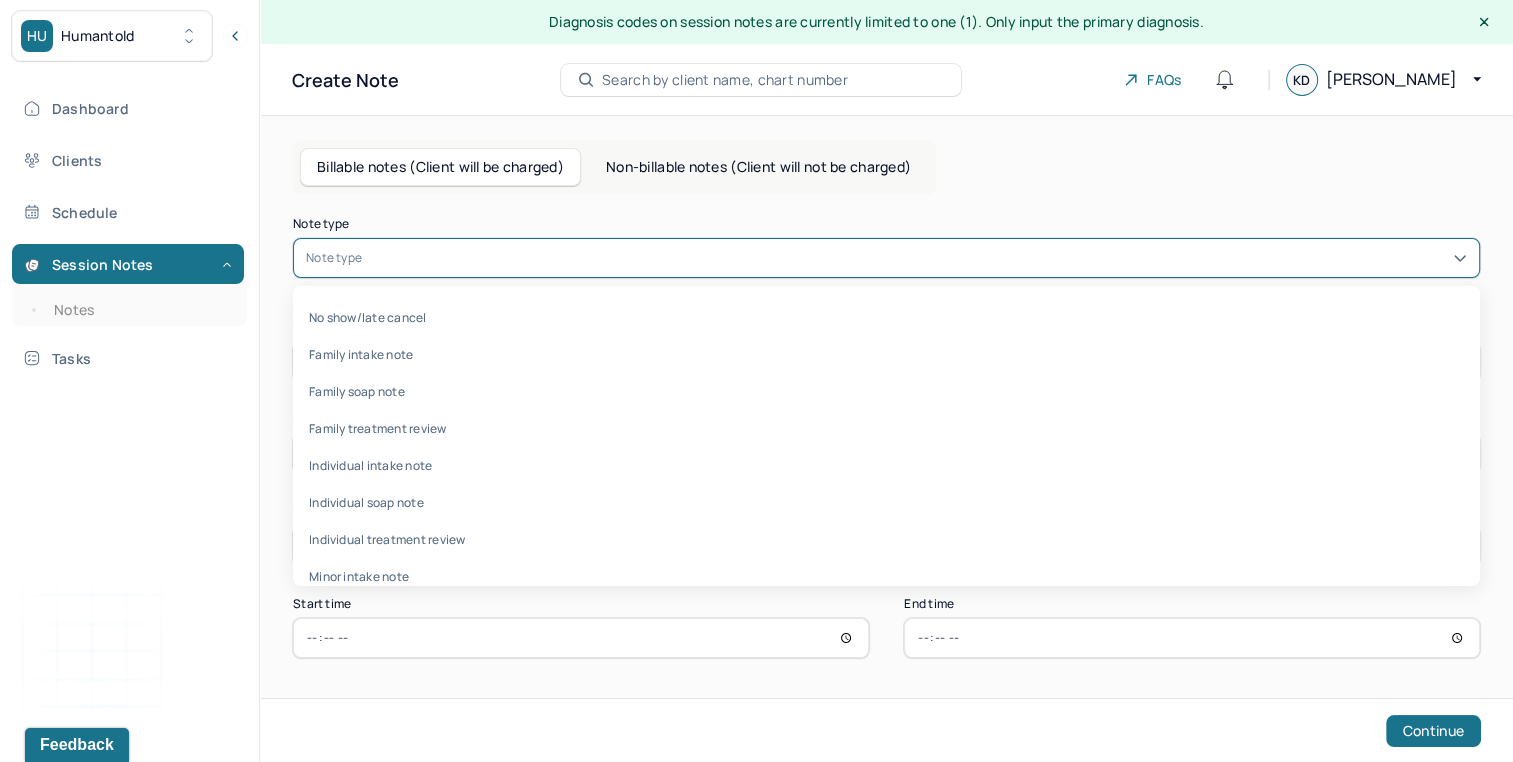 click on "Note type" at bounding box center (886, 258) 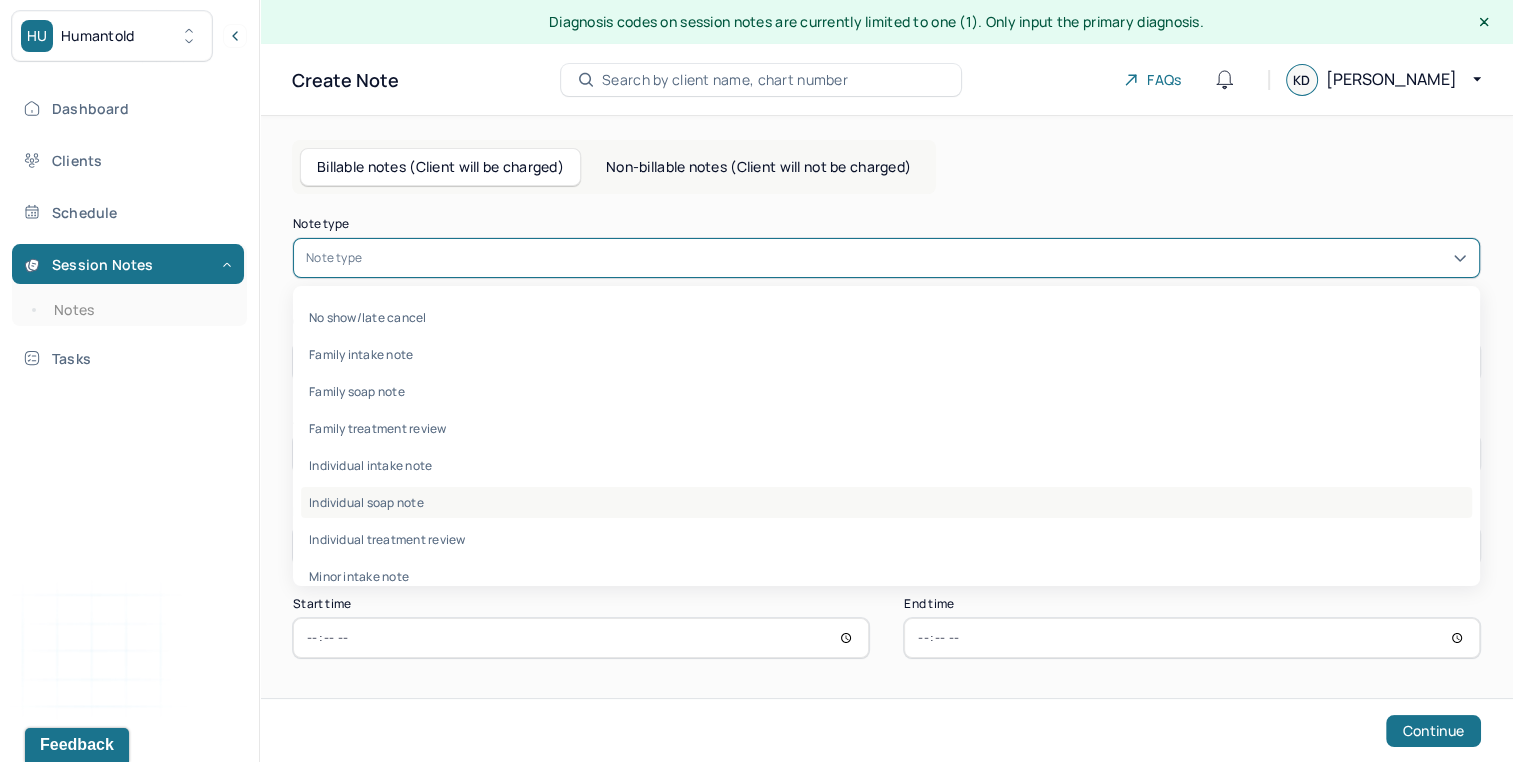 click on "Individual soap note" at bounding box center [886, 502] 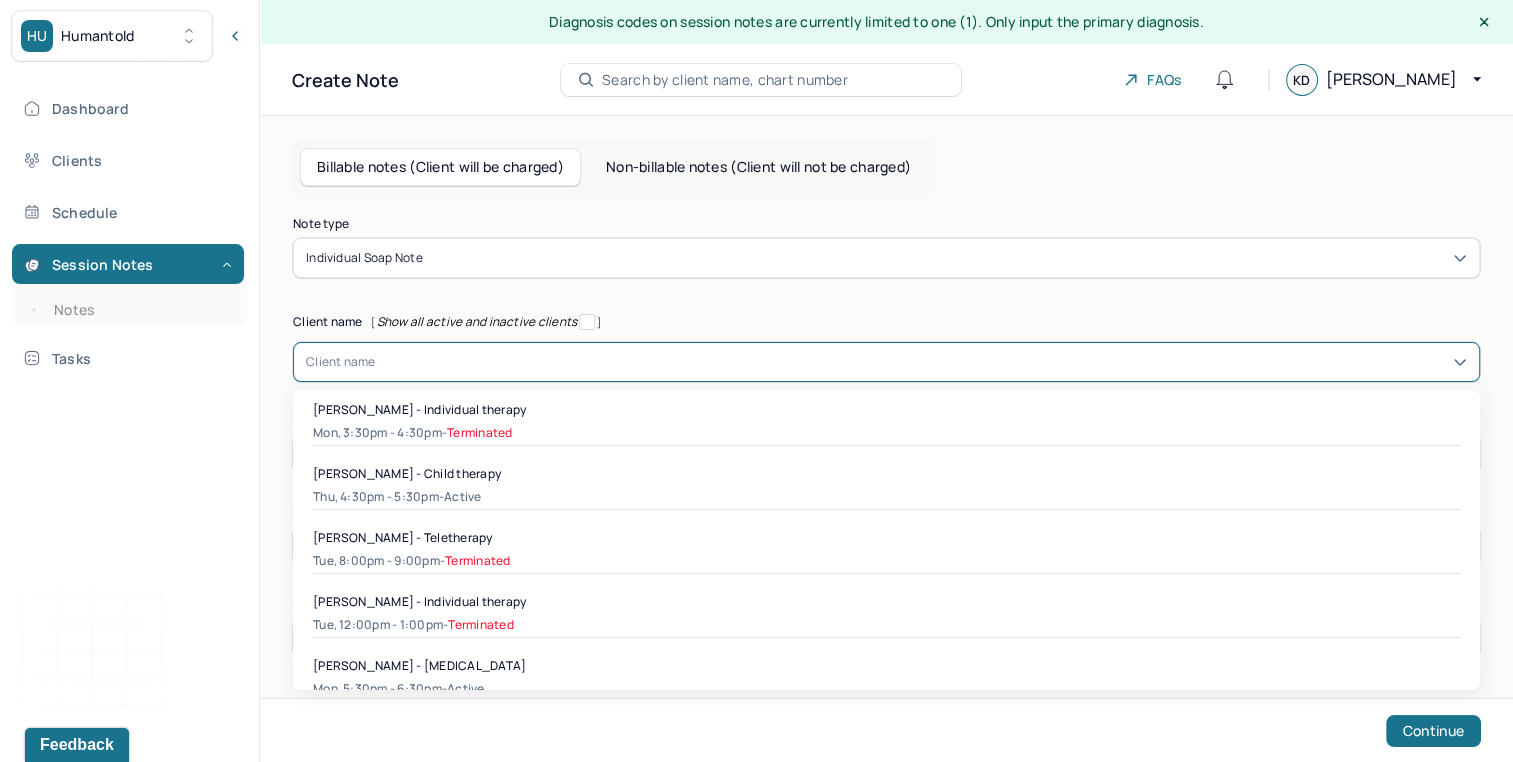 click at bounding box center (921, 362) 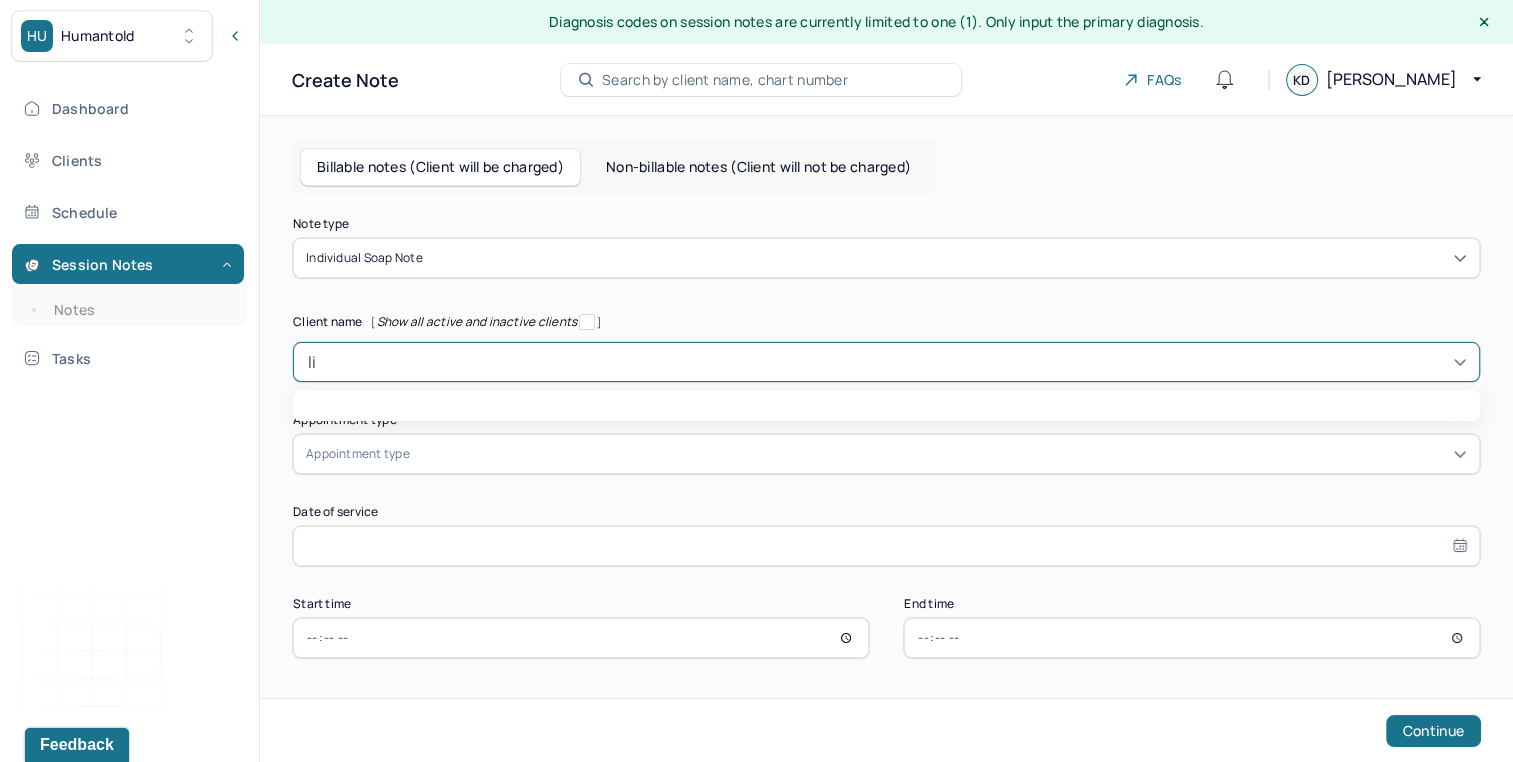 type on "lil" 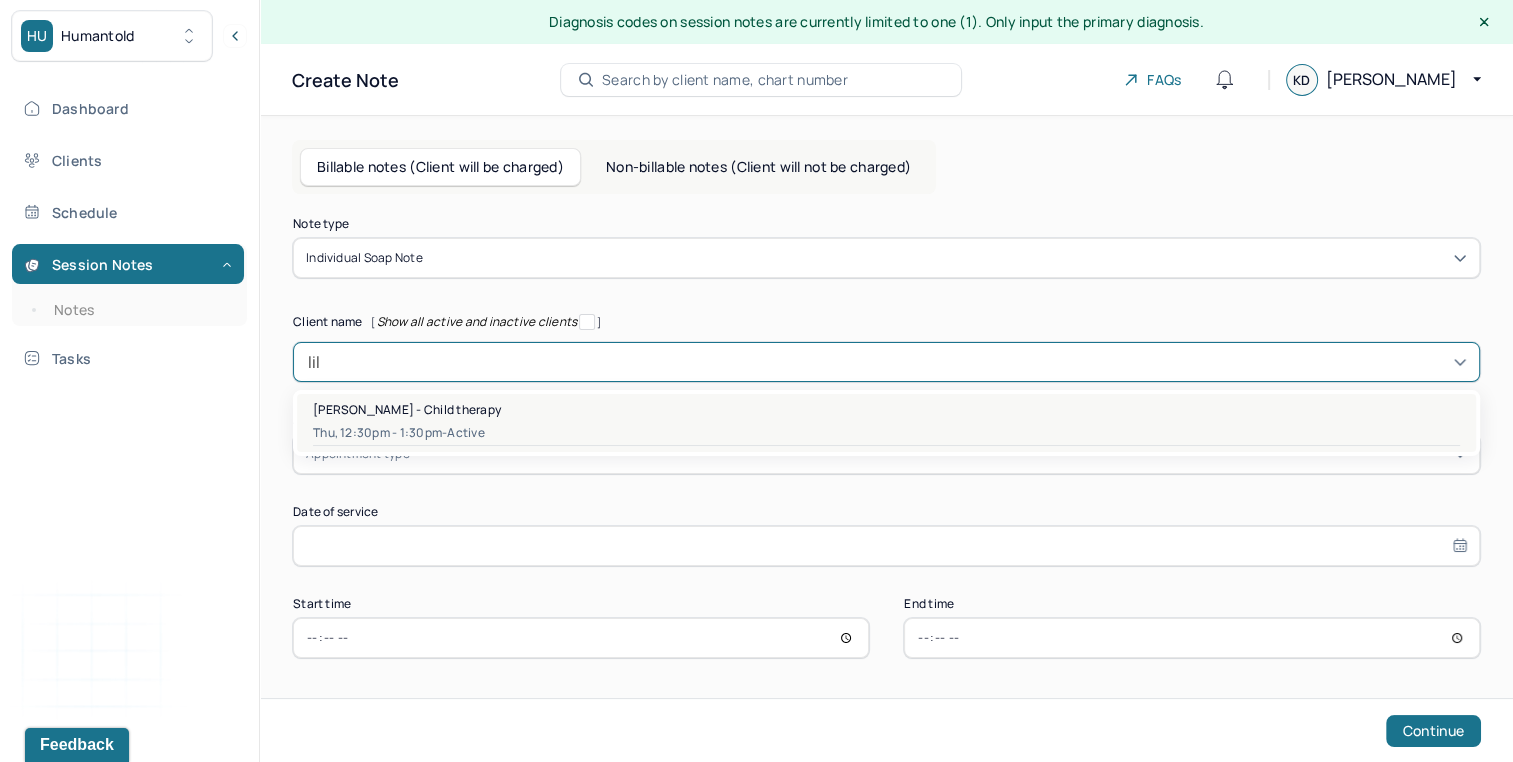 click on "[PERSON_NAME] - Child therapy" at bounding box center [407, 409] 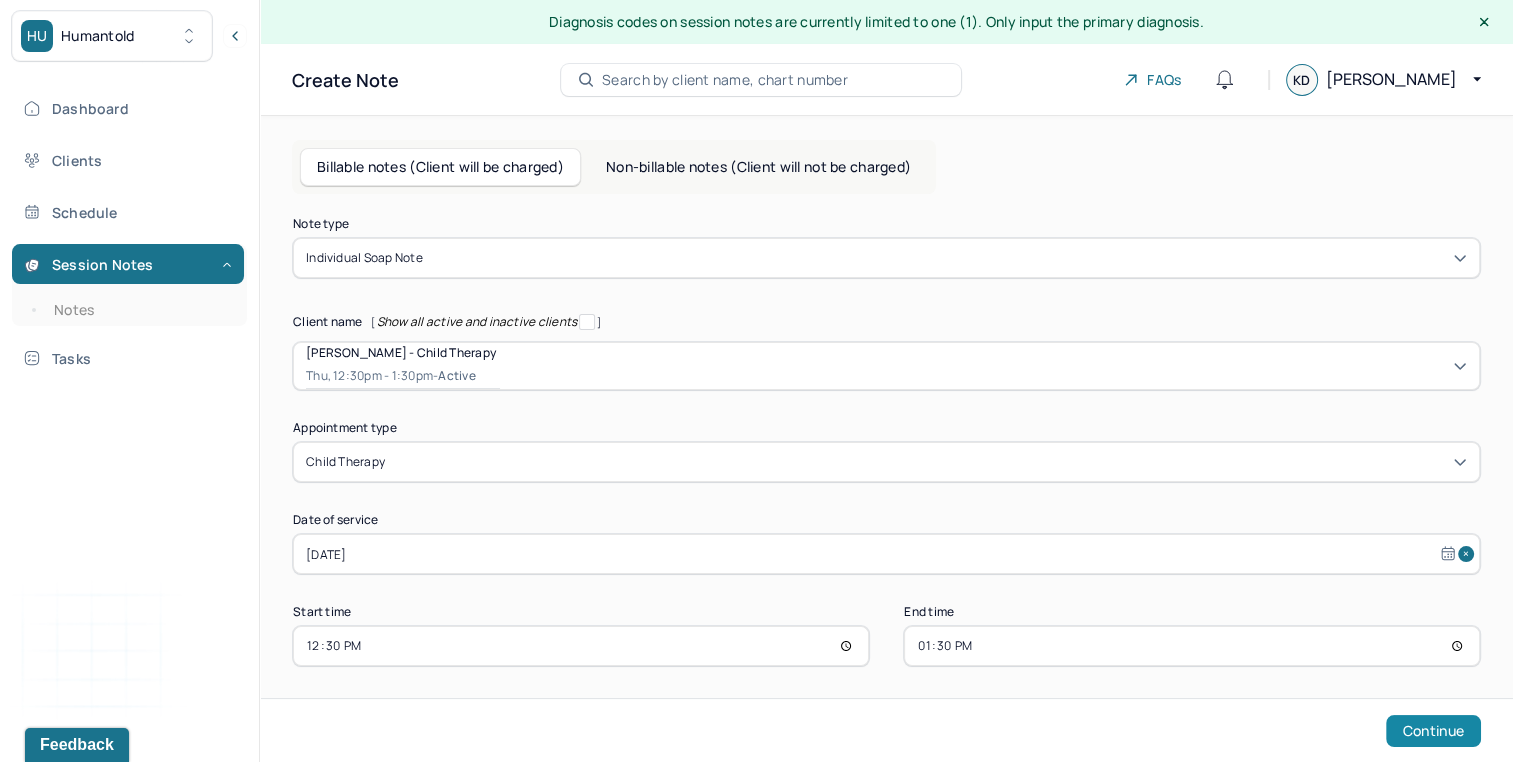 click on "Continue" at bounding box center [886, 730] 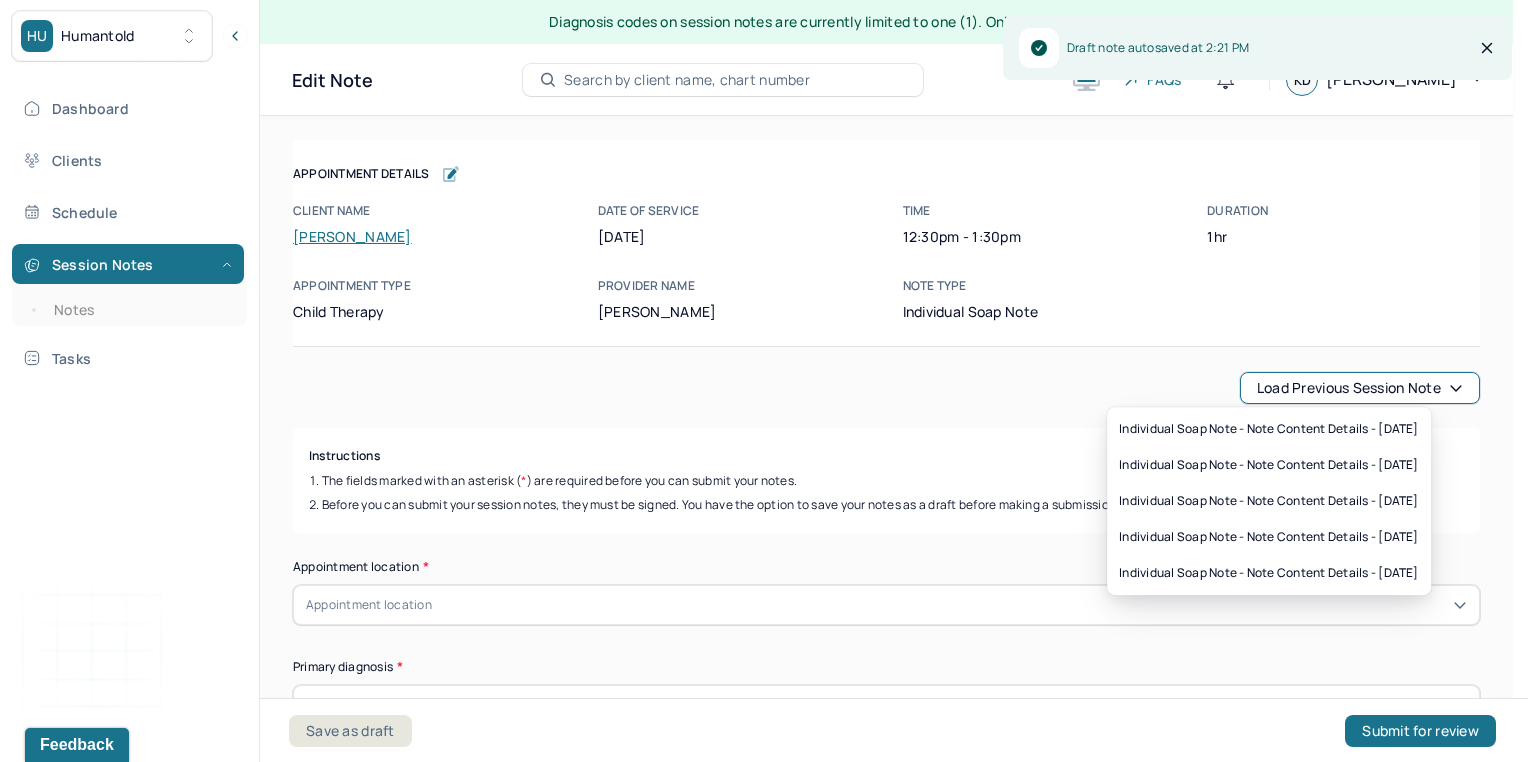 click on "Load previous session note" at bounding box center [1360, 388] 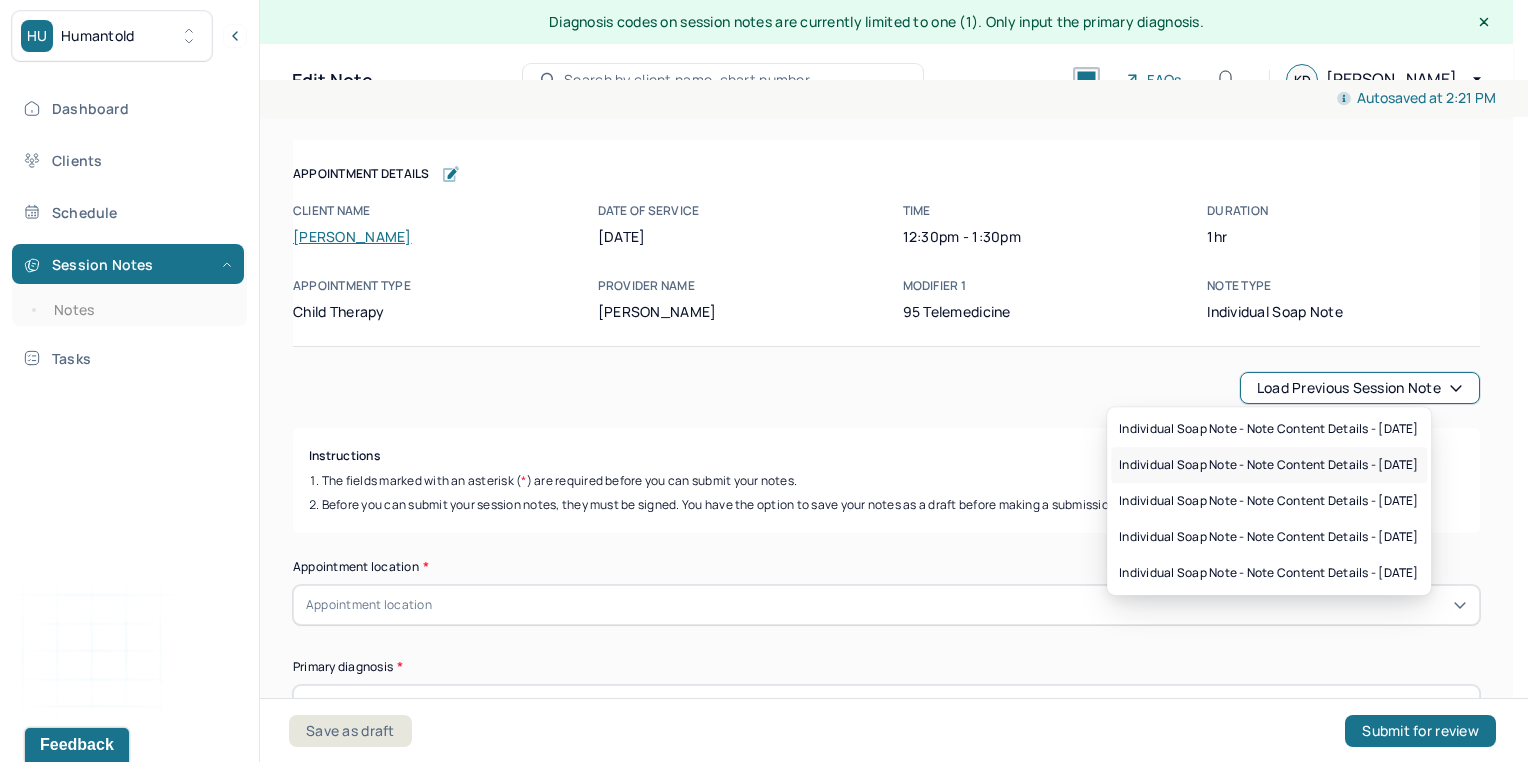 click on "Individual soap note   - Note content Details -   [DATE]" at bounding box center [1269, 465] 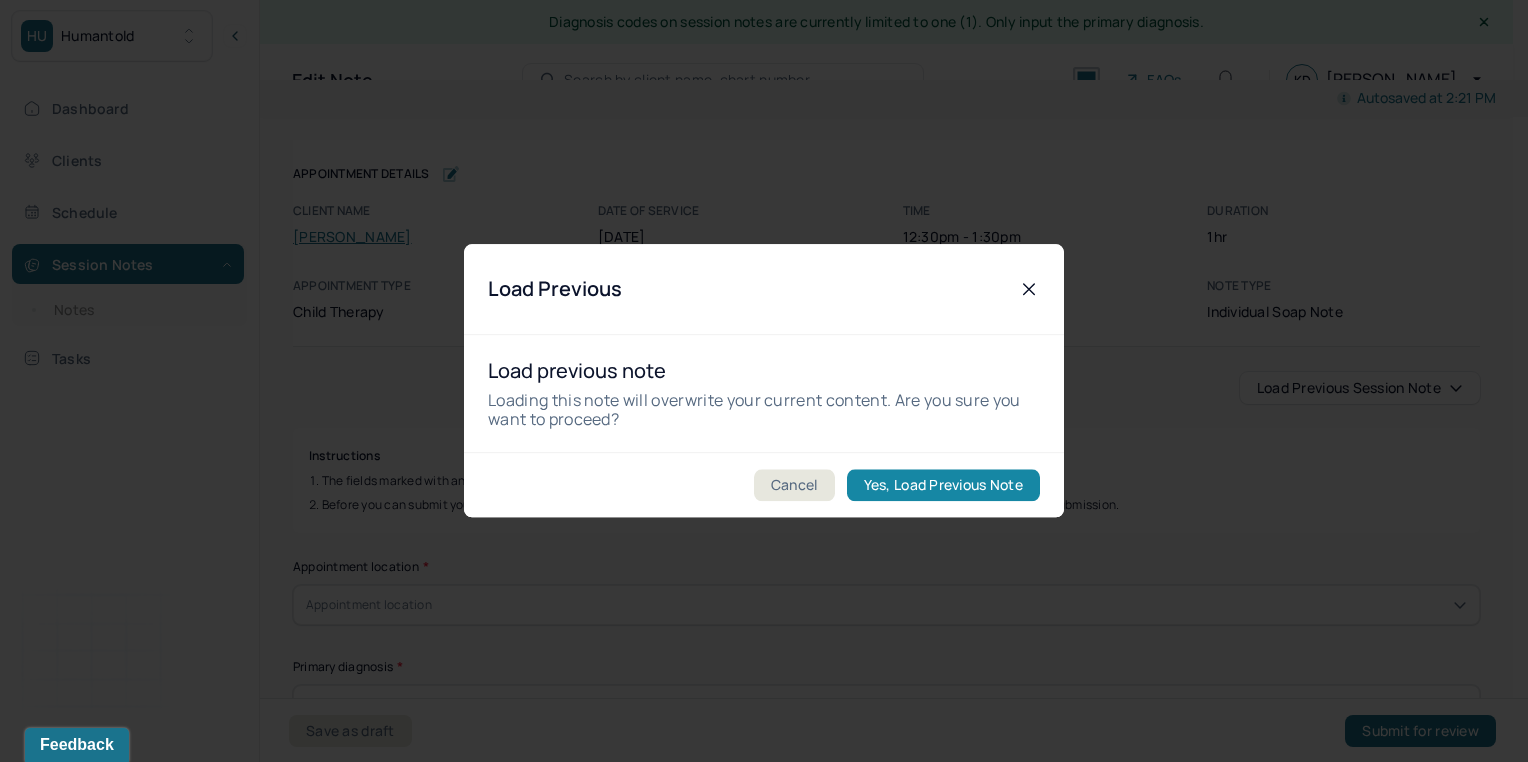 click on "Yes, Load Previous Note" at bounding box center [943, 486] 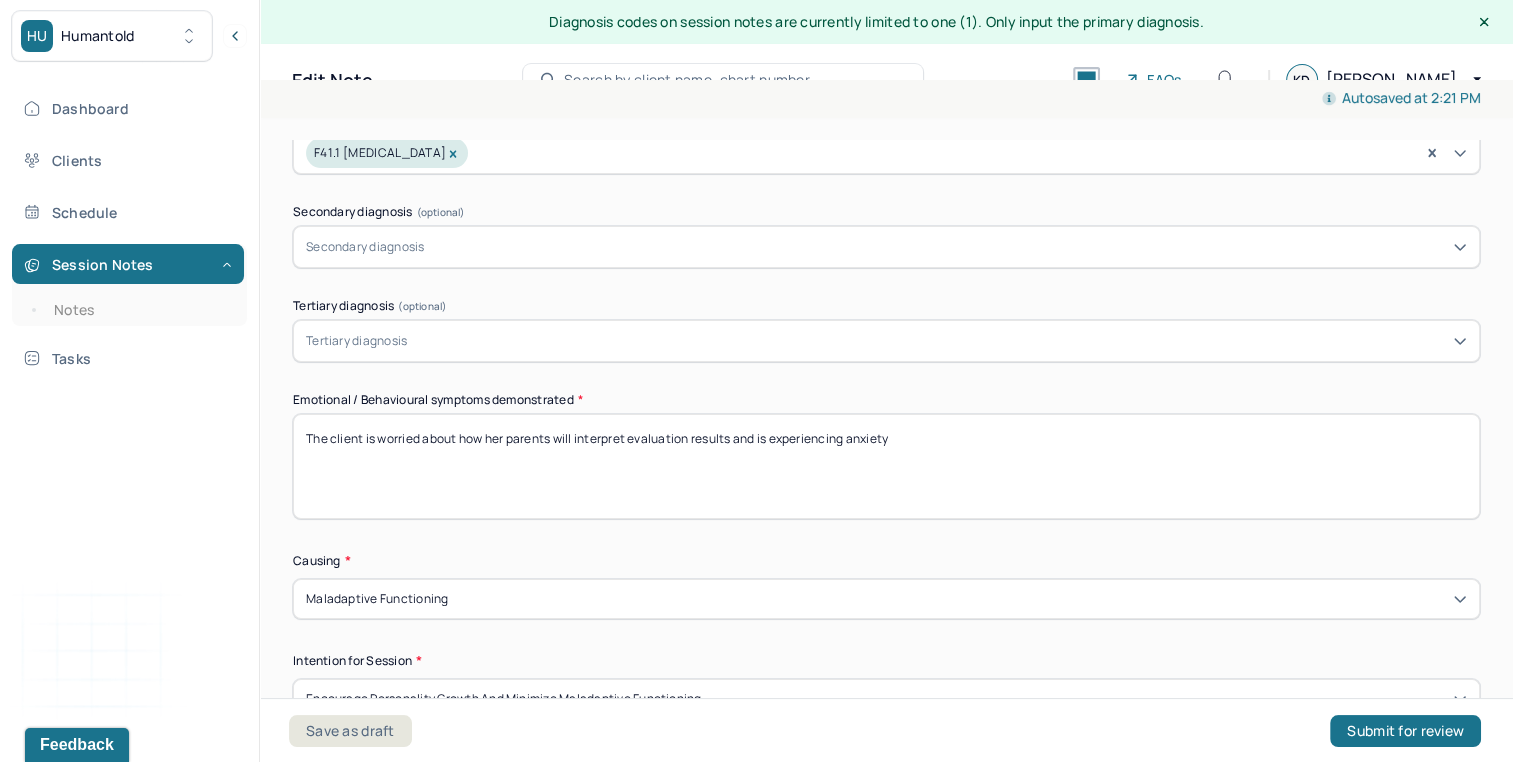 scroll, scrollTop: 668, scrollLeft: 0, axis: vertical 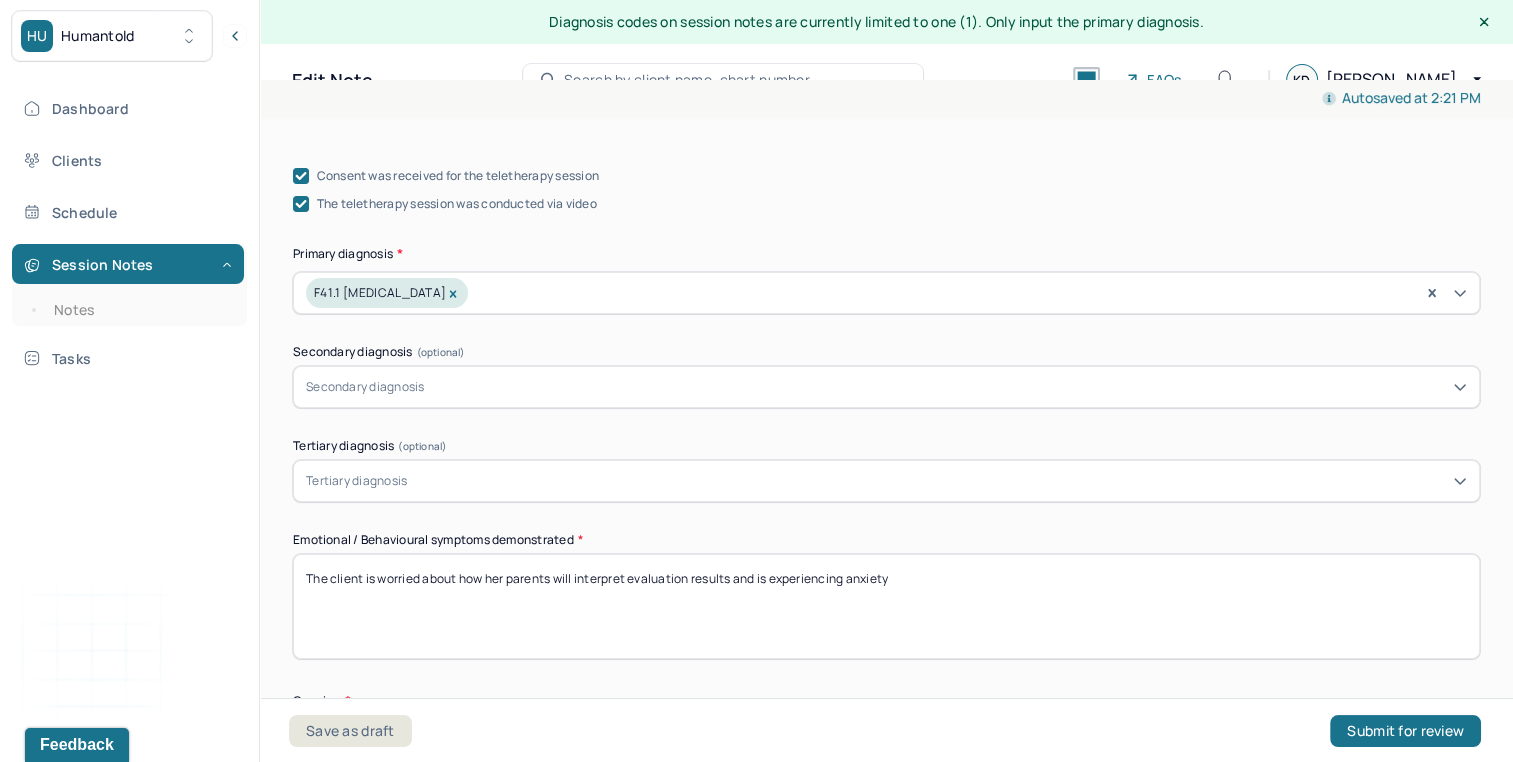 drag, startPoint x: 368, startPoint y: 578, endPoint x: 1199, endPoint y: 502, distance: 834.4681 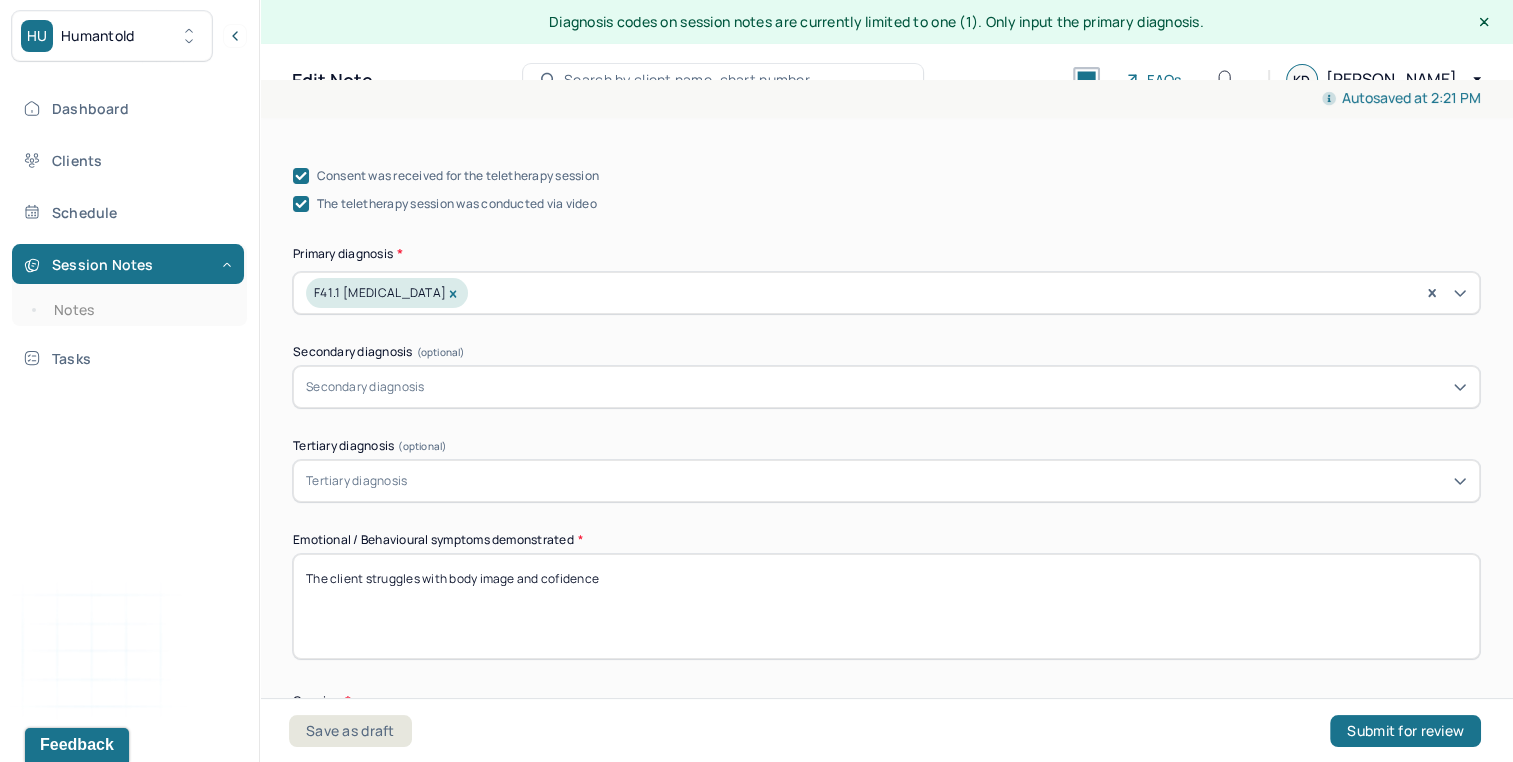 click on "Emotional / Behavioural symptoms demonstrated *" at bounding box center (886, 540) 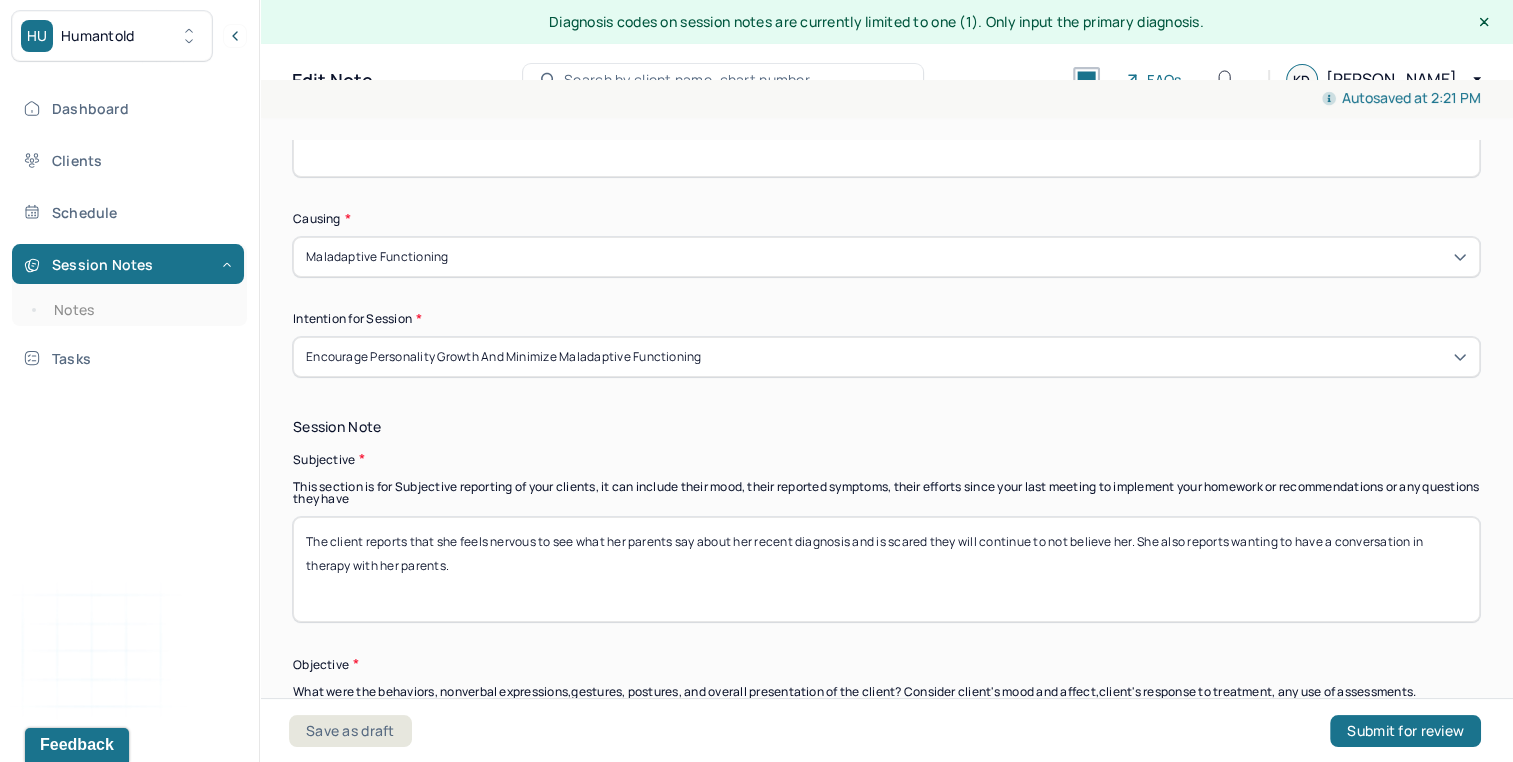 scroll, scrollTop: 1156, scrollLeft: 0, axis: vertical 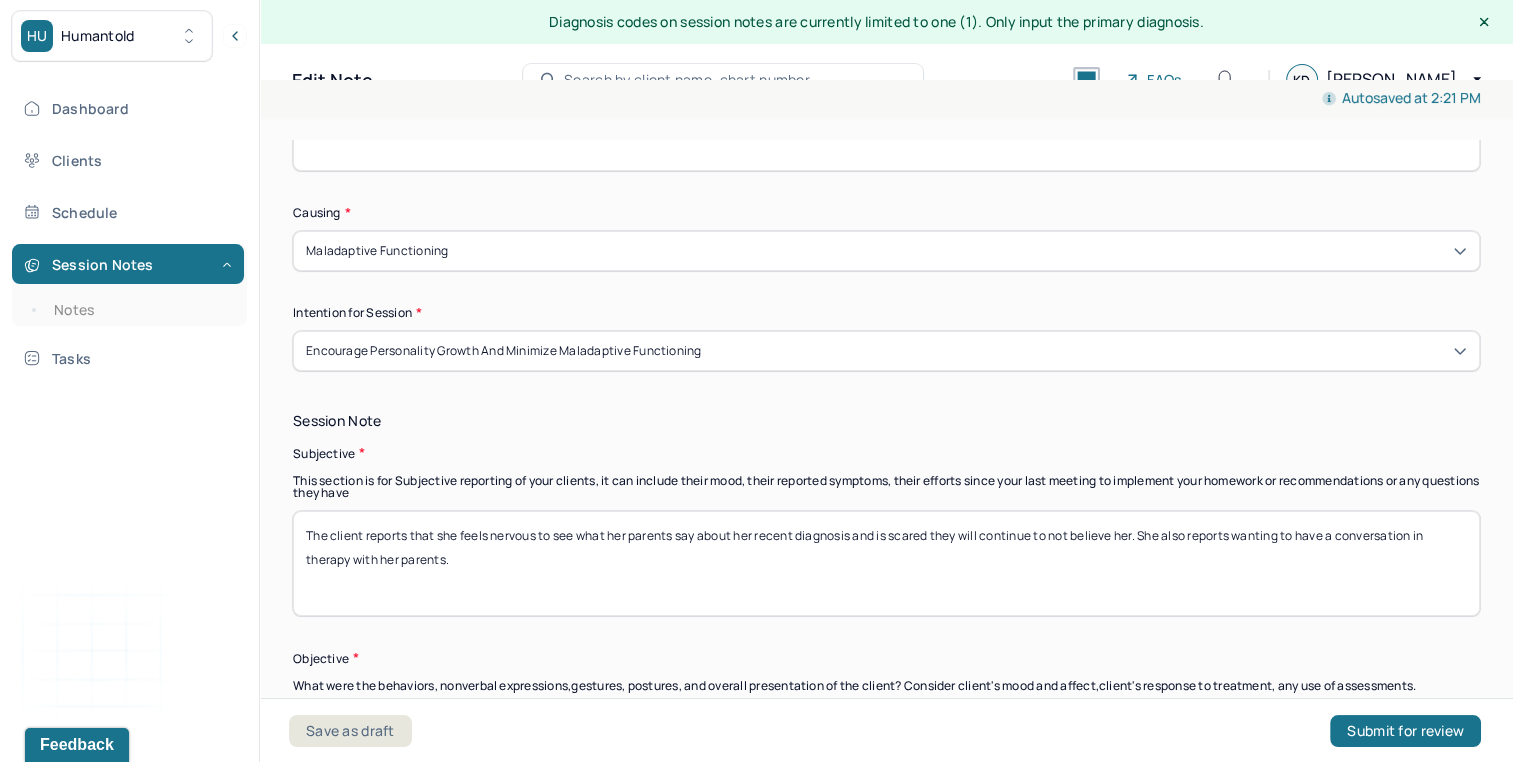 type on "The client struggles with body image and confidence" 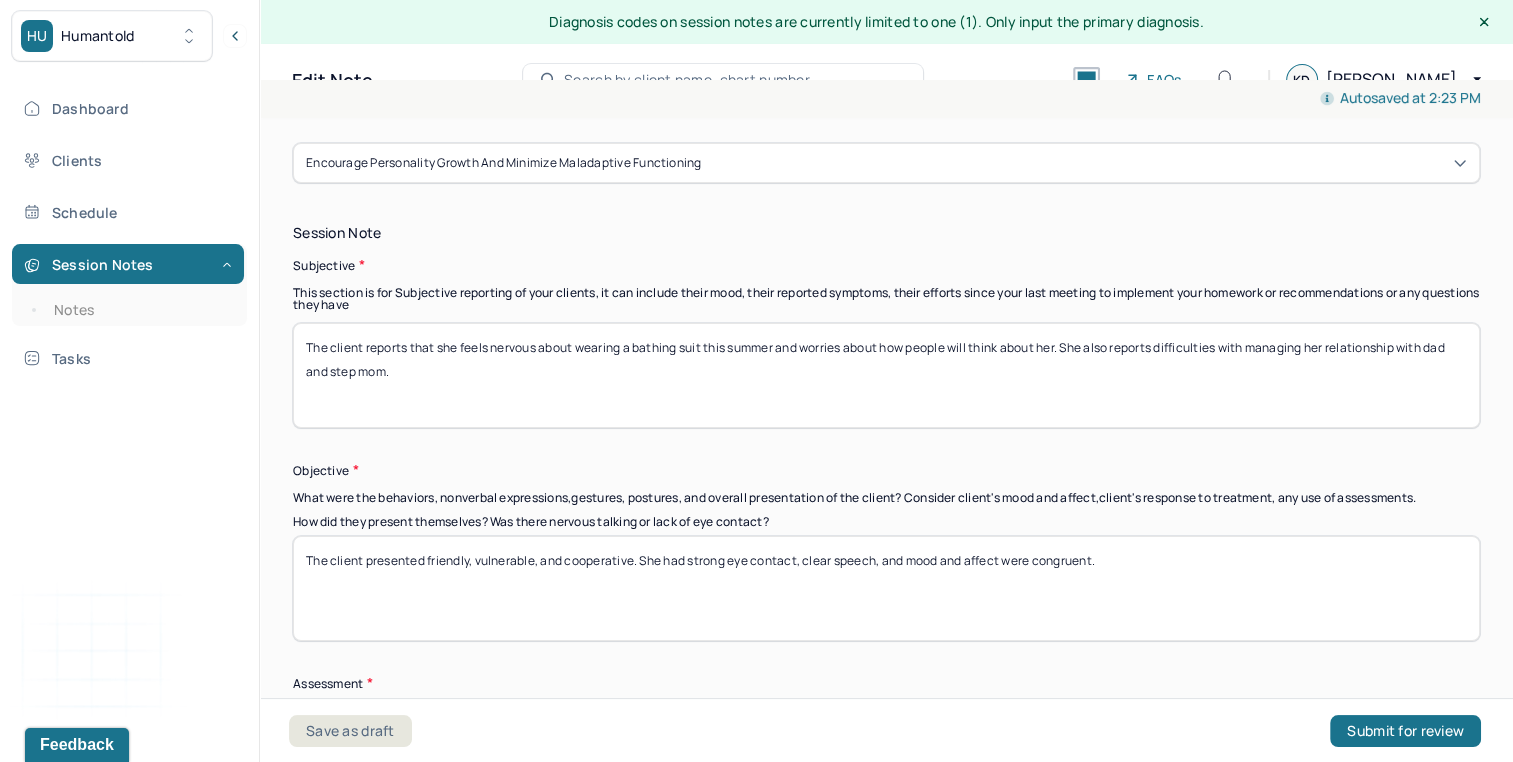 scroll, scrollTop: 1368, scrollLeft: 0, axis: vertical 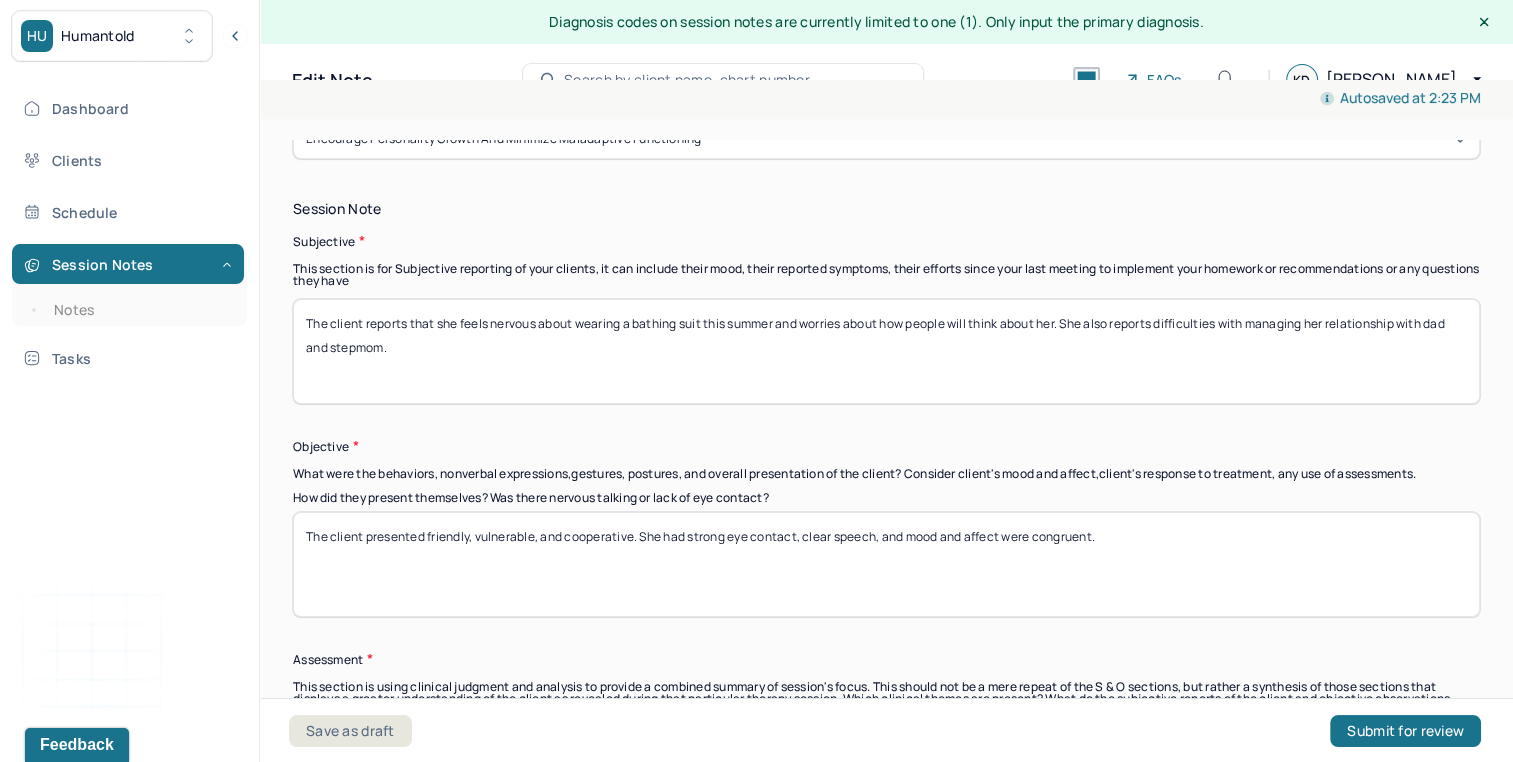 type on "The client reports that she feels nervous about wearing a bathing suit this summer and worries about how people will think about her. She also reports difficulties with managing her relationship with dad and stepmom." 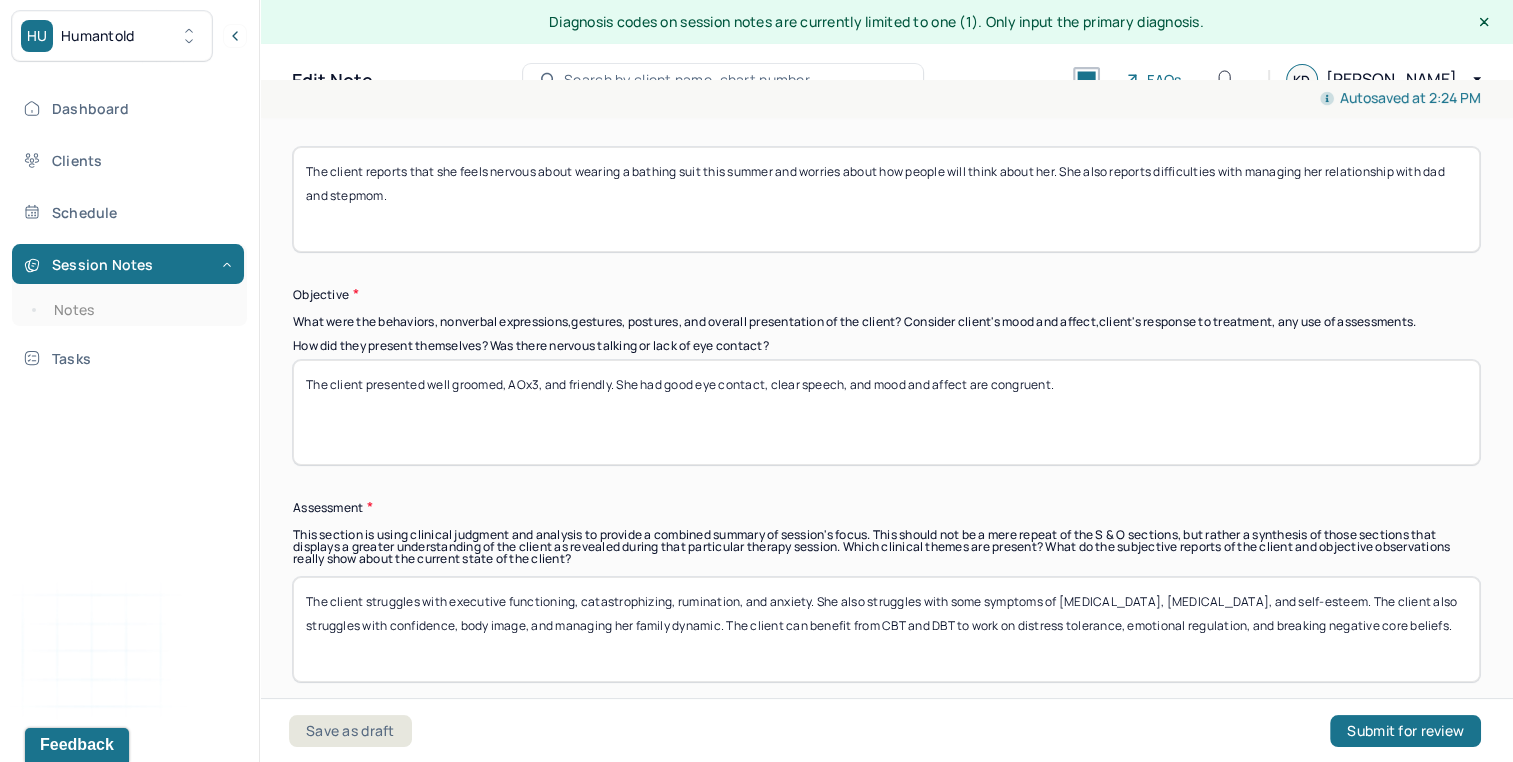 scroll, scrollTop: 1525, scrollLeft: 0, axis: vertical 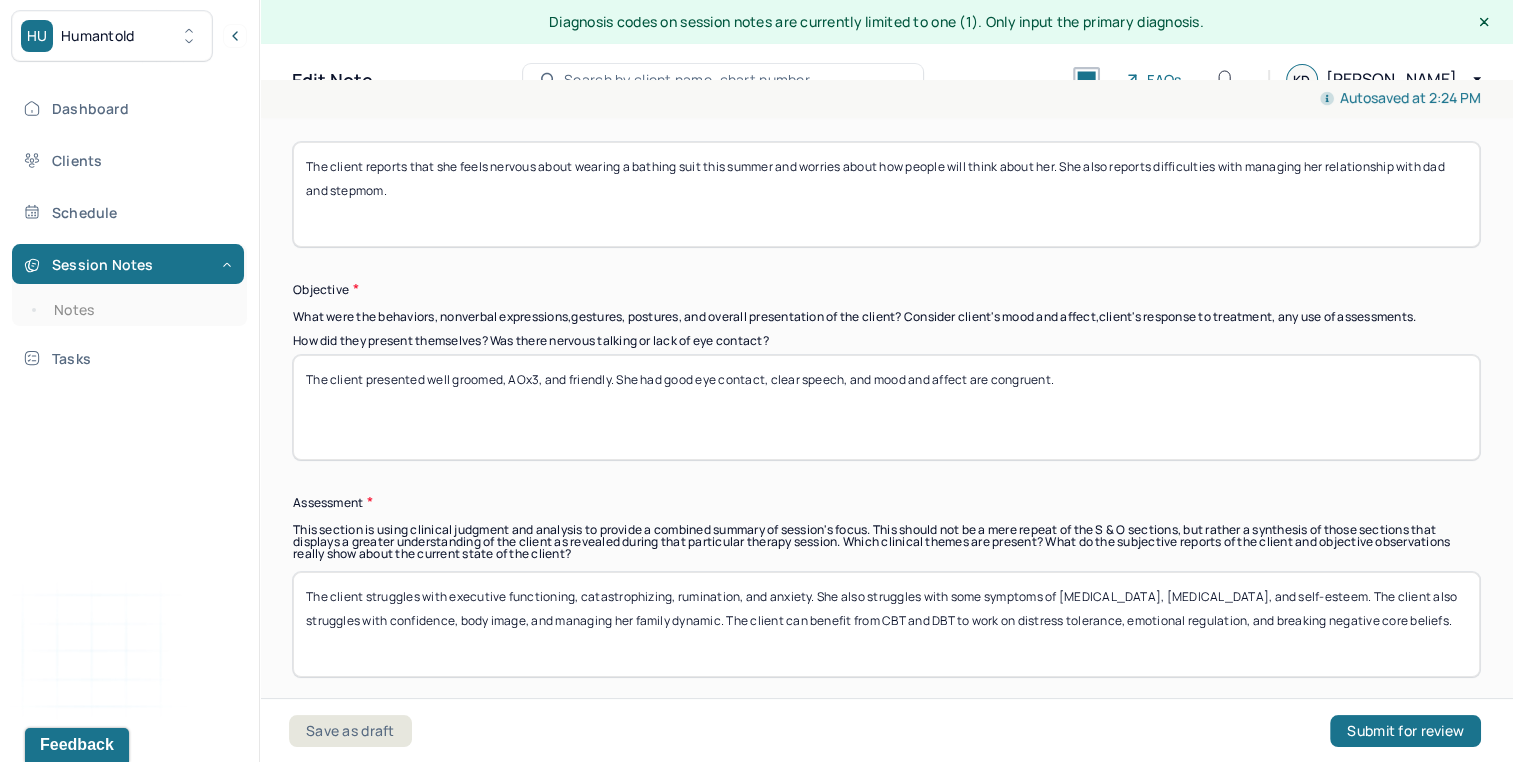 type on "The client presented well groomed, AOx3, and friendly. She had good eye contact, clear speech, and mood and affect are congruent." 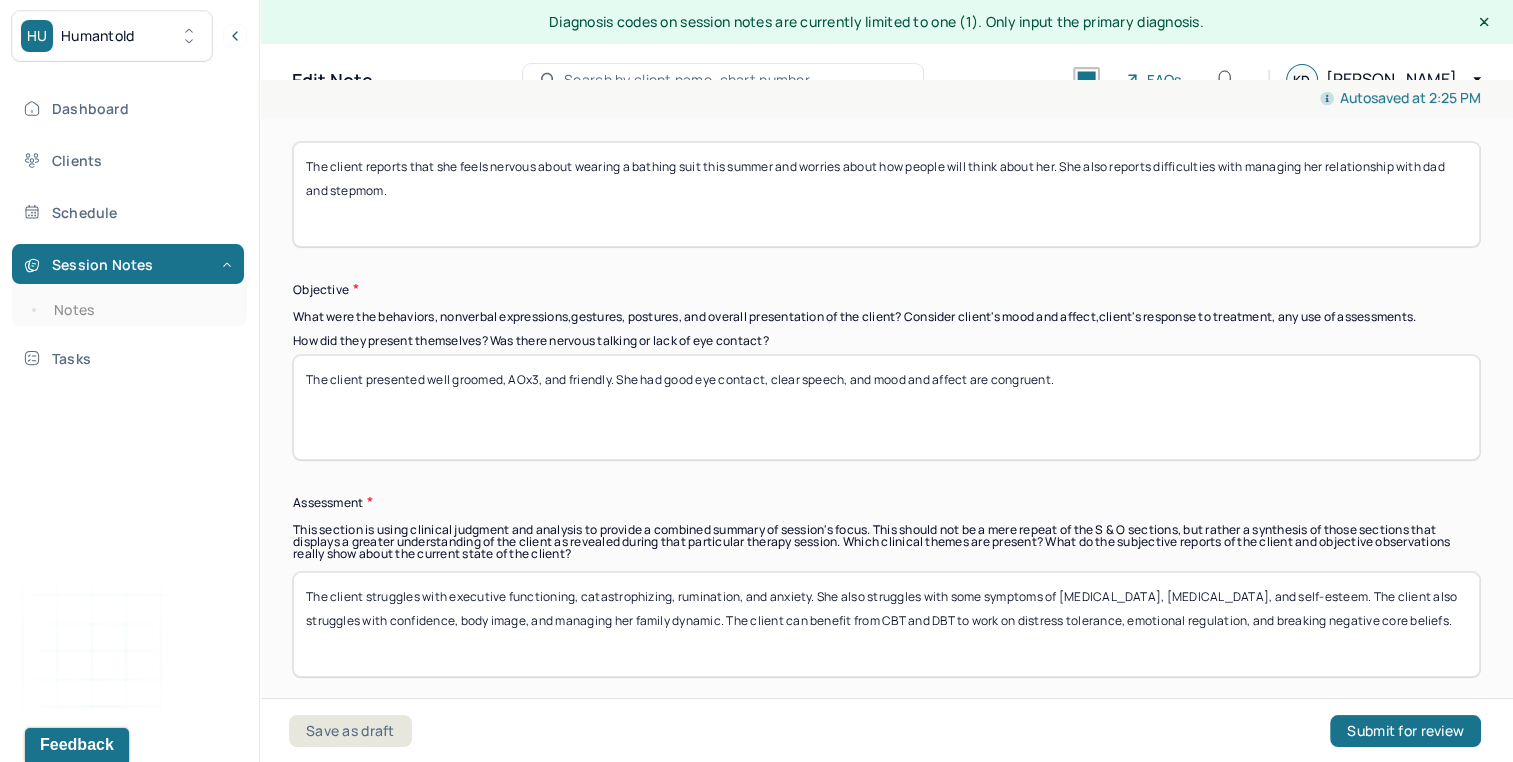 click on "The client struggles with executive functioning, catastrophizing, rumination, and anxiety. She also struggles with some symptoms of [MEDICAL_DATA], [MEDICAL_DATA], and self-esteem. The client also struggles with confidence, body image, and managing her family dynamic. The client can benefit from CBT and DBT to work on distress tolerance, emotional regulation, and breaking negative core beliefs." at bounding box center (886, 624) 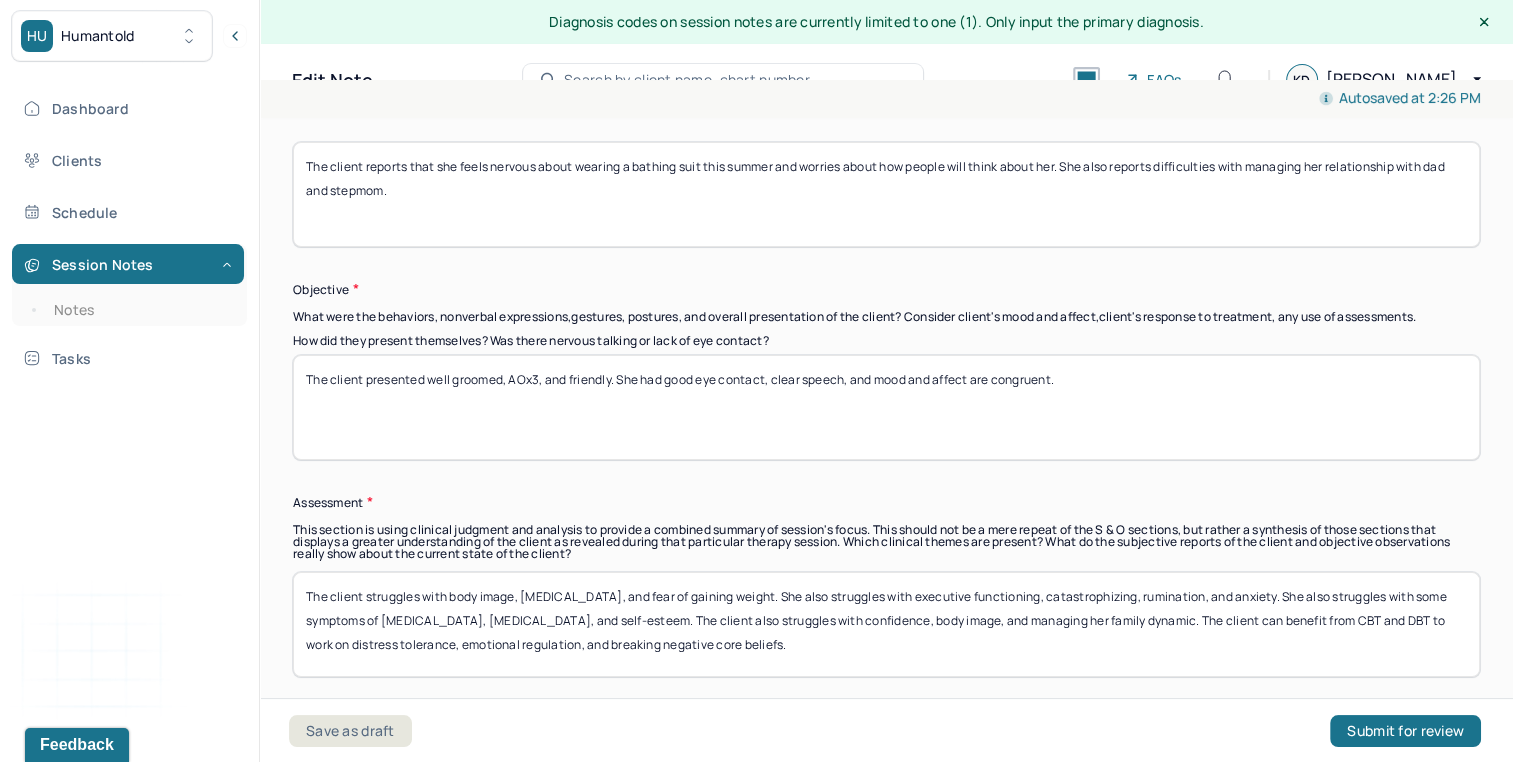 drag, startPoint x: 1031, startPoint y: 591, endPoint x: 1126, endPoint y: 586, distance: 95.131485 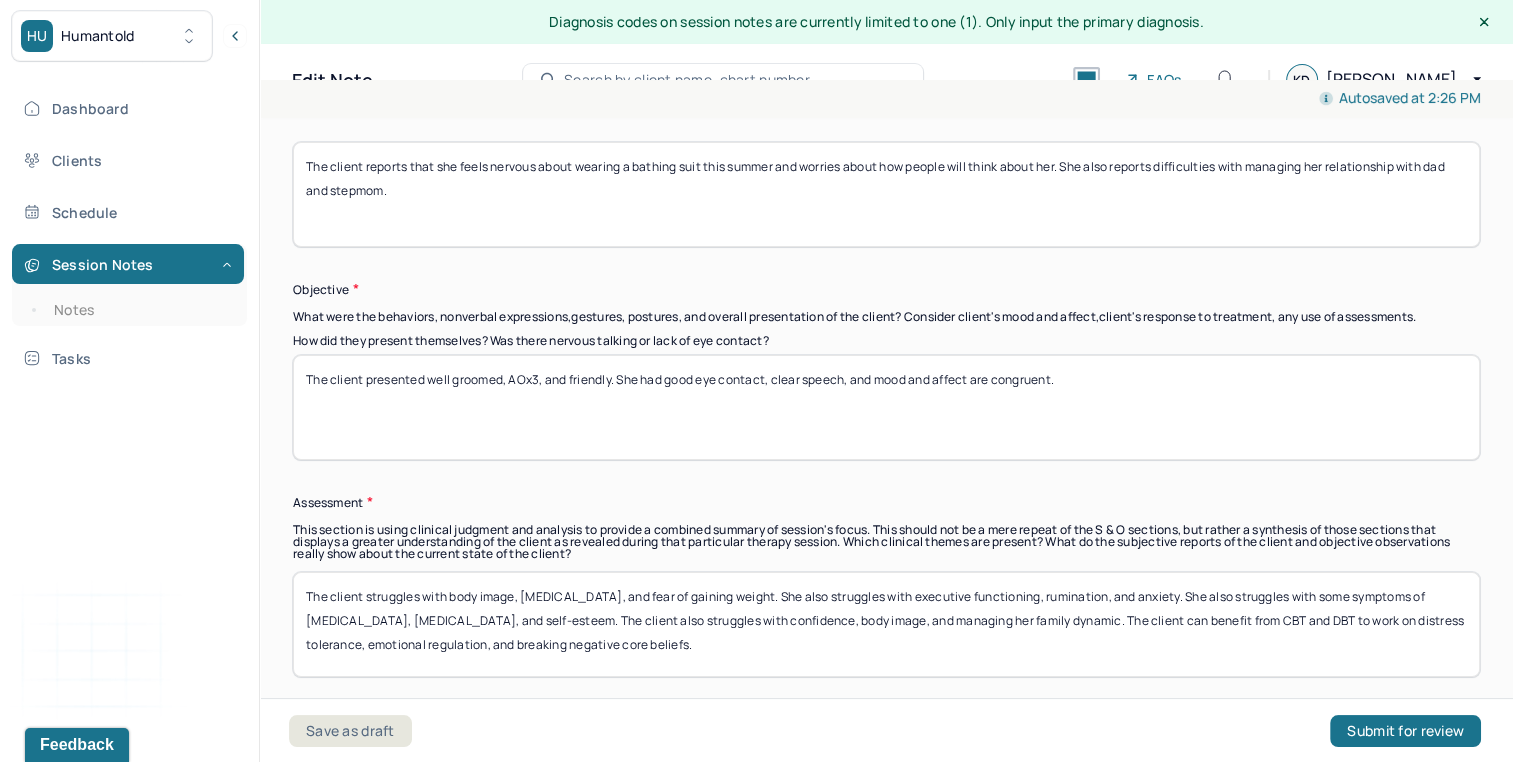 drag, startPoint x: 1122, startPoint y: 590, endPoint x: 1163, endPoint y: 592, distance: 41.04875 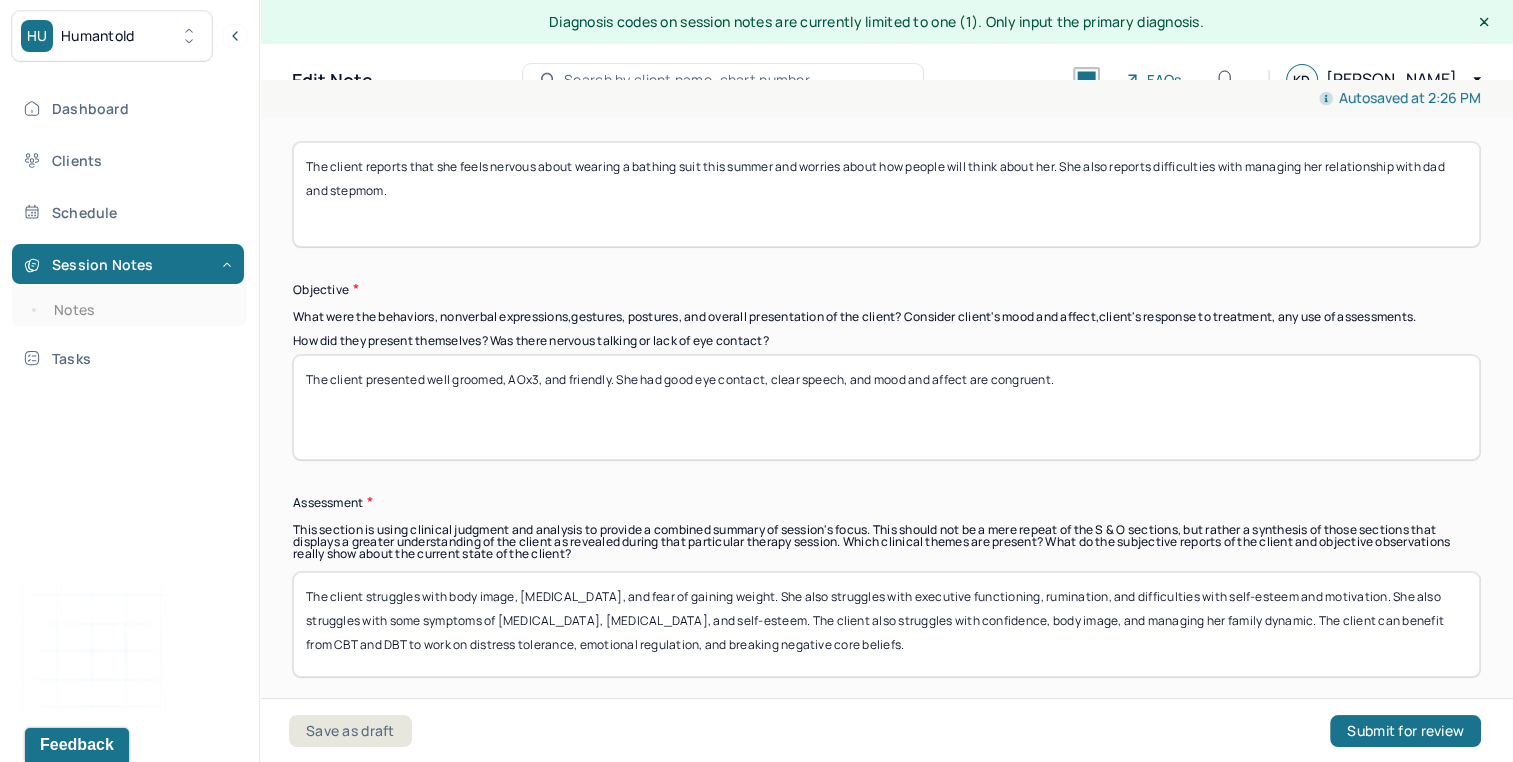 drag, startPoint x: 1378, startPoint y: 589, endPoint x: 792, endPoint y: 618, distance: 586.71716 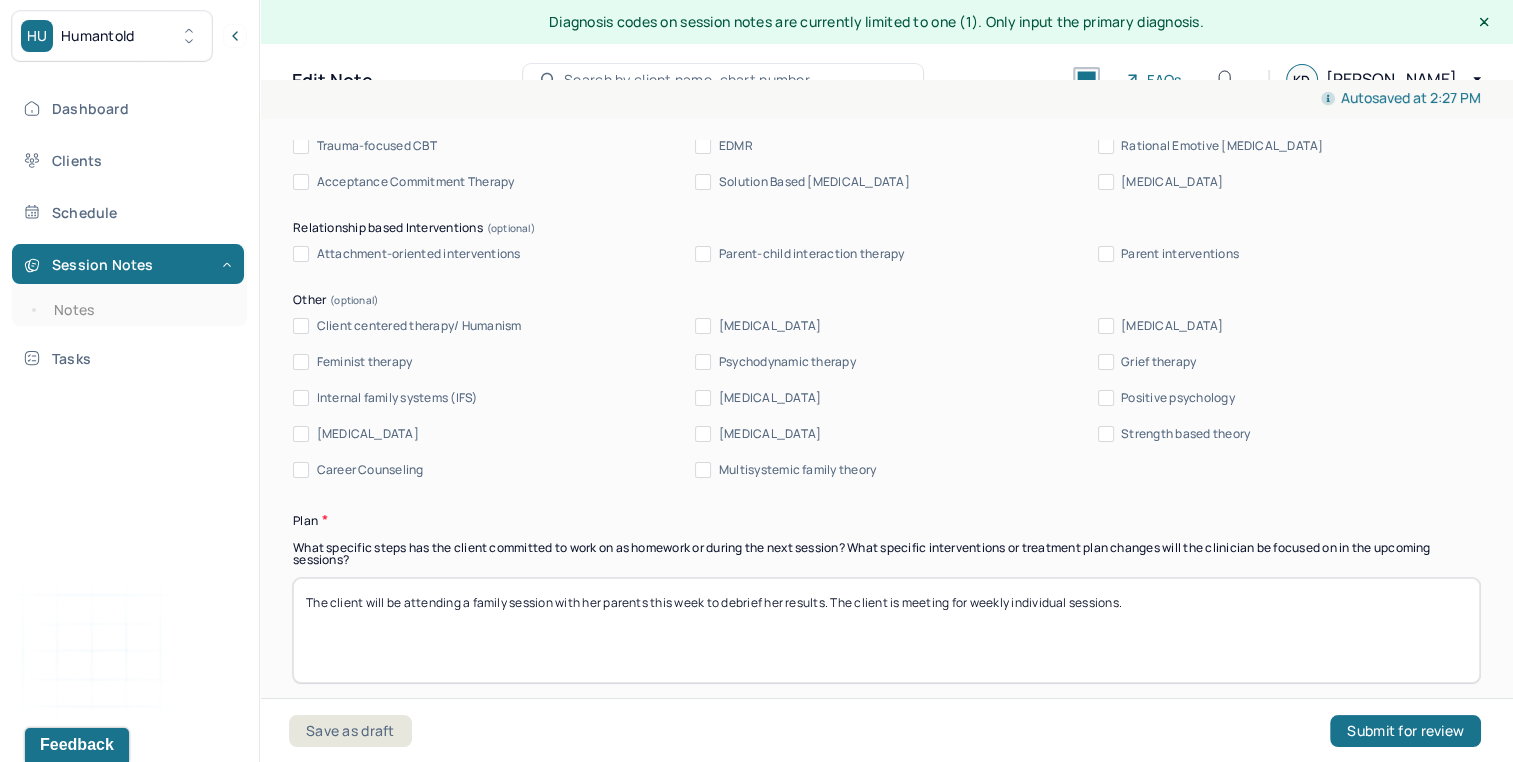 scroll, scrollTop: 2221, scrollLeft: 0, axis: vertical 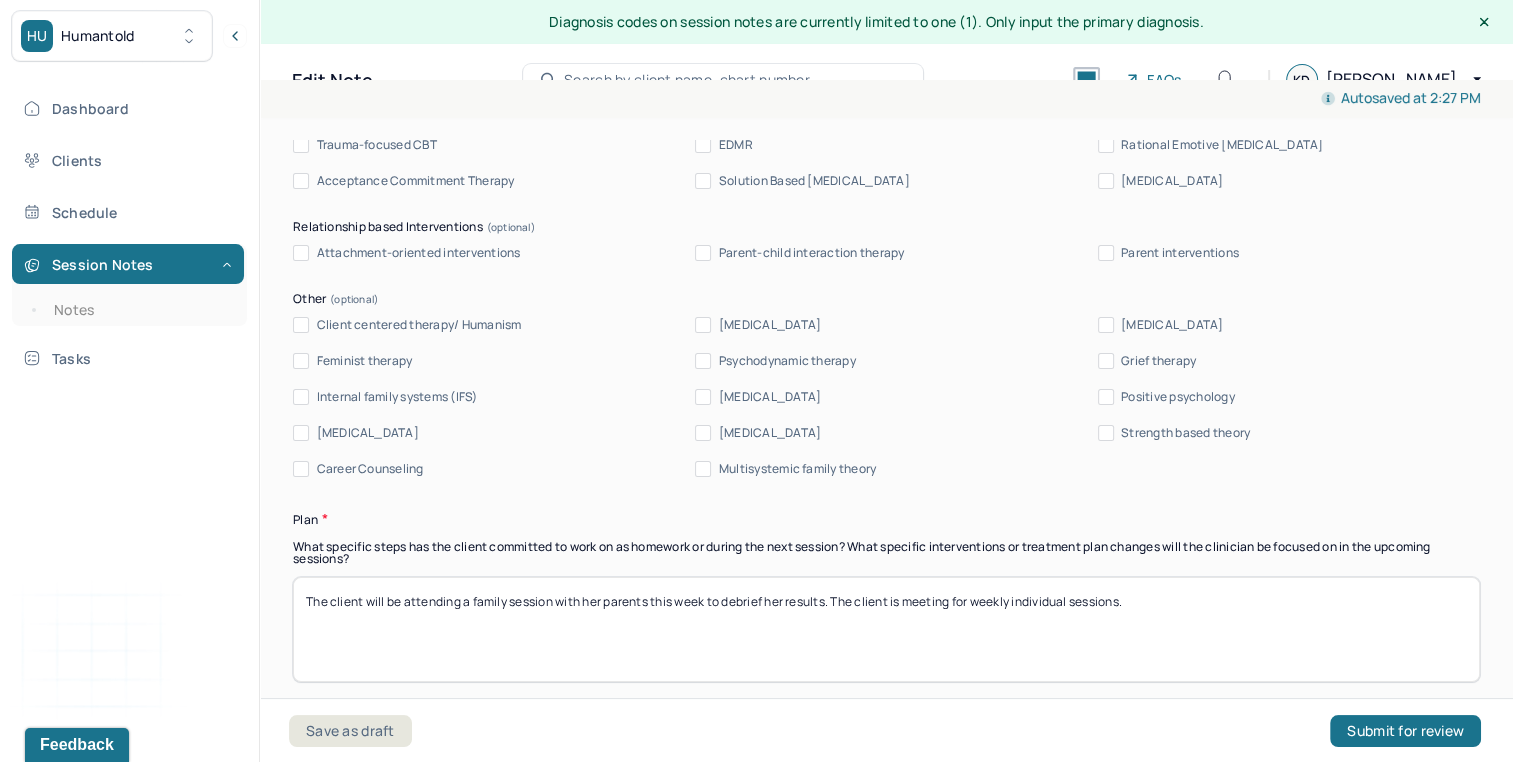 type on "The client struggles with body image, [MEDICAL_DATA], and fear of gaining weight. She also struggles with executive functioning, rumination, and difficulties with self-esteem and motivation. The client also struggles with confidence, body image, and managing her family dynamic. The client can benefit from CBT and DBT to work on distress tolerance, emotional regulation, and breaking negative core beliefs." 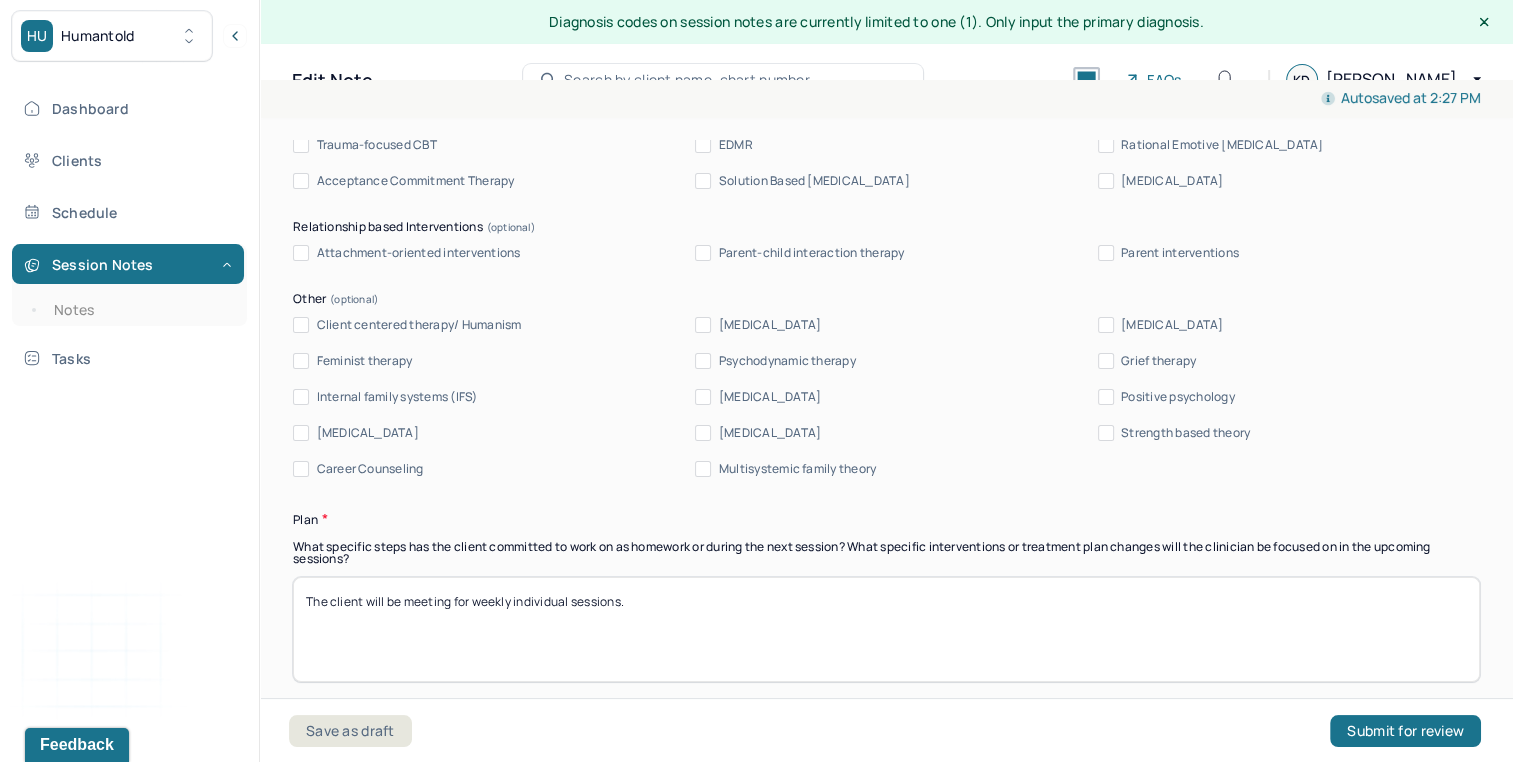 click on "The client will be attending a family session with her parents this week to debrief her results. The client is meeting for weekly individual sessions." at bounding box center (886, 629) 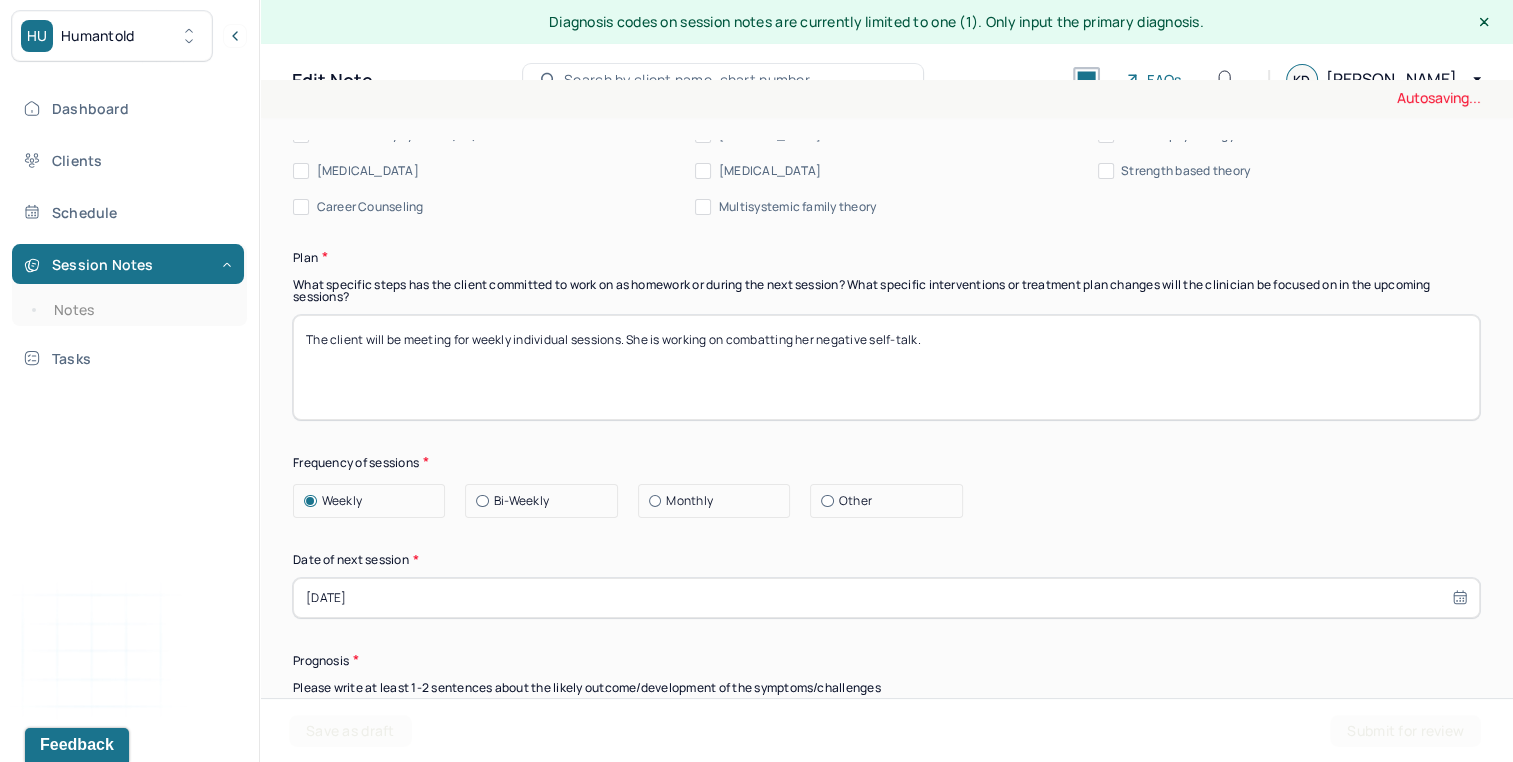 scroll, scrollTop: 2489, scrollLeft: 0, axis: vertical 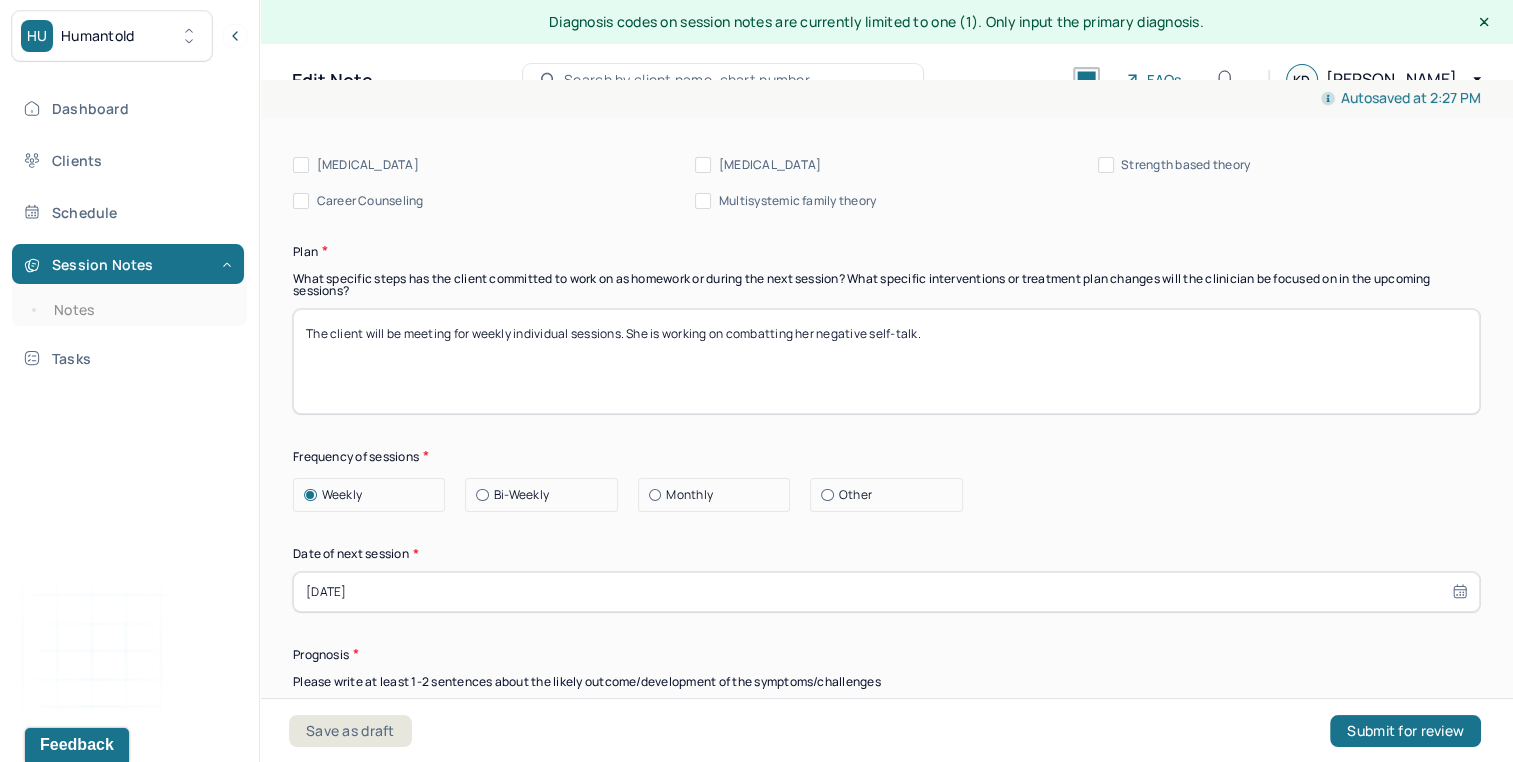 type on "The client will be meeting for weekly individual sessions. She is working on combatting her negative self-talk." 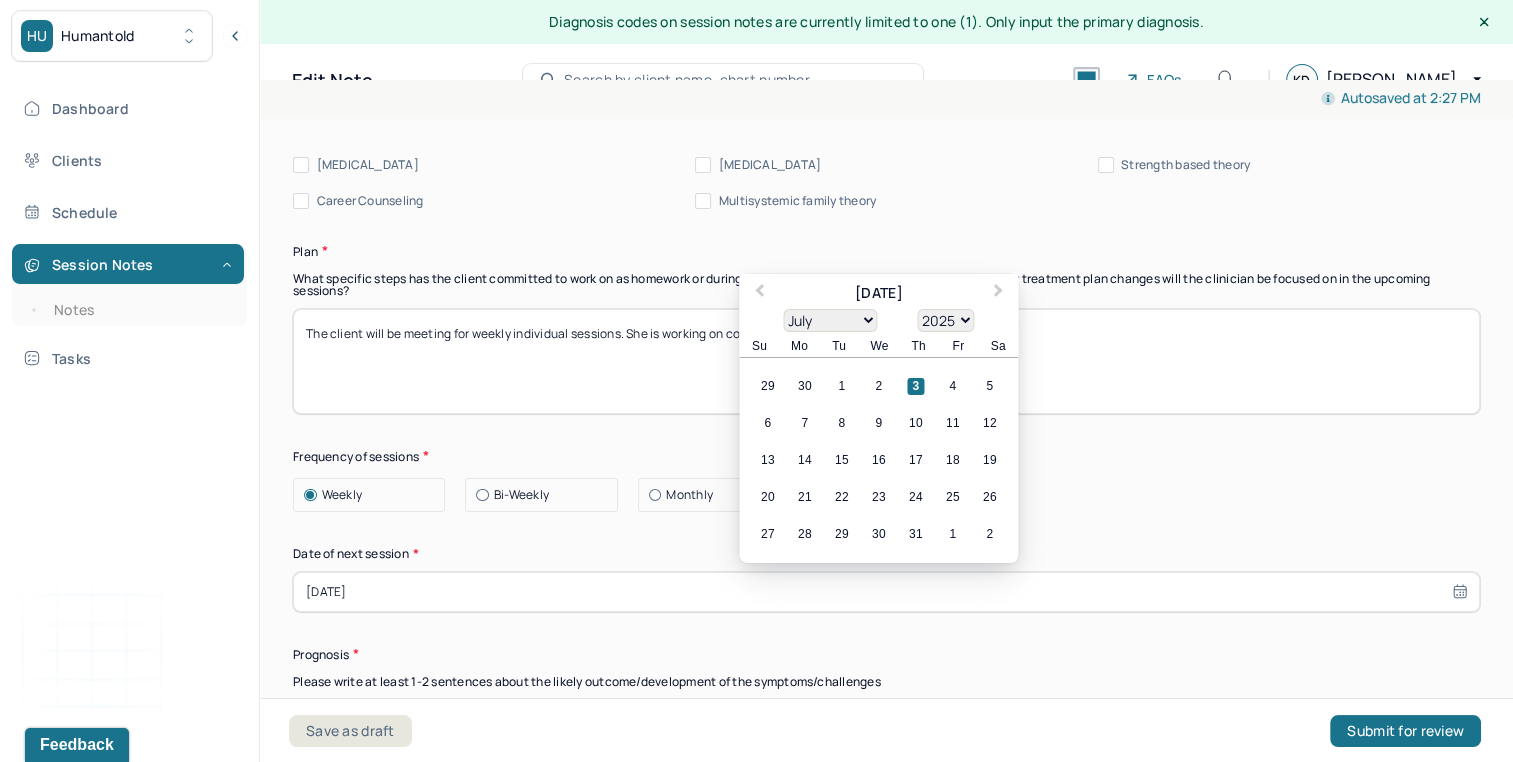 click on "[DATE]" at bounding box center [886, 592] 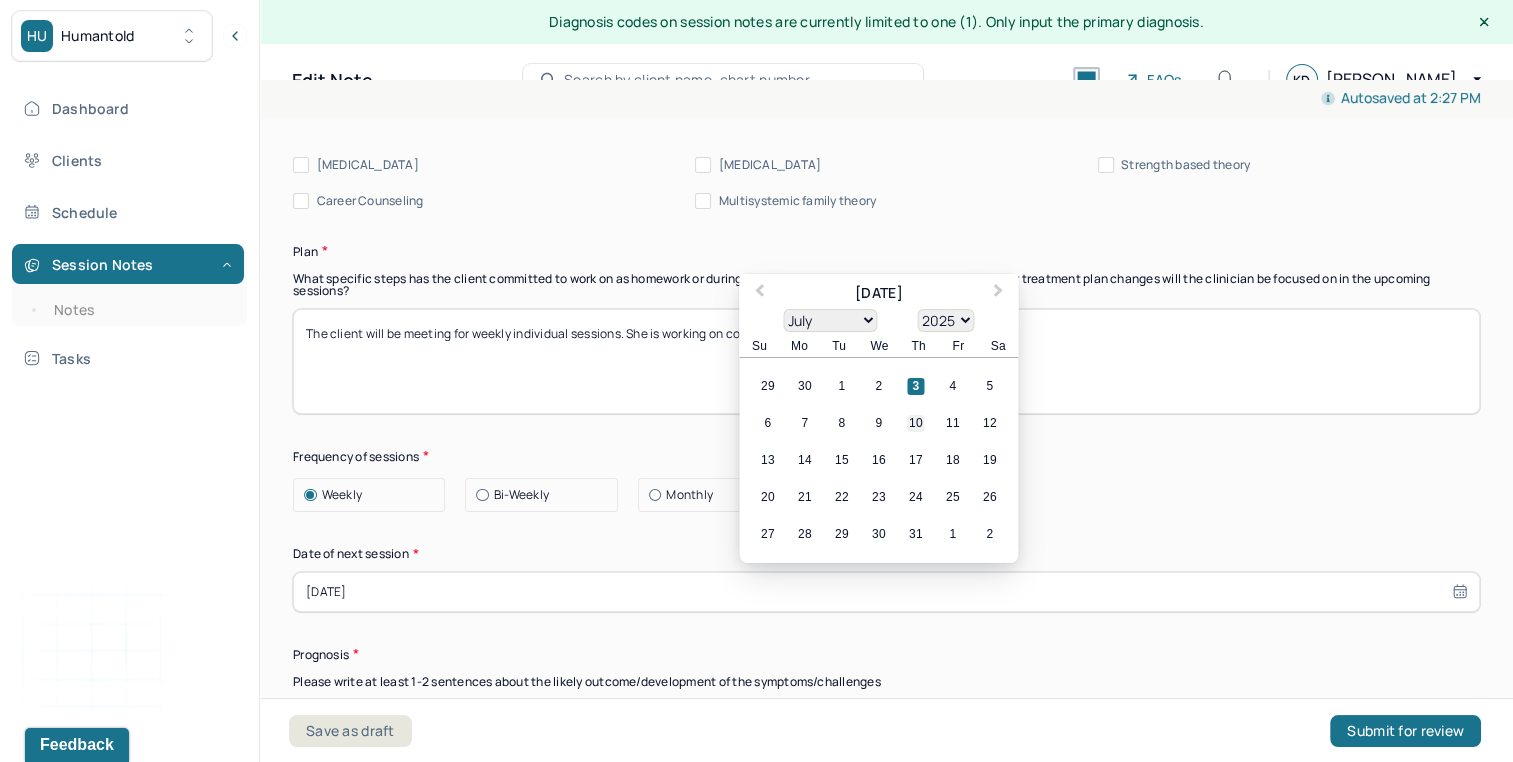 click on "10" at bounding box center [915, 422] 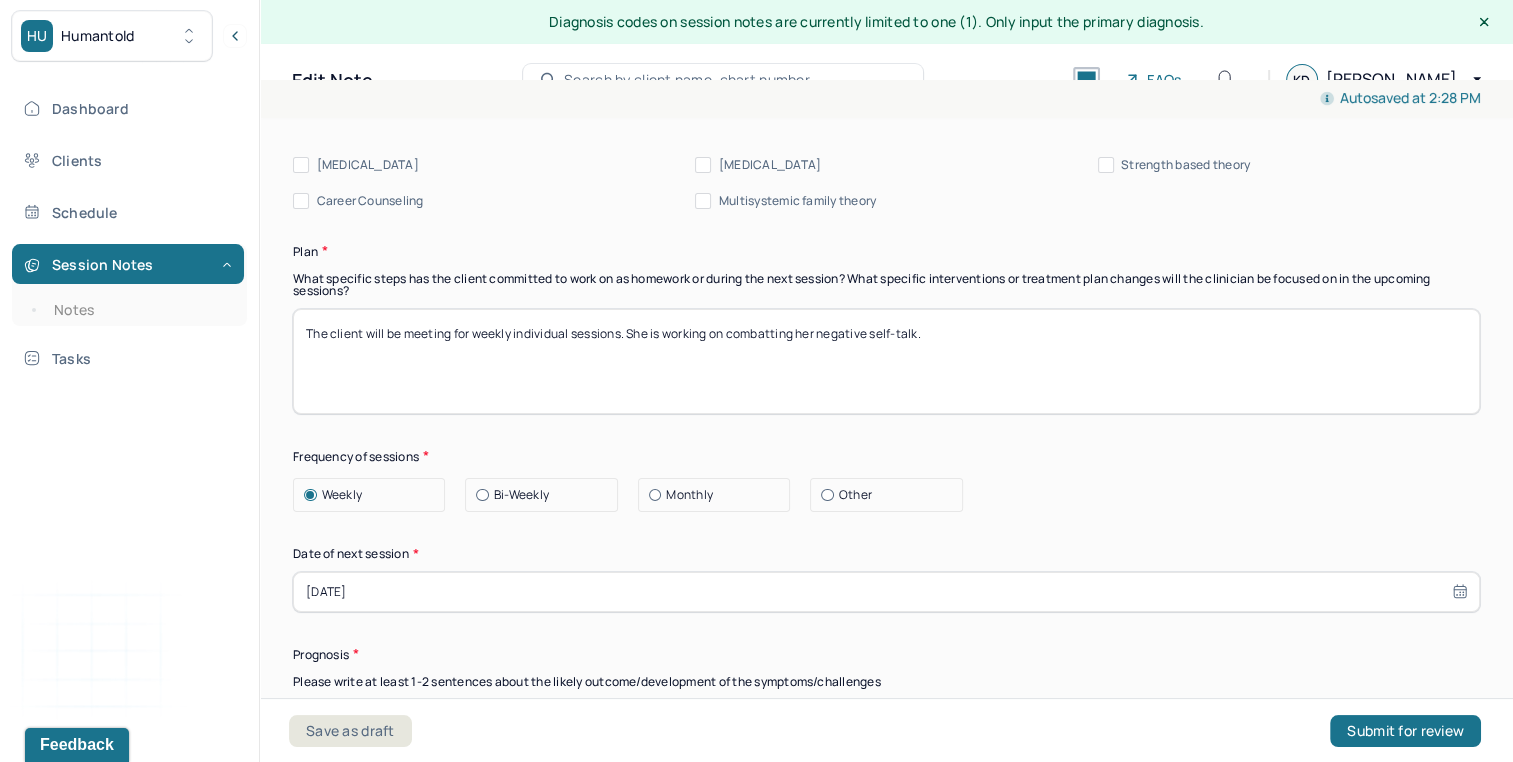 select on "6" 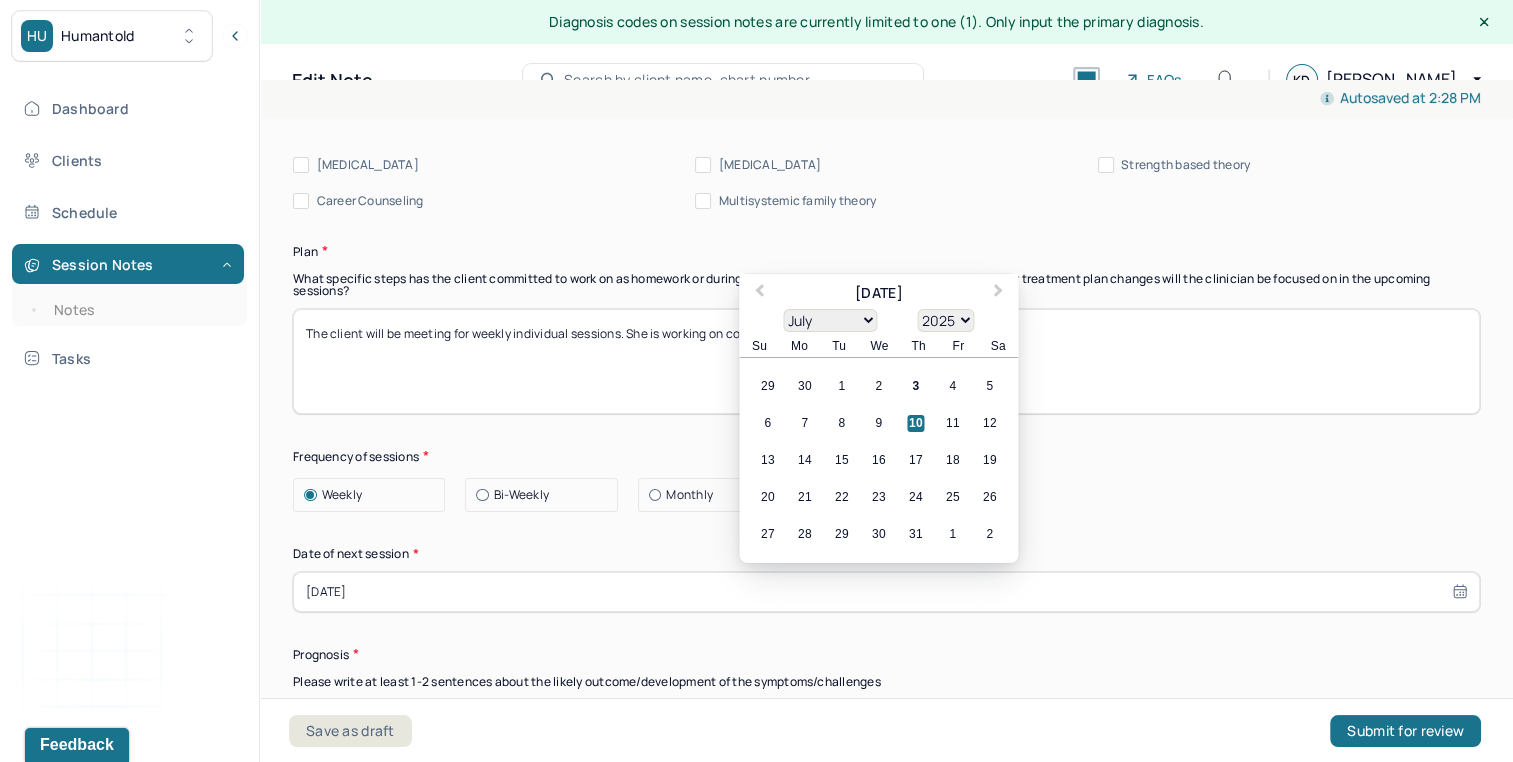 click on "Prognosis" at bounding box center [886, 654] 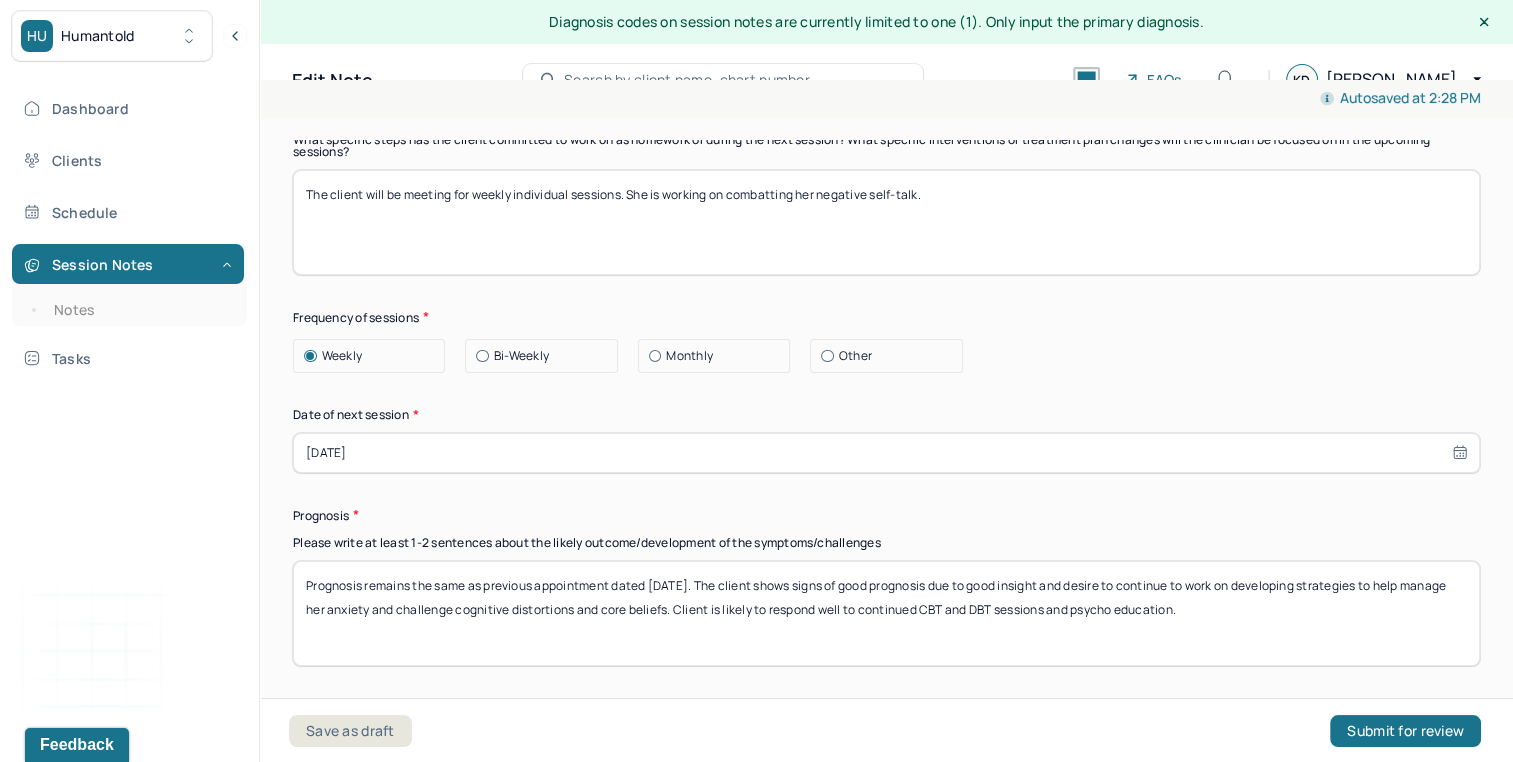 scroll, scrollTop: 2634, scrollLeft: 0, axis: vertical 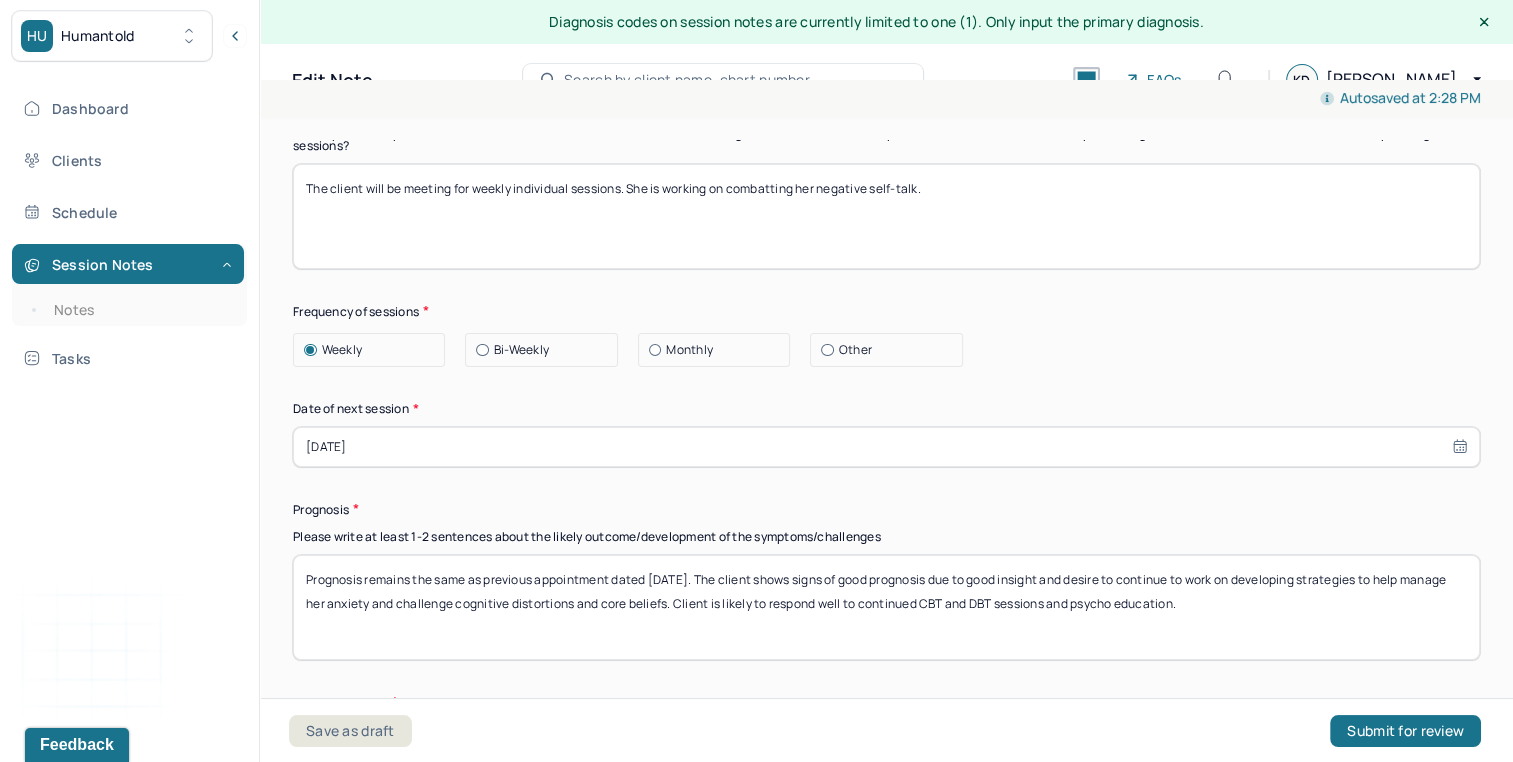 click on "Prognosis remains the same as previous appointment dated [DATE]. The client shows signs of good prognosis due to good insight and desire to continue to work on developing strategies to help manage her anxiety and challenge cognitive distortions and core beliefs. Client is likely to respond well to continued CBT and DBT sessions and psycho education." at bounding box center [886, 607] 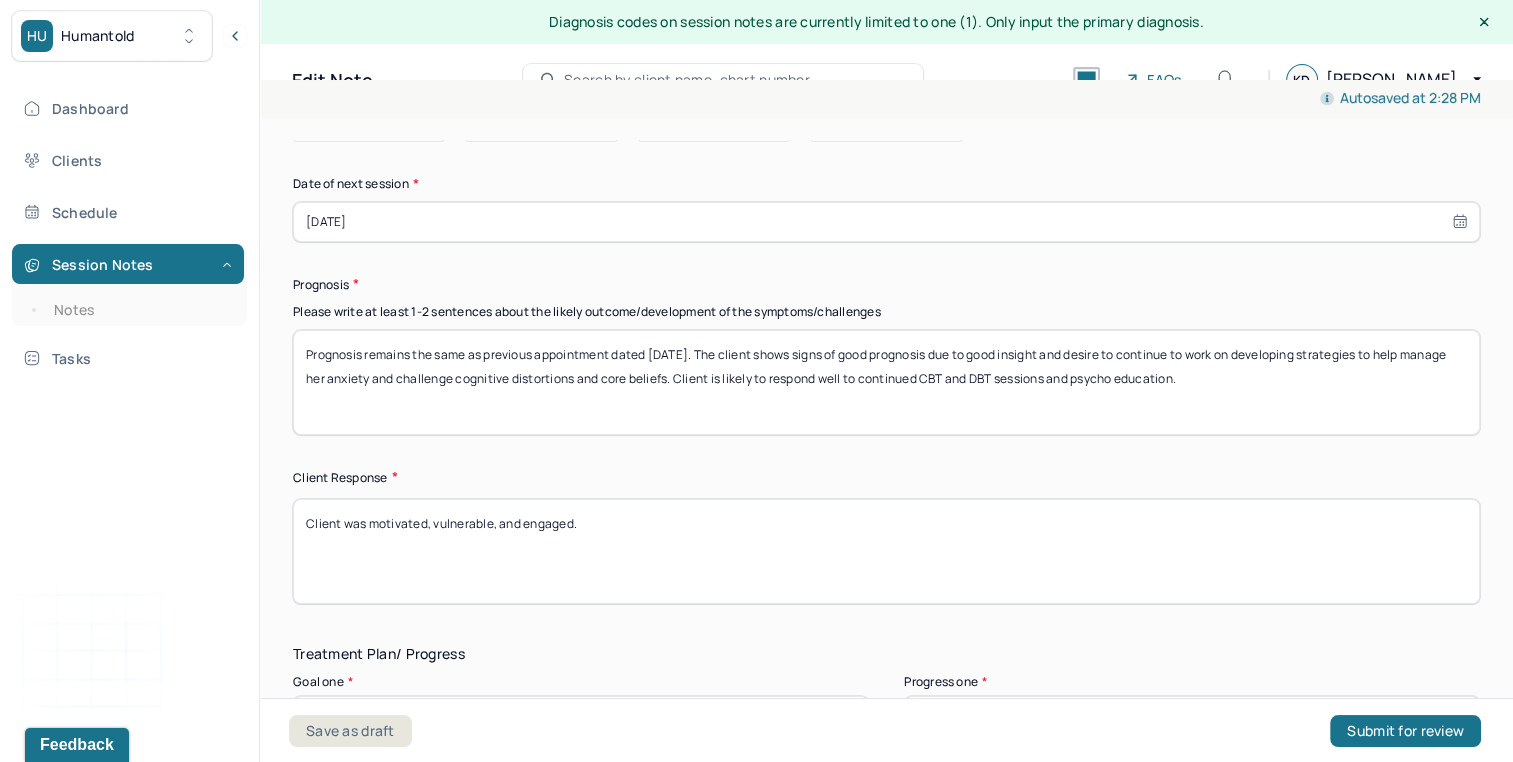 scroll, scrollTop: 2863, scrollLeft: 0, axis: vertical 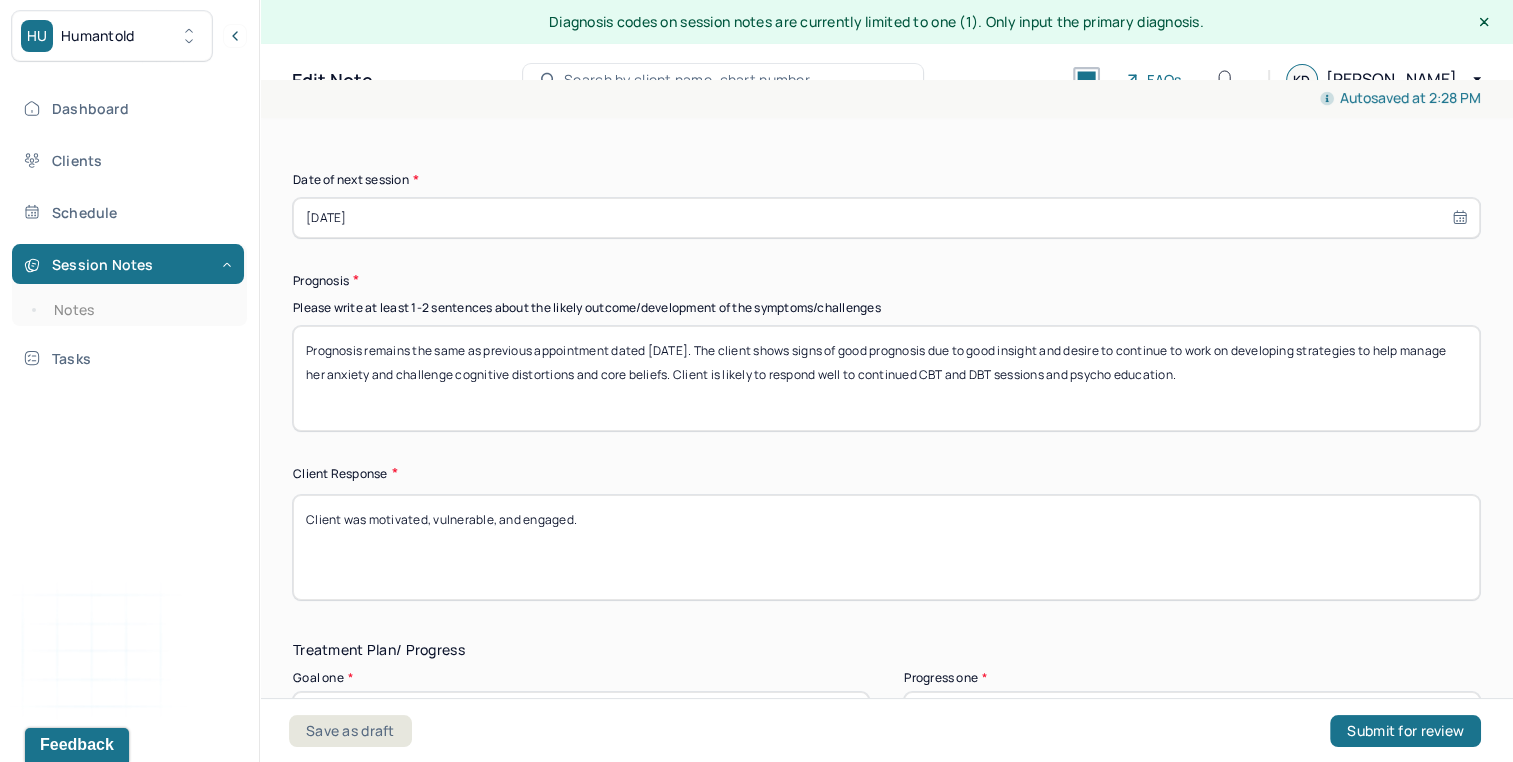 type on "Prognosis remains the same as previous appointment dated [DATE]. The client shows signs of good prognosis due to good insight and desire to continue to work on developing strategies to help manage her anxiety and challenge cognitive distortions and core beliefs. Client is likely to respond well to continued CBT and DBT sessions and psycho education." 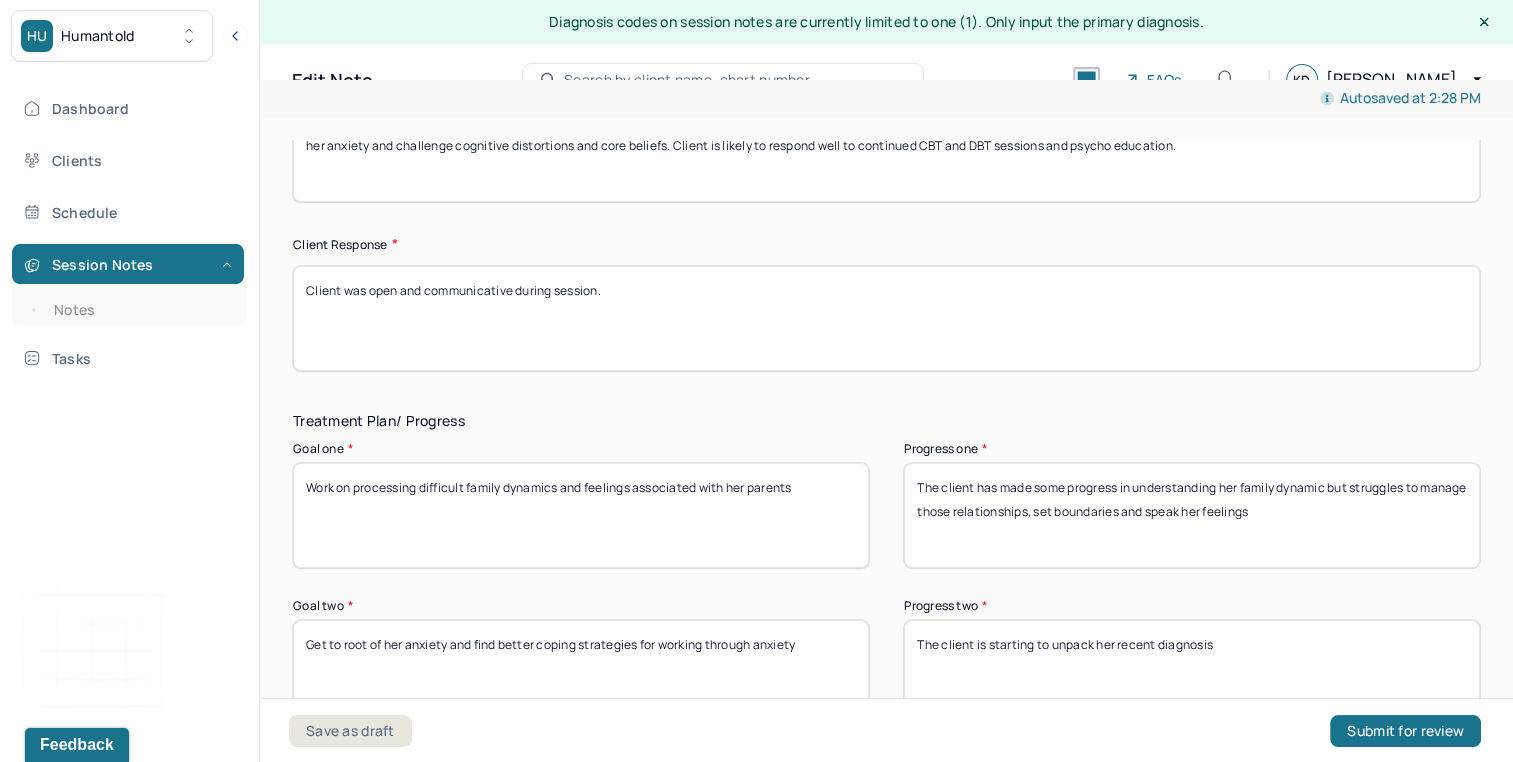 scroll, scrollTop: 3110, scrollLeft: 0, axis: vertical 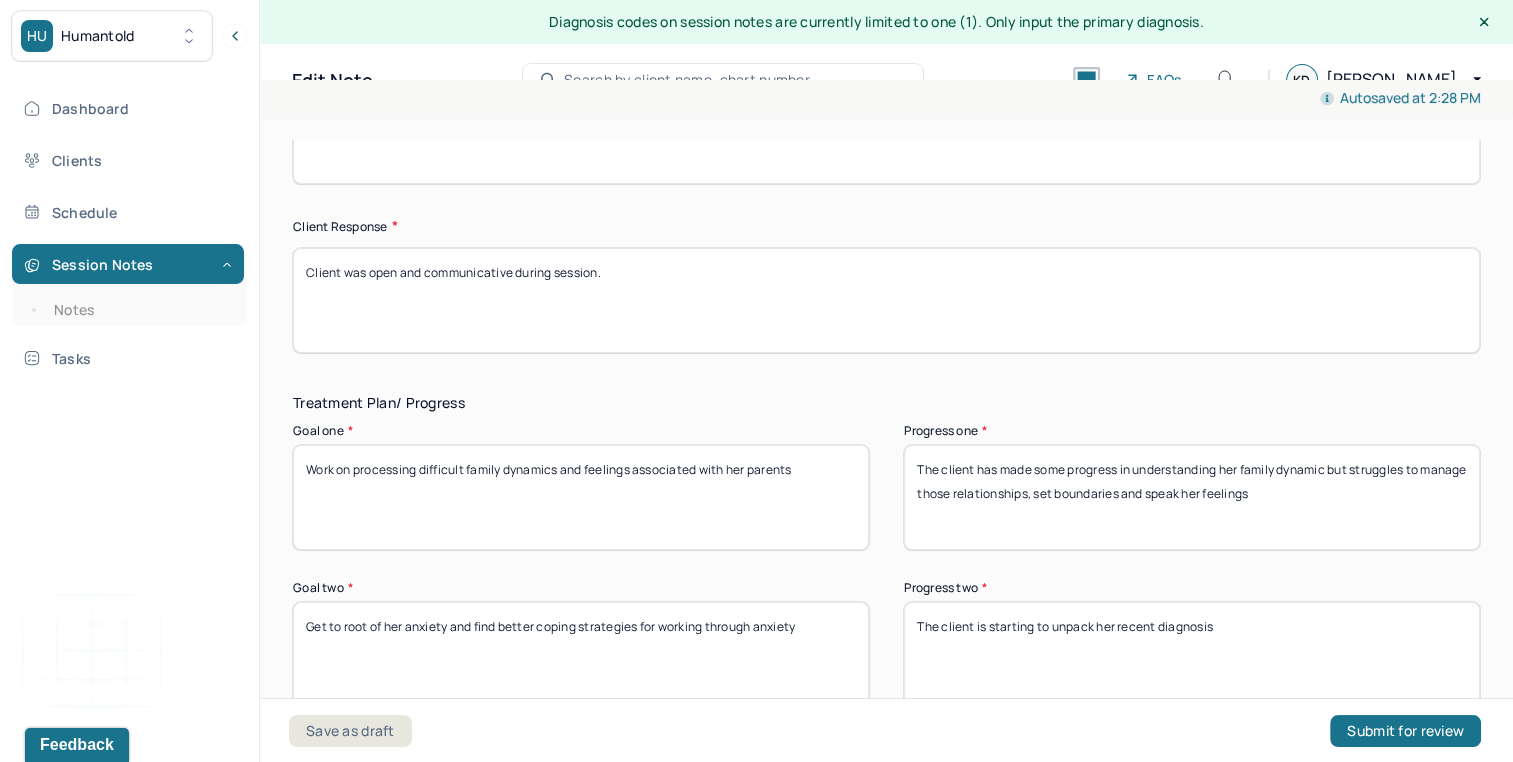type on "Client was open and communicative during session." 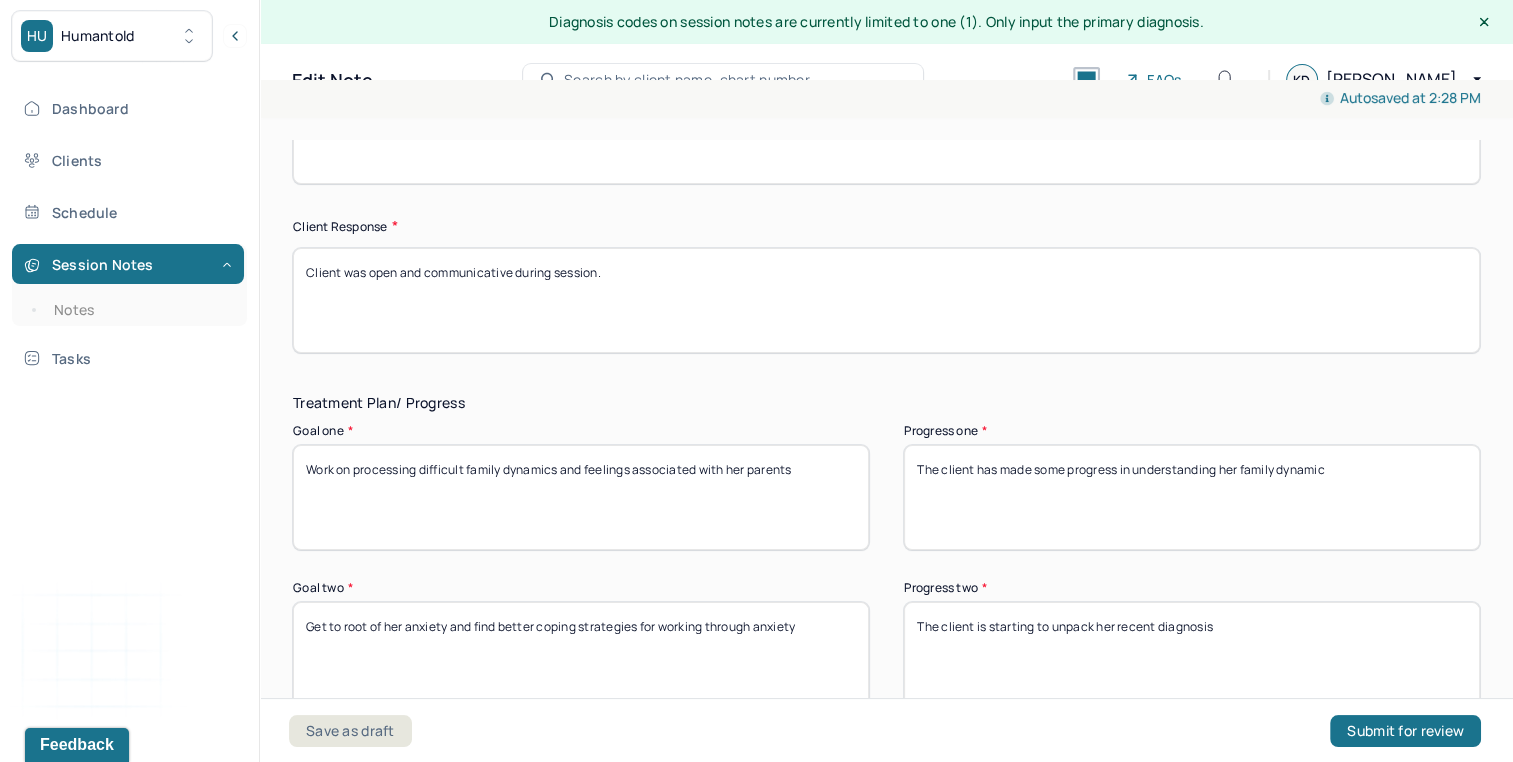 click on "The client has made some progress in understanding her family dynamic but struggles to manage those relationships, set boundaries and speak her feelings" at bounding box center (1192, 497) 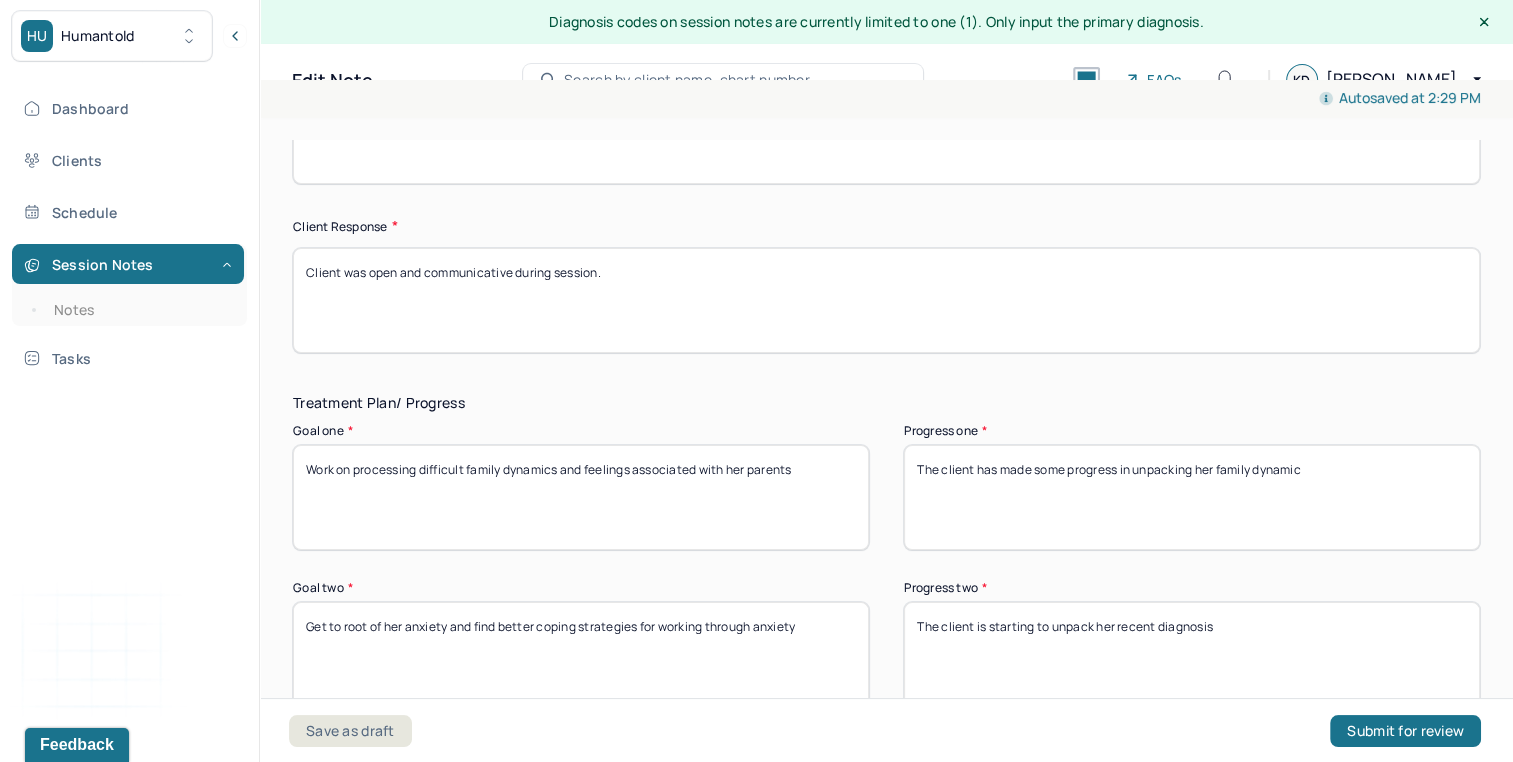 type on "The client has made some progress in unpacking her family dynamic" 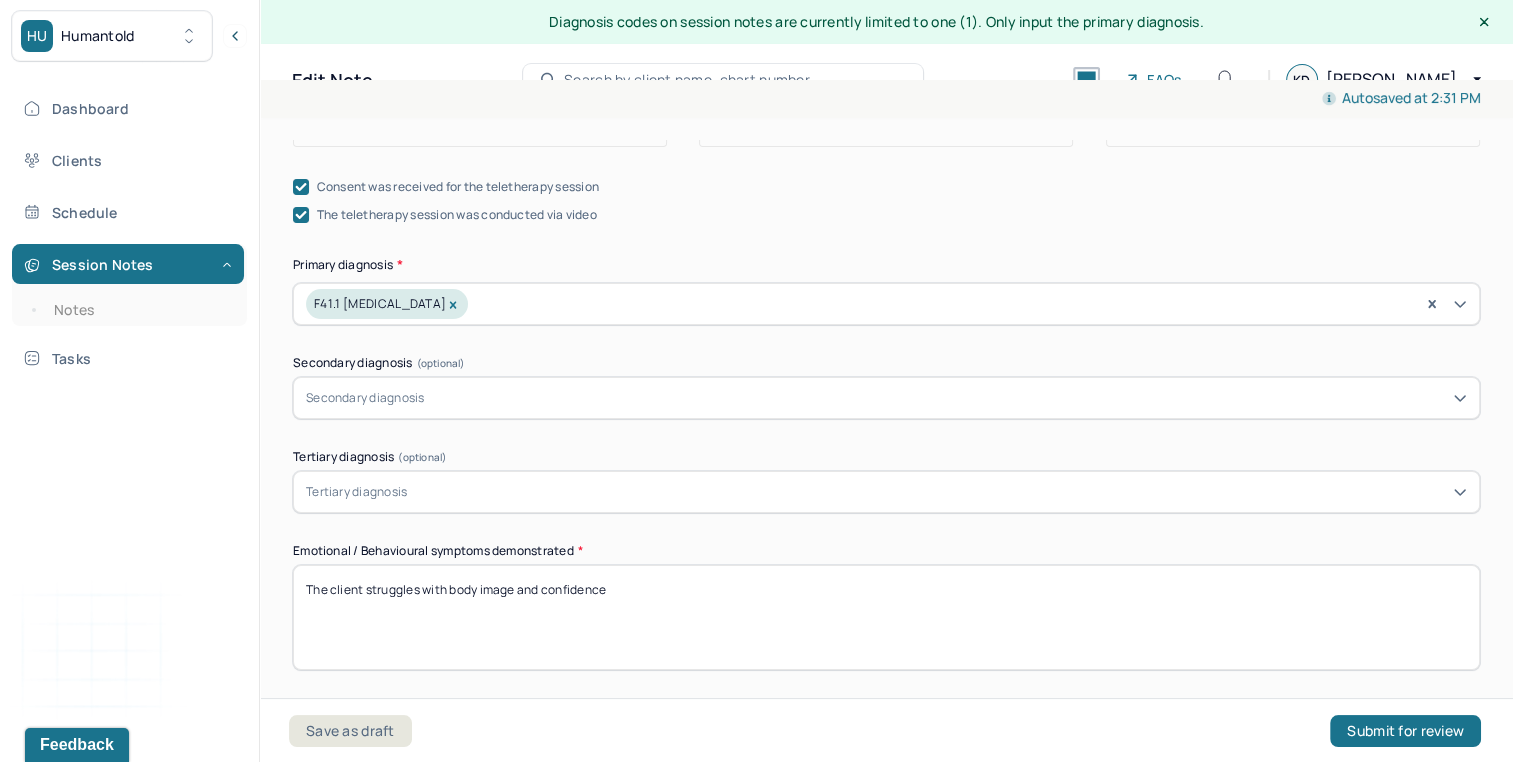 scroll, scrollTop: 0, scrollLeft: 0, axis: both 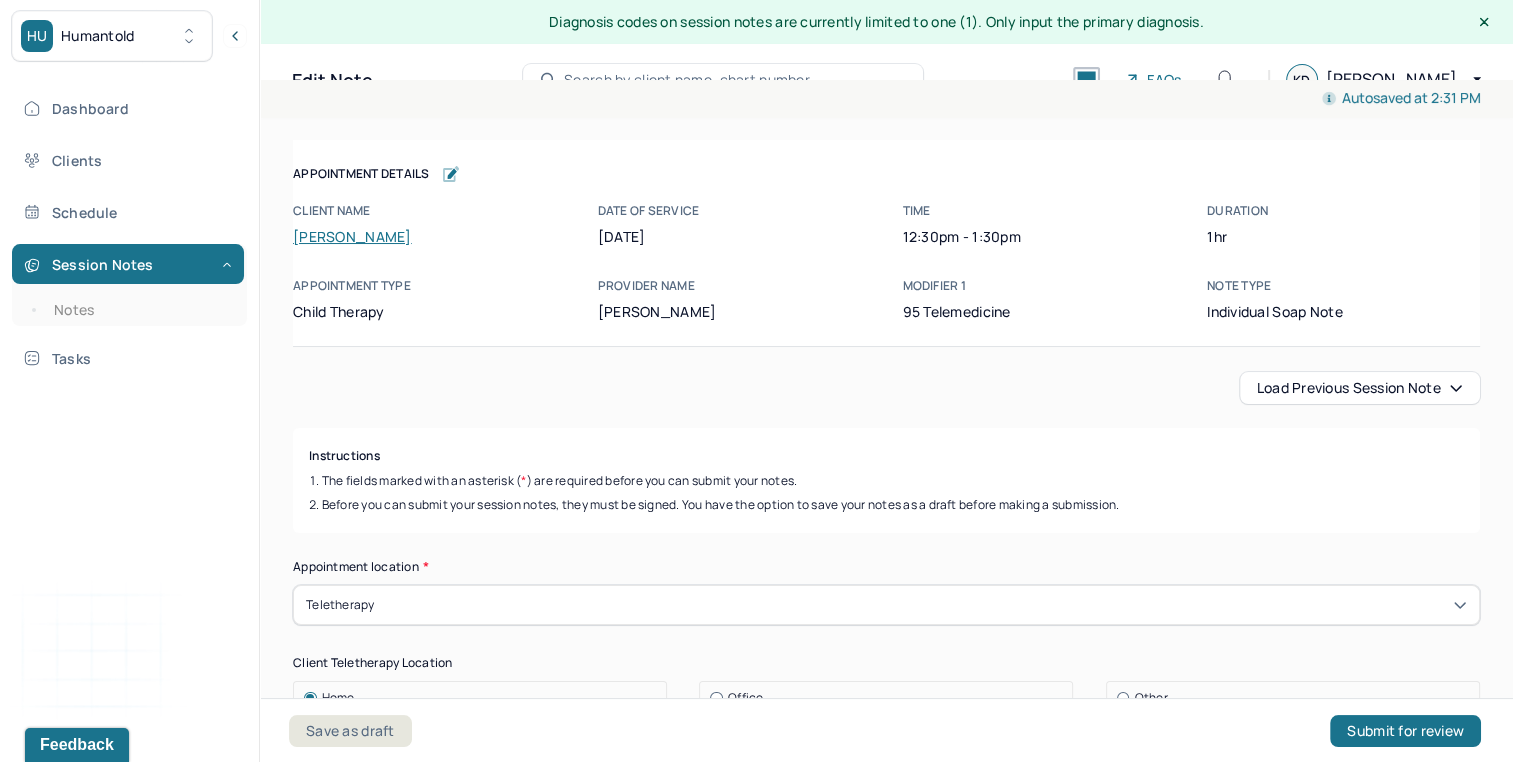 type on "The client is starting to unpack her recent diagnoses and seeking medication" 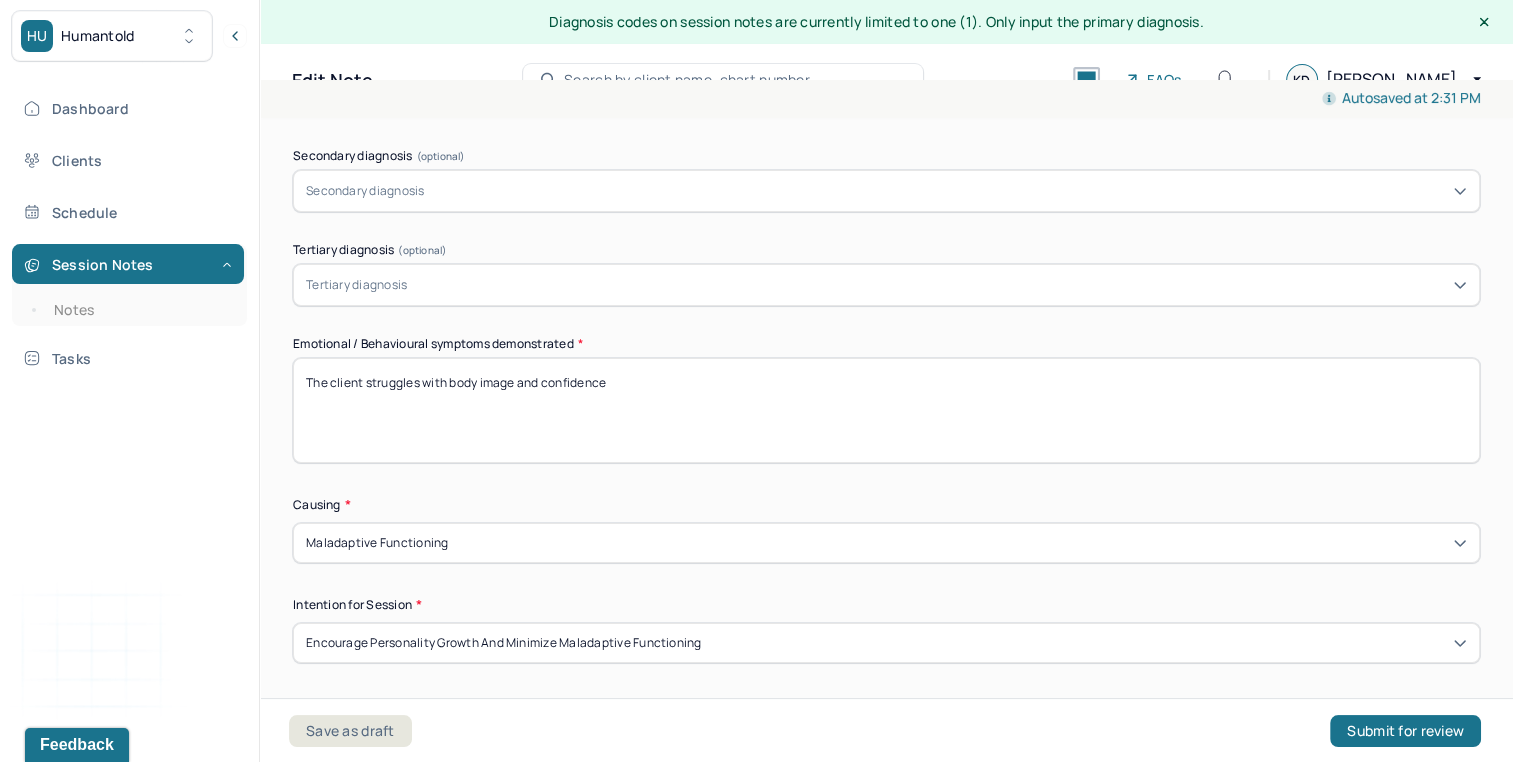 scroll, scrollTop: 888, scrollLeft: 0, axis: vertical 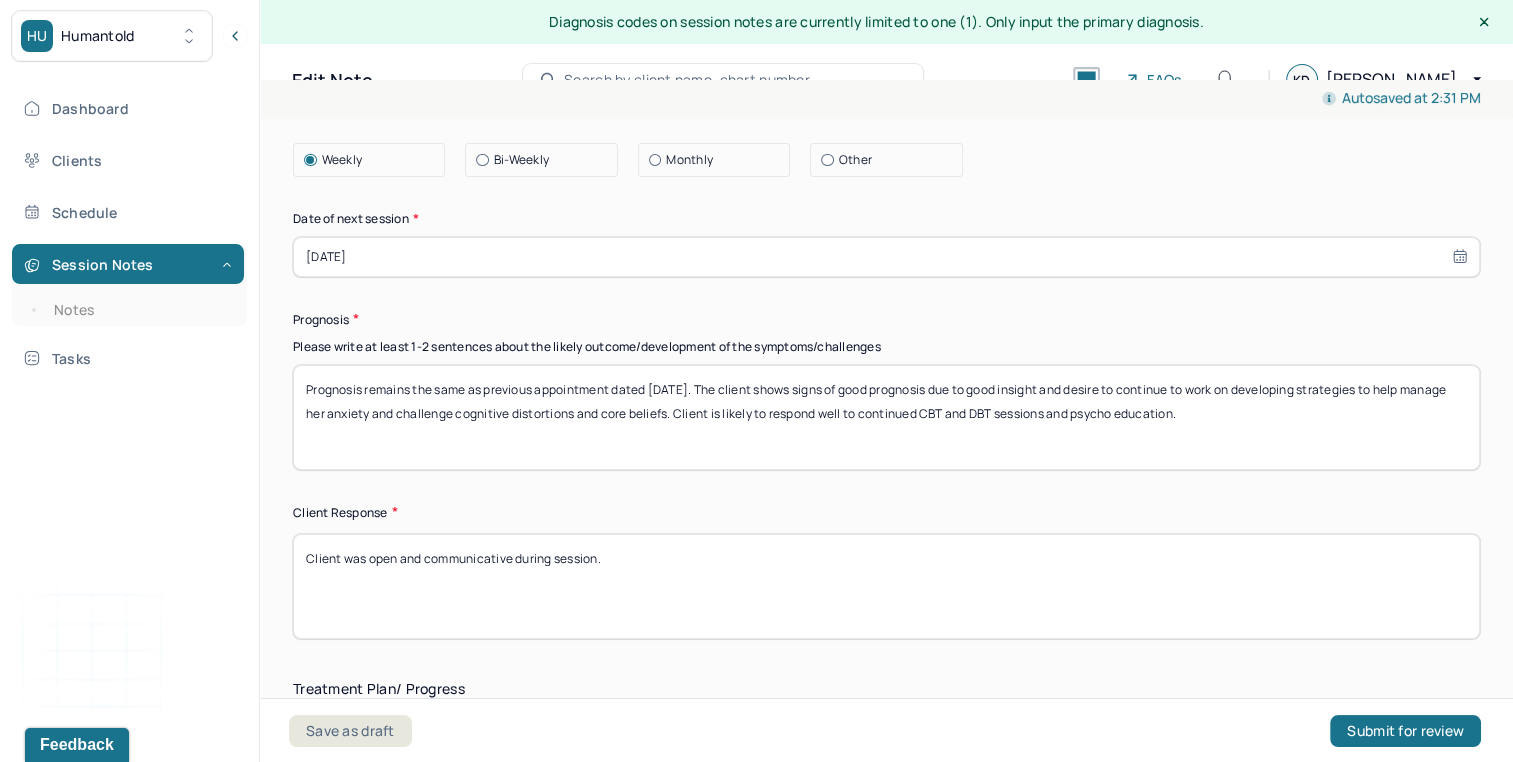 click on "Autosaved at 2:31 PM Appointment Details     Client name [PERSON_NAME] Date of service [DATE] Time 12:30pm - 1:30pm Duration 1hr Appointment type child therapy Provider name [PERSON_NAME] Modifier 1 95 Telemedicine Note type Individual soap note Appointment Details     Client name [PERSON_NAME] Date of service [DATE] Time 12:30pm - 1:30pm Duration 1hr Appointment type child therapy Provider name [PERSON_NAME] Modifier 1 95 Telemedicine Note type Individual soap note   Load previous session note   Instructions The fields marked with an asterisk ( * ) are required before you can submit your notes. Before you can submit your session notes, they must be signed. You have the option to save your notes as a draft before making a submission. Appointment location * Teletherapy Client Teletherapy Location Home Office Other Provider Teletherapy Location Home Office Other Consent was received for the teletherapy session The teletherapy session was conducted via video Primary diagnosis * Secondary diagnosis *" at bounding box center (886, 457) 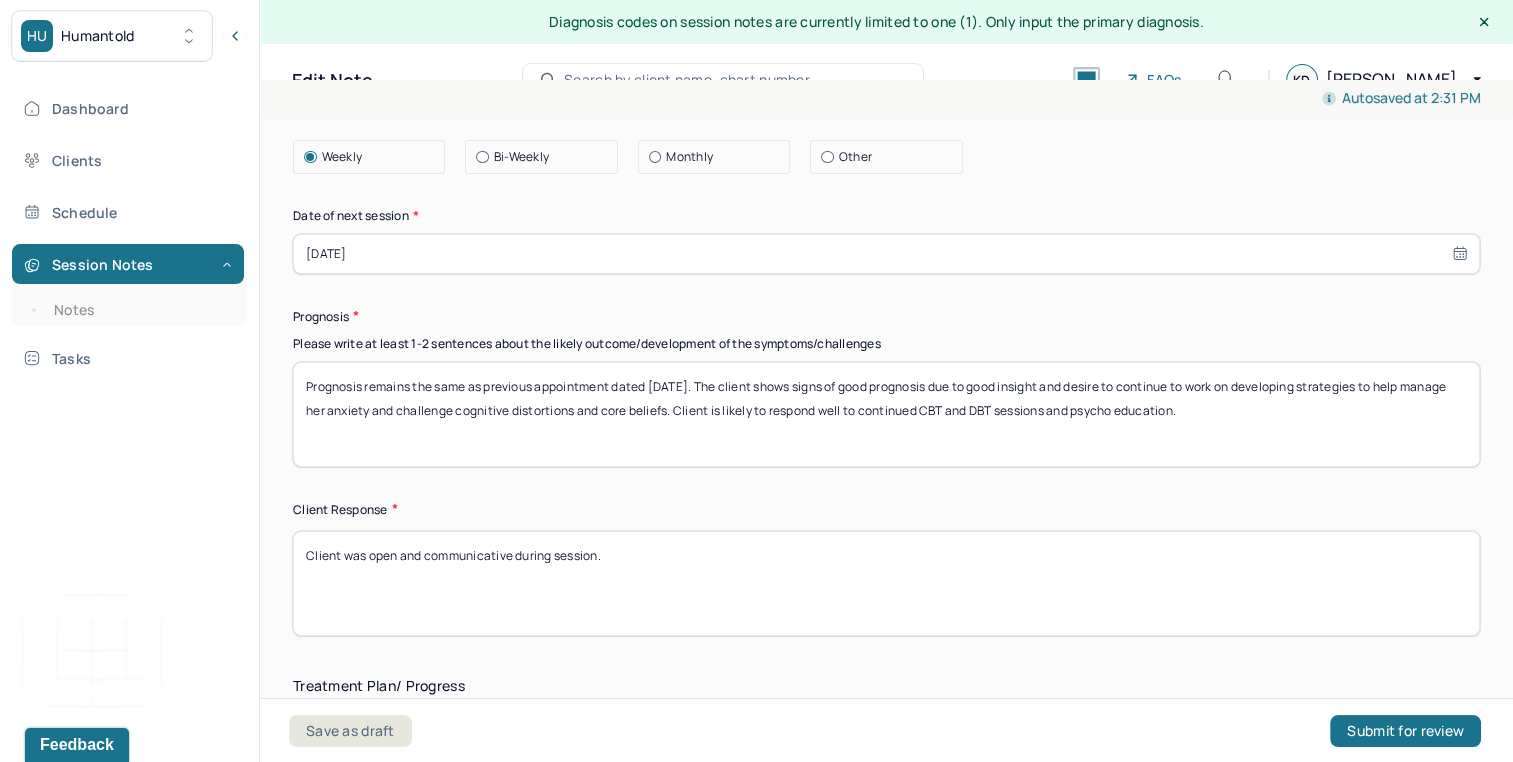 scroll, scrollTop: 2802, scrollLeft: 0, axis: vertical 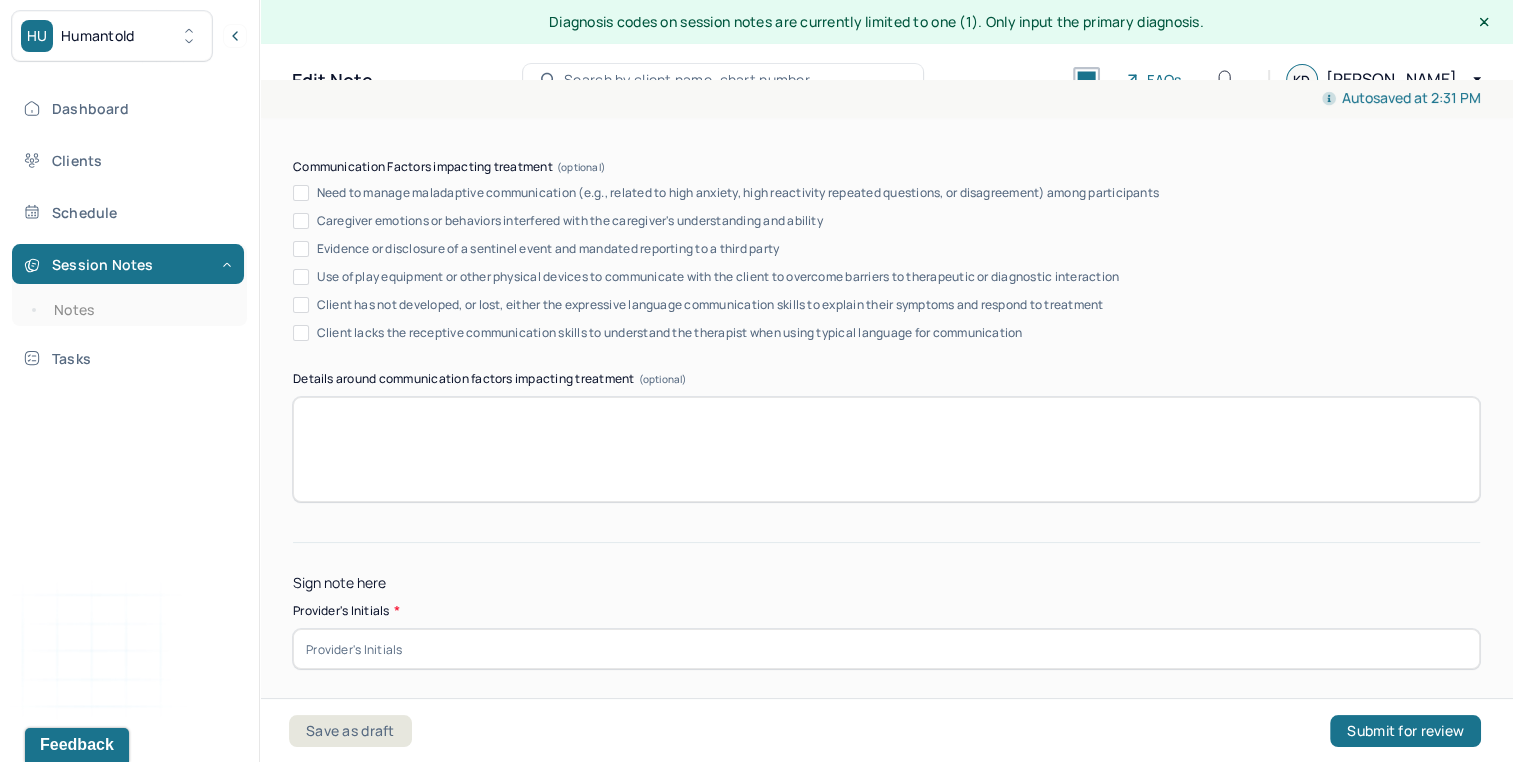 click at bounding box center (886, 649) 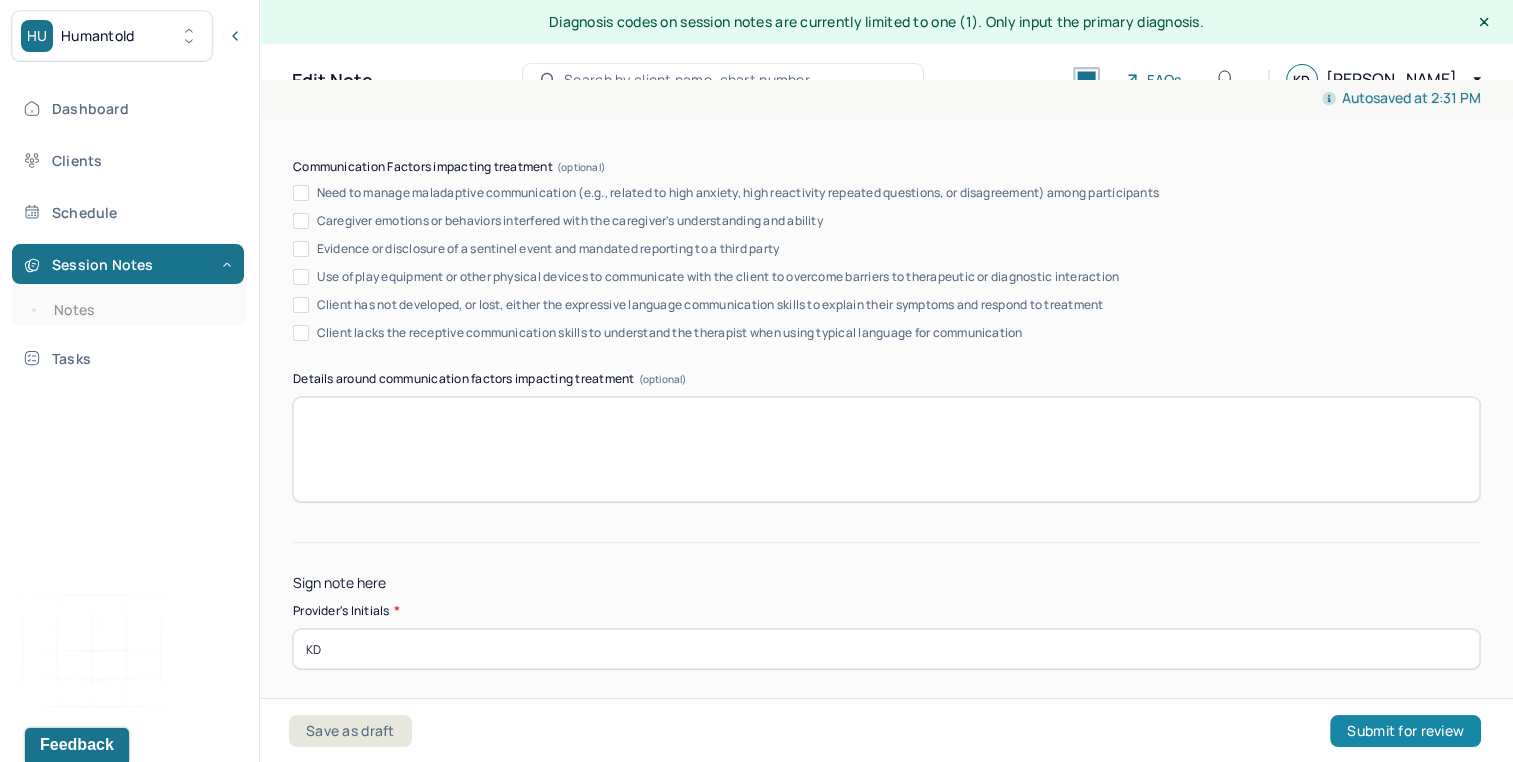 type on "KD" 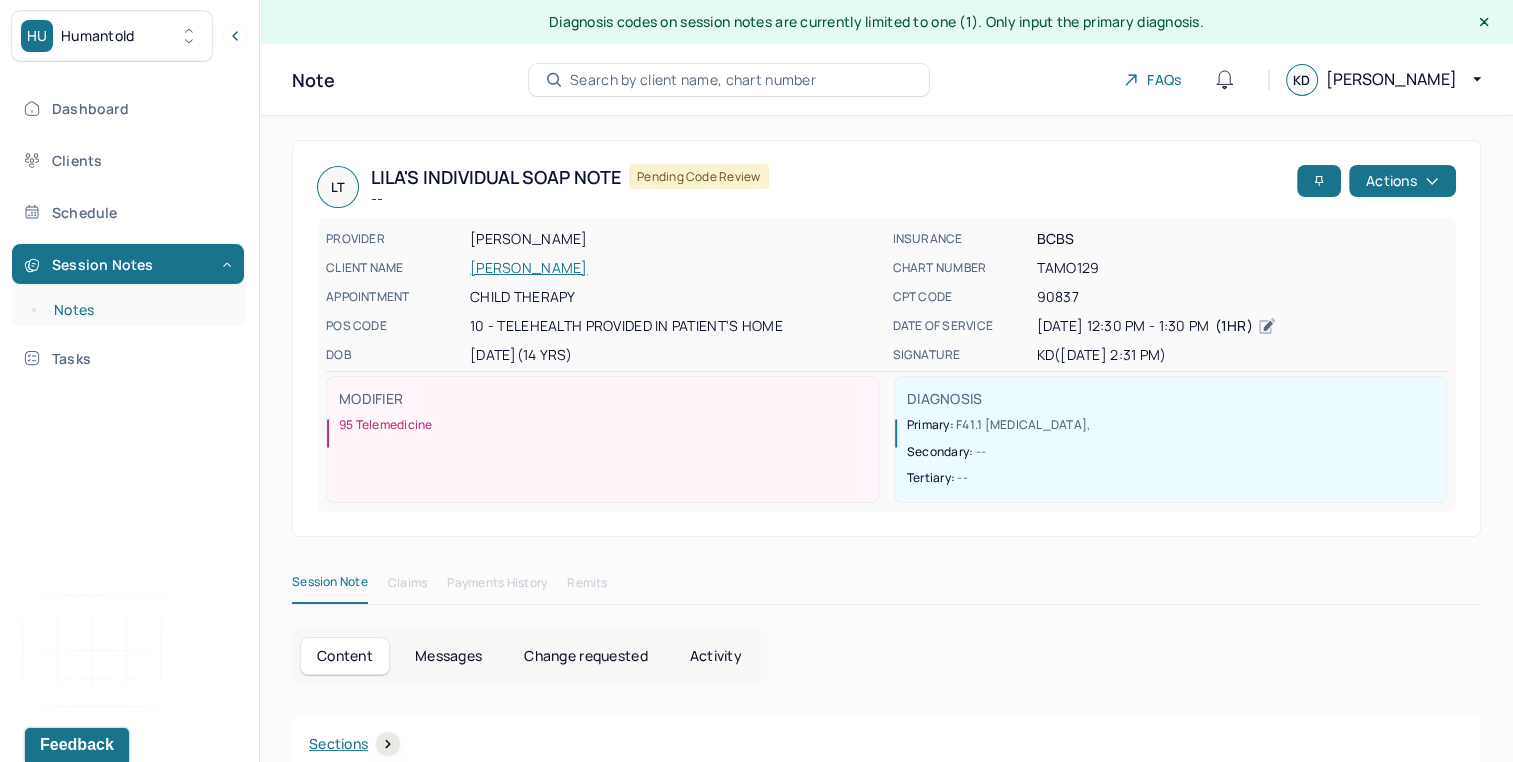 click on "Notes" at bounding box center [139, 310] 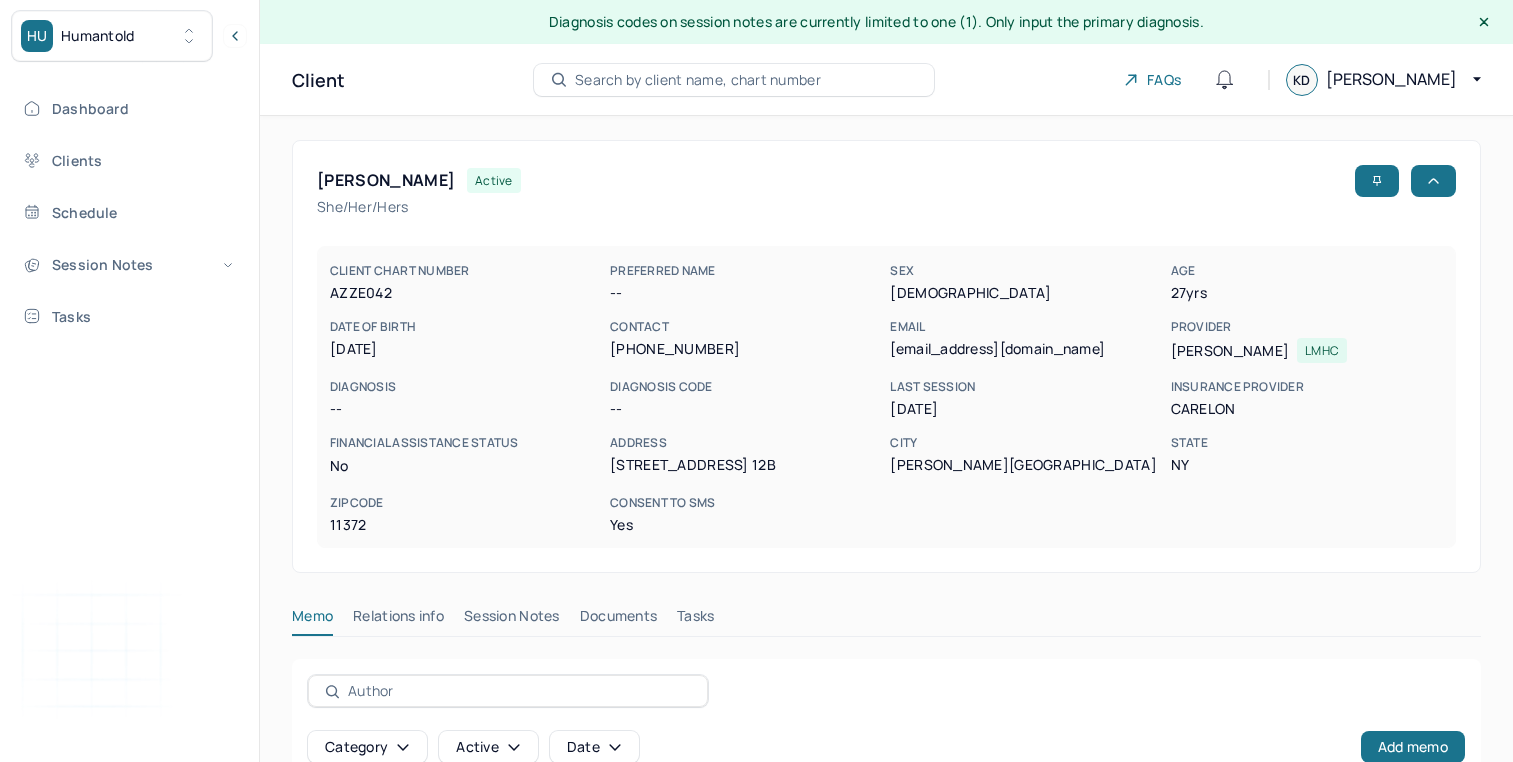 scroll, scrollTop: 0, scrollLeft: 0, axis: both 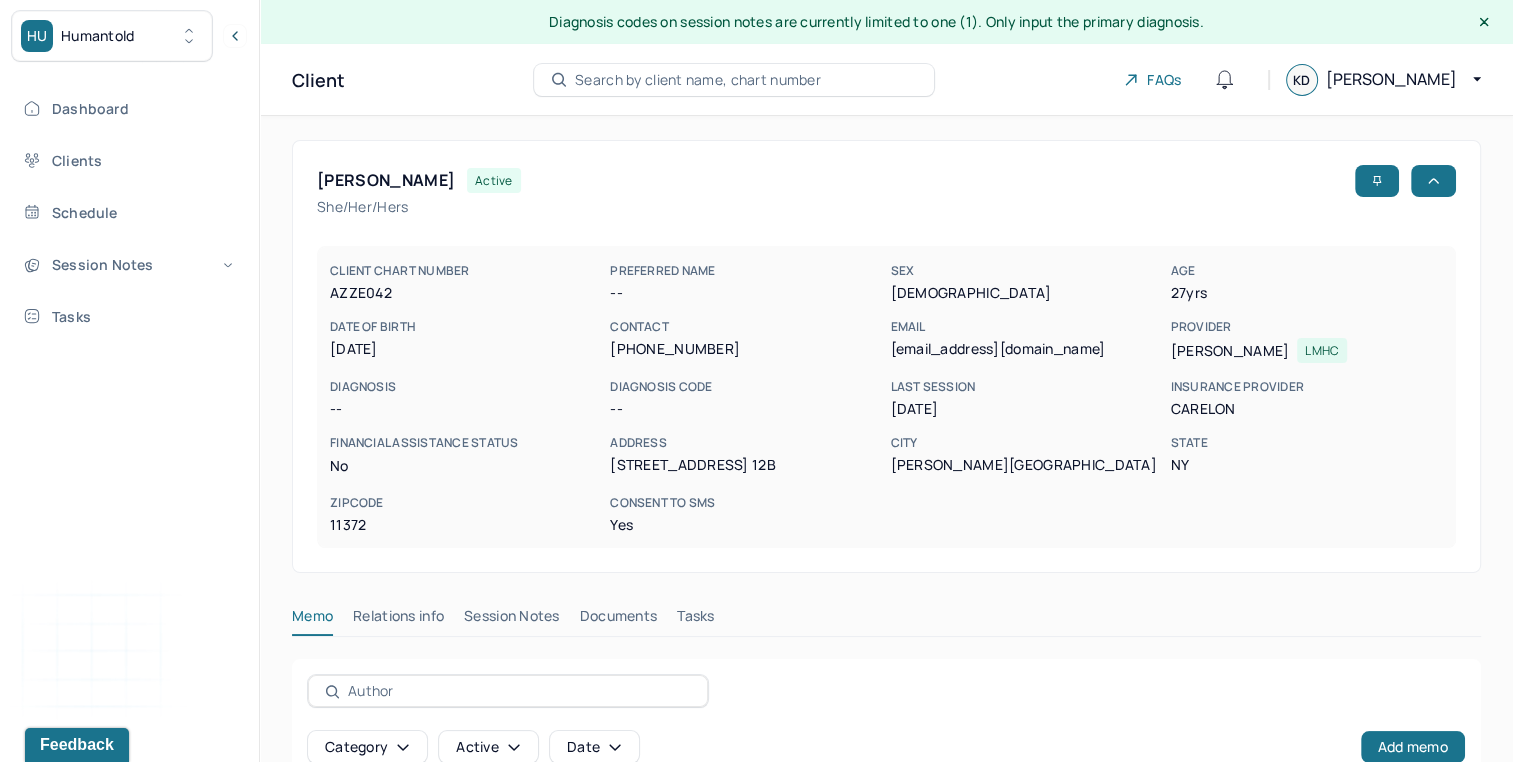click on "Session Notes" at bounding box center (512, 620) 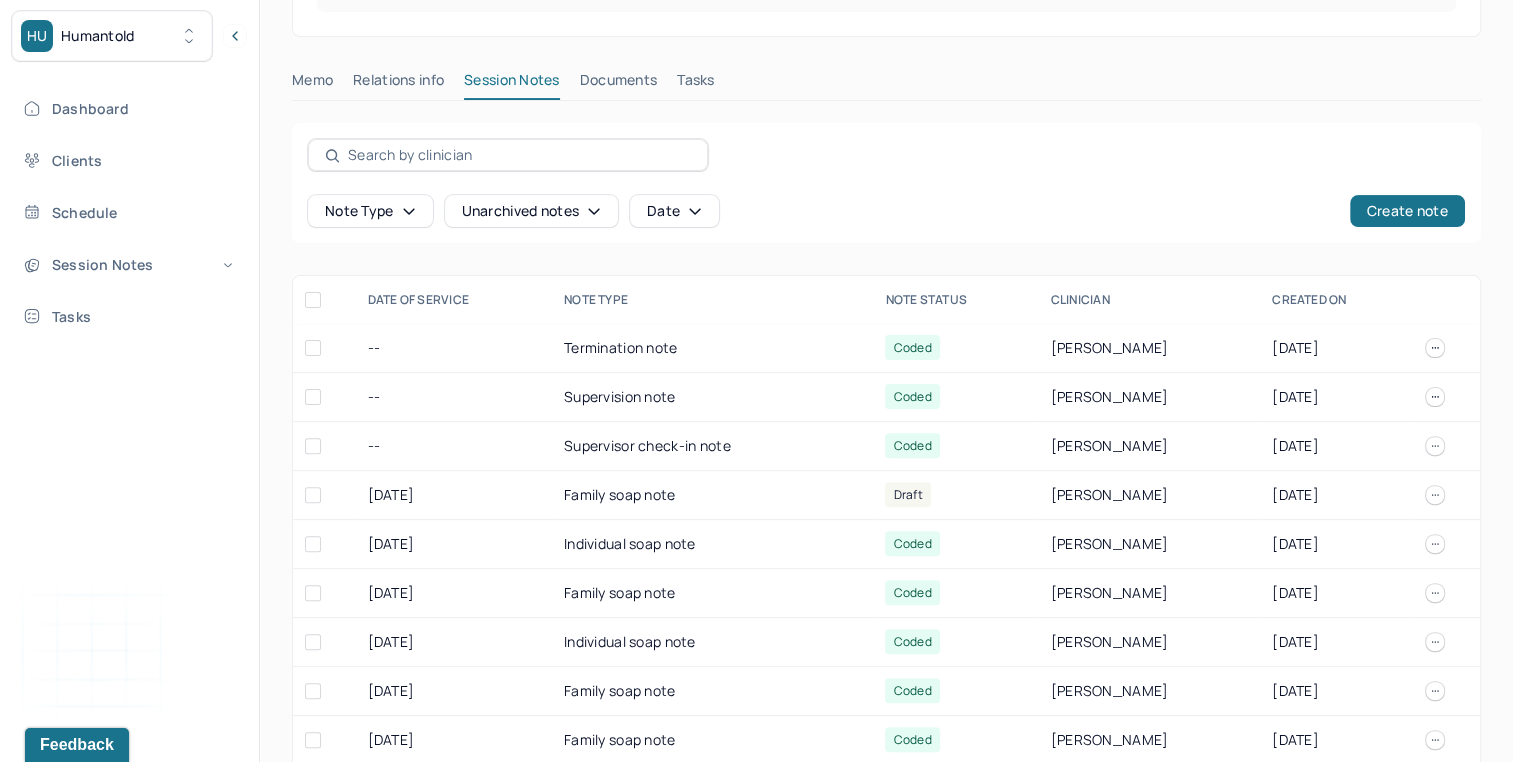 scroll, scrollTop: 540, scrollLeft: 0, axis: vertical 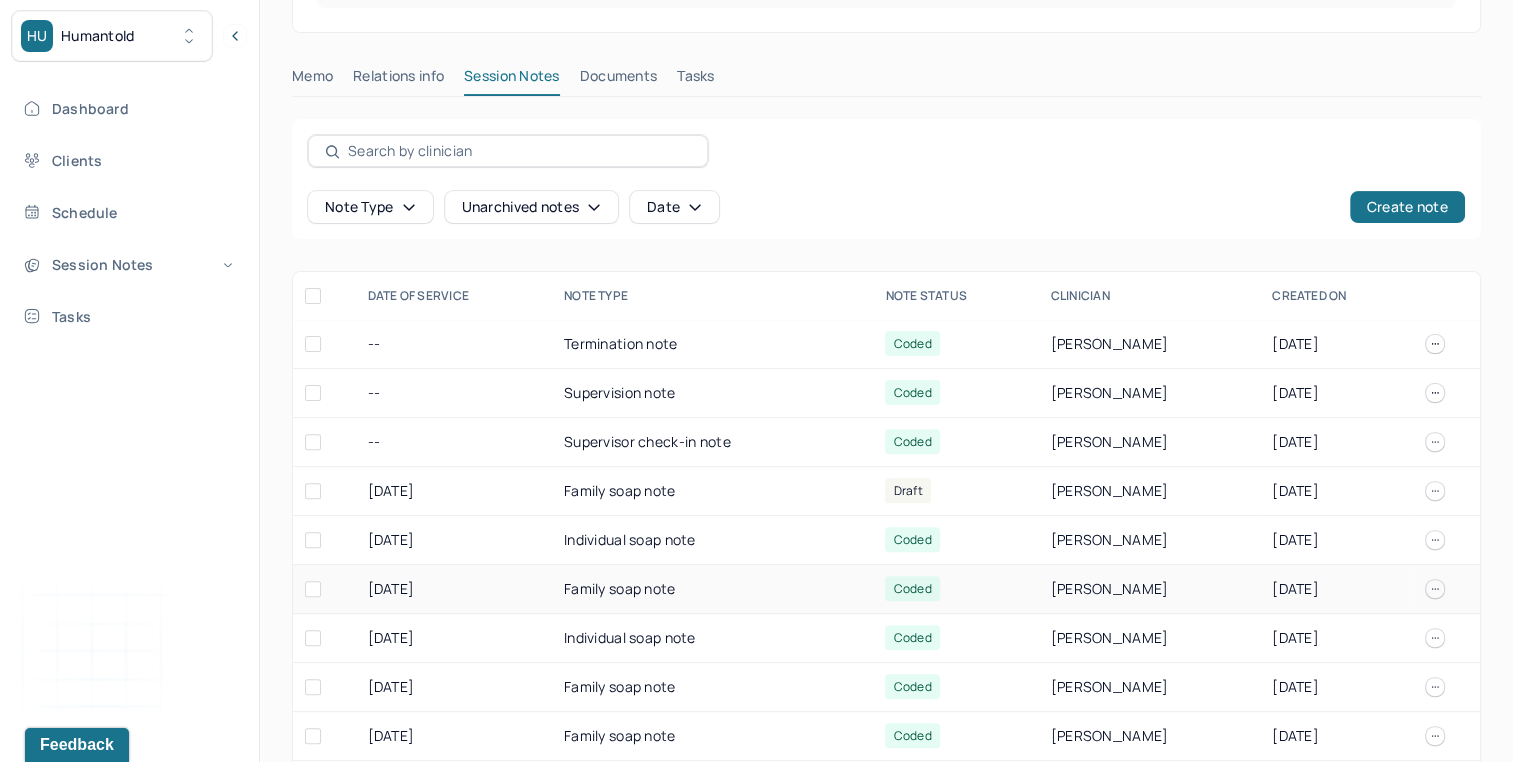 click on "Family soap note" at bounding box center [712, 589] 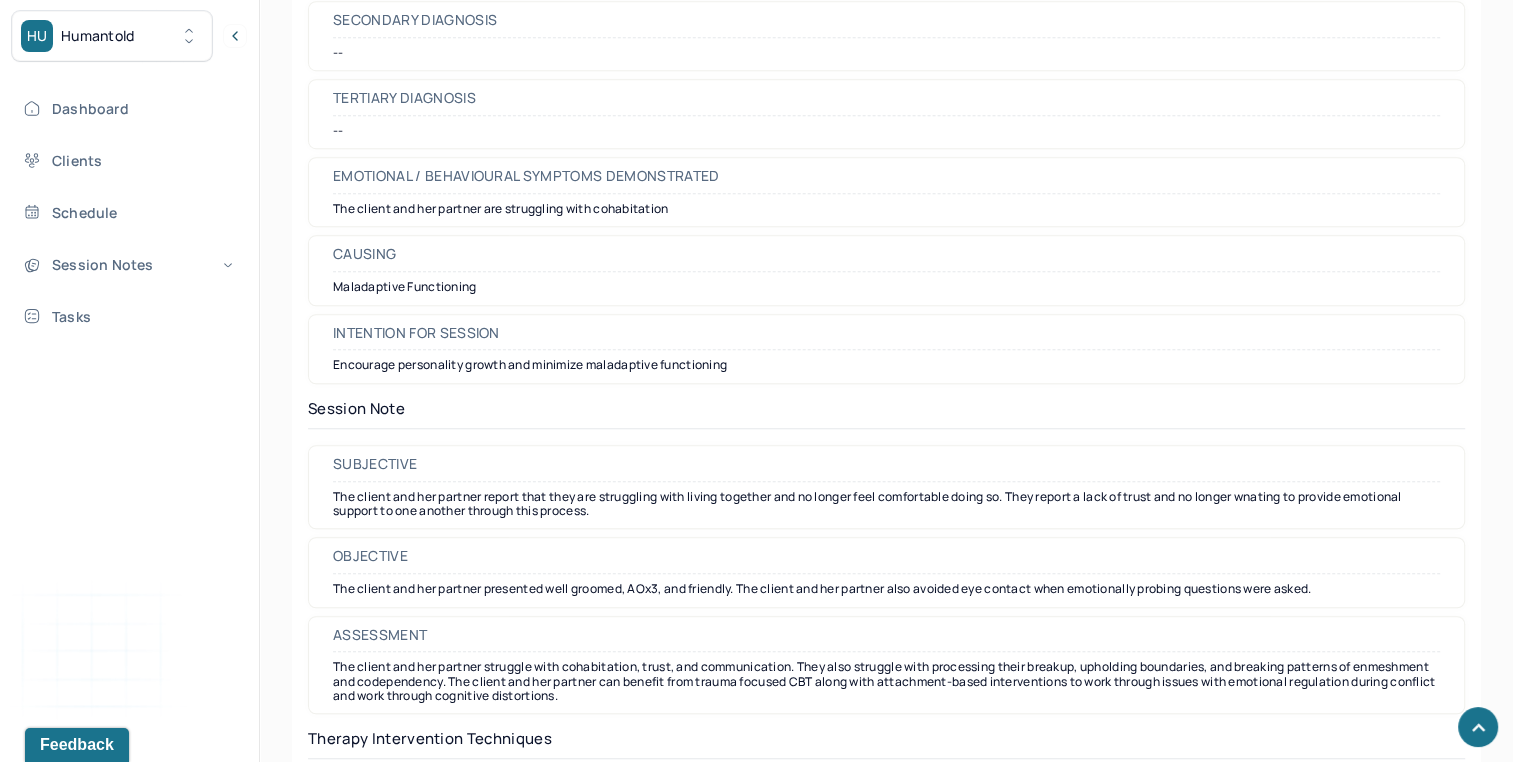scroll, scrollTop: 1646, scrollLeft: 0, axis: vertical 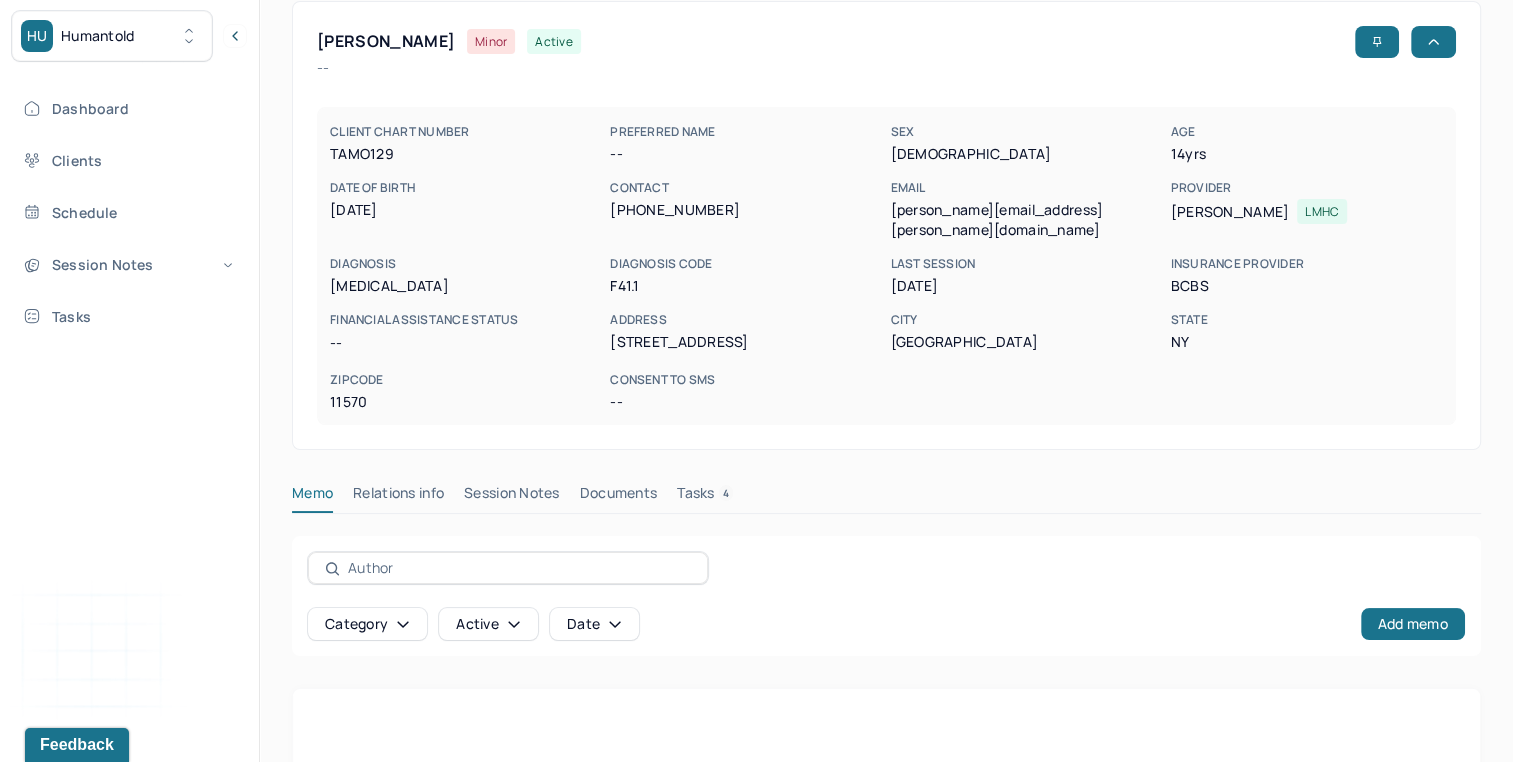 click on "Session Notes" at bounding box center [512, 497] 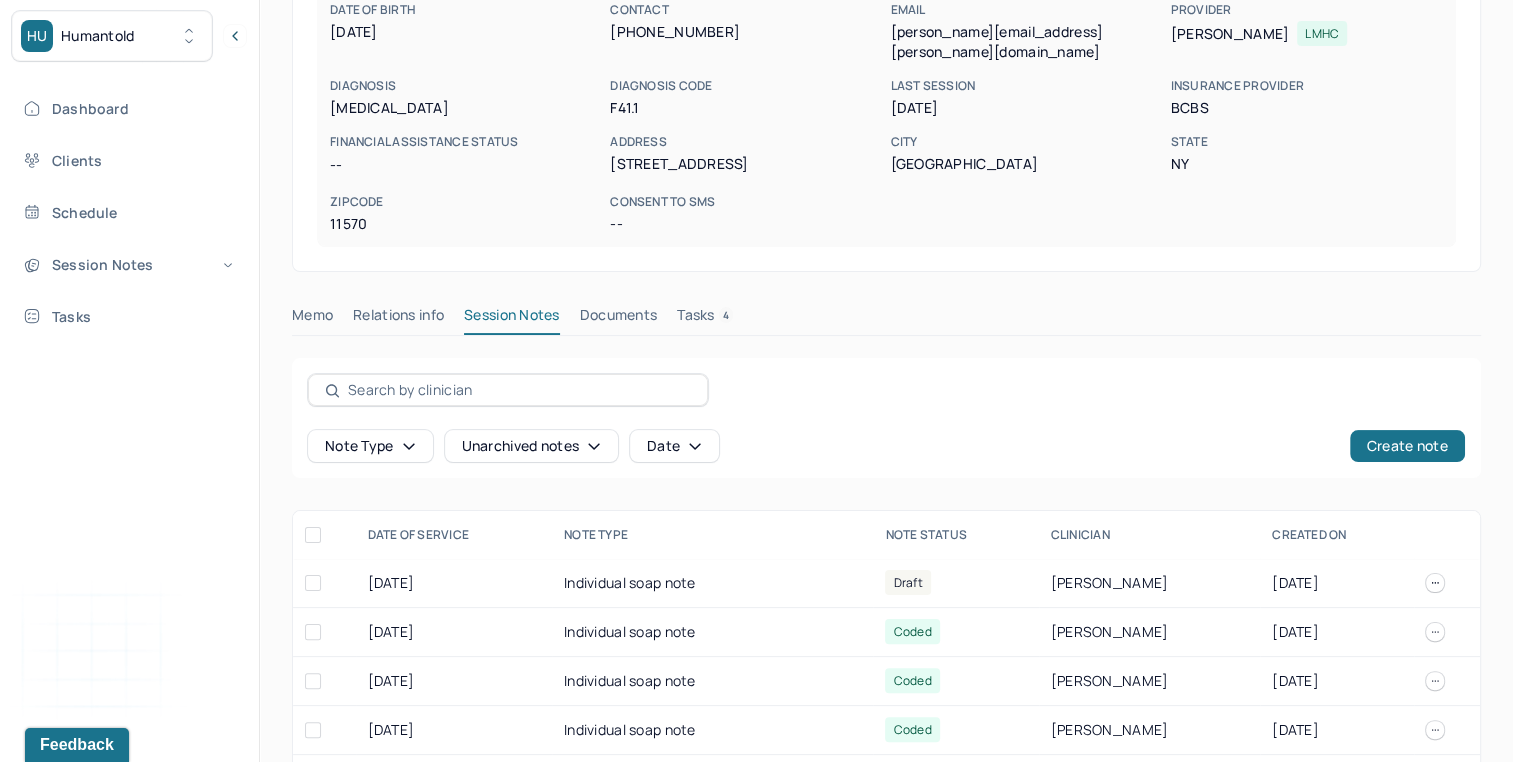 scroll, scrollTop: 327, scrollLeft: 0, axis: vertical 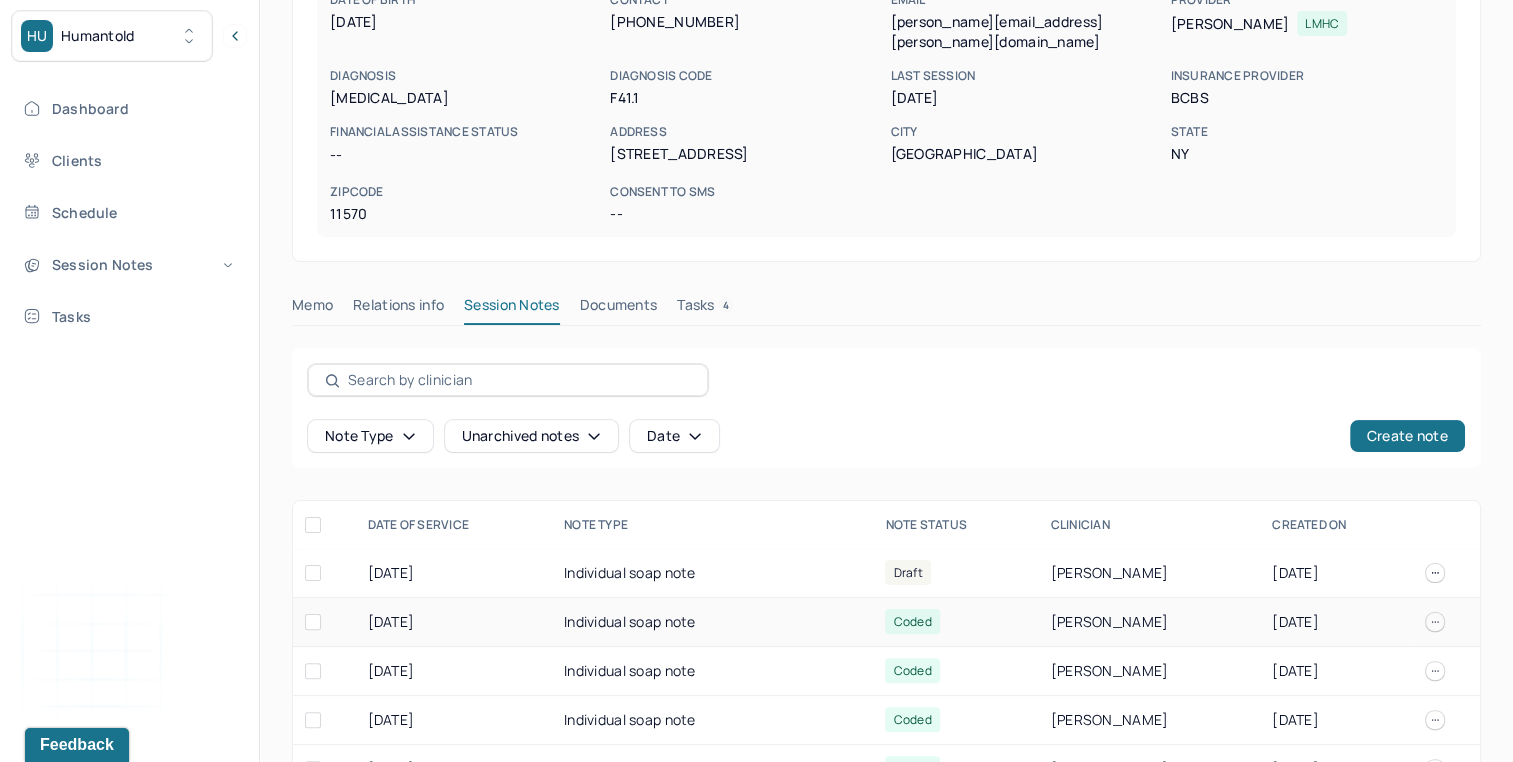 click on "Individual soap note" at bounding box center (712, 622) 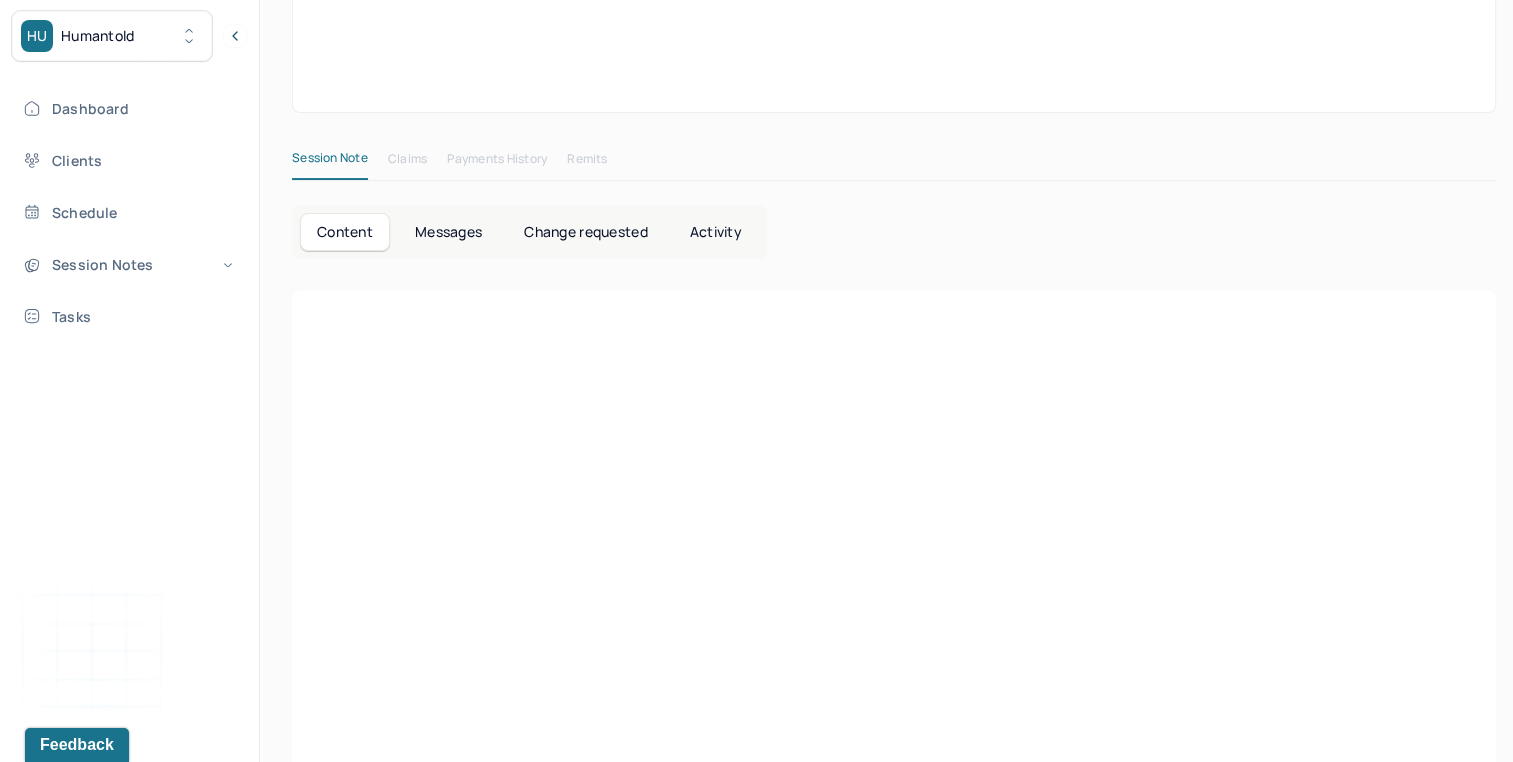 scroll, scrollTop: 0, scrollLeft: 0, axis: both 